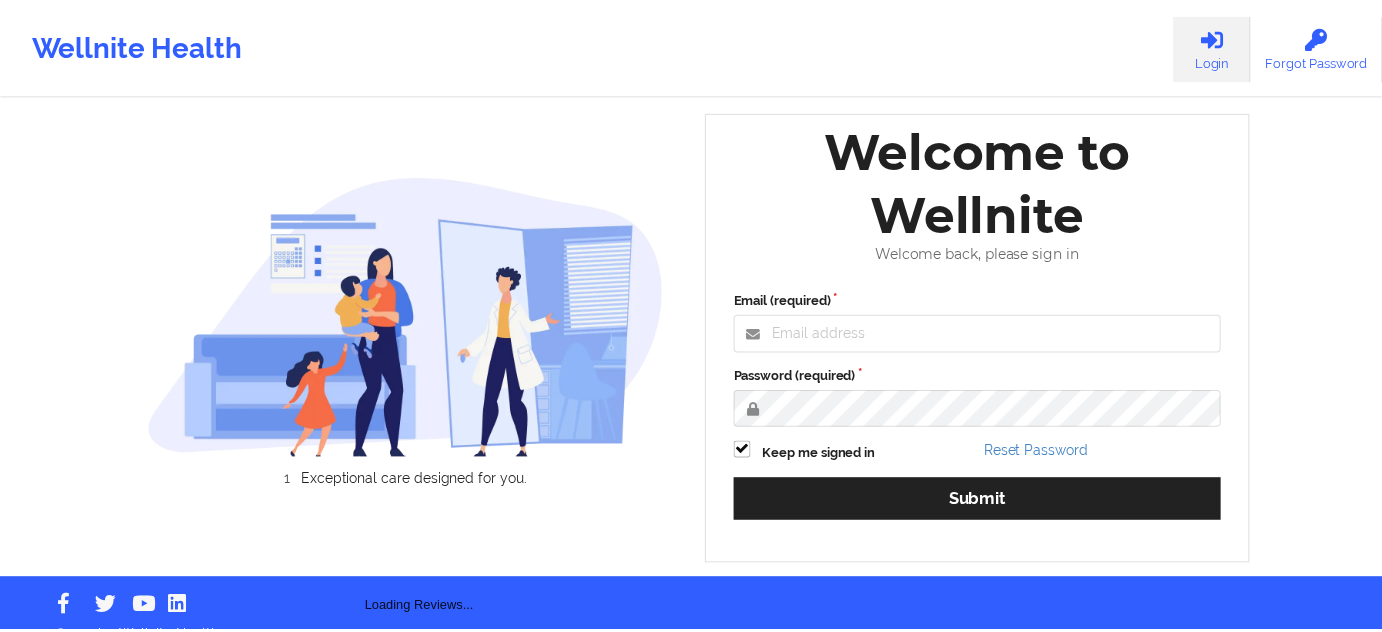 scroll, scrollTop: 0, scrollLeft: 0, axis: both 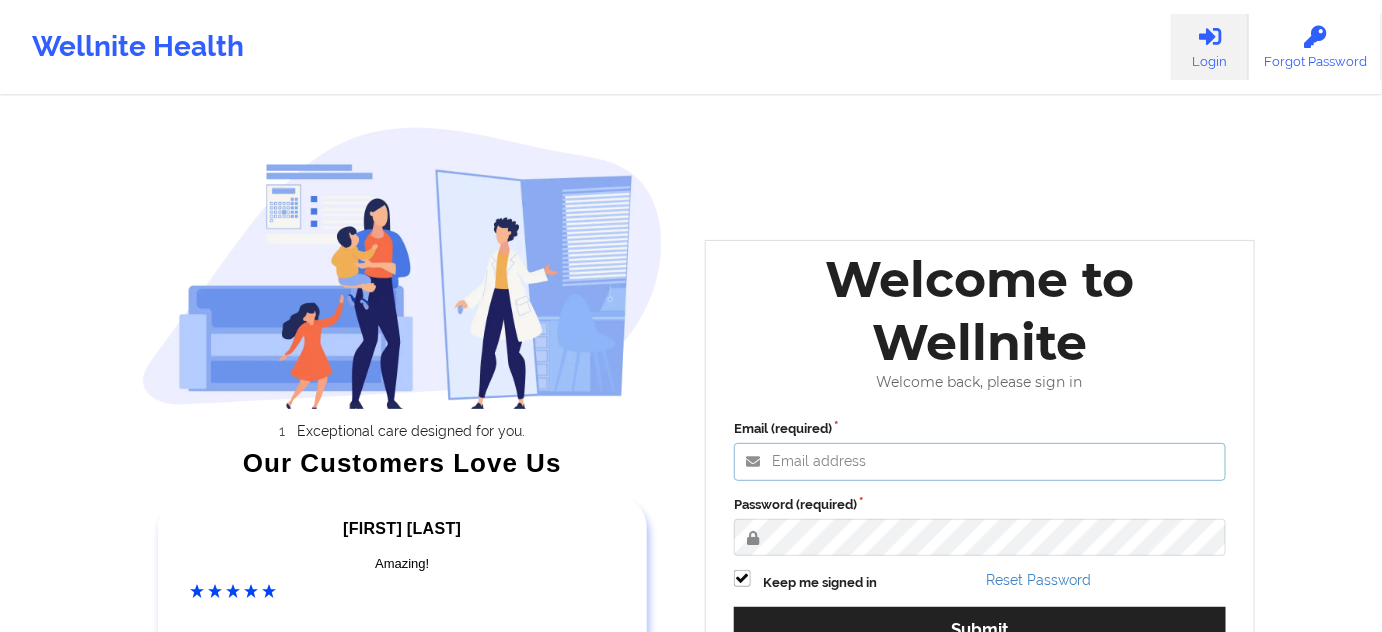 type on "[EMAIL]" 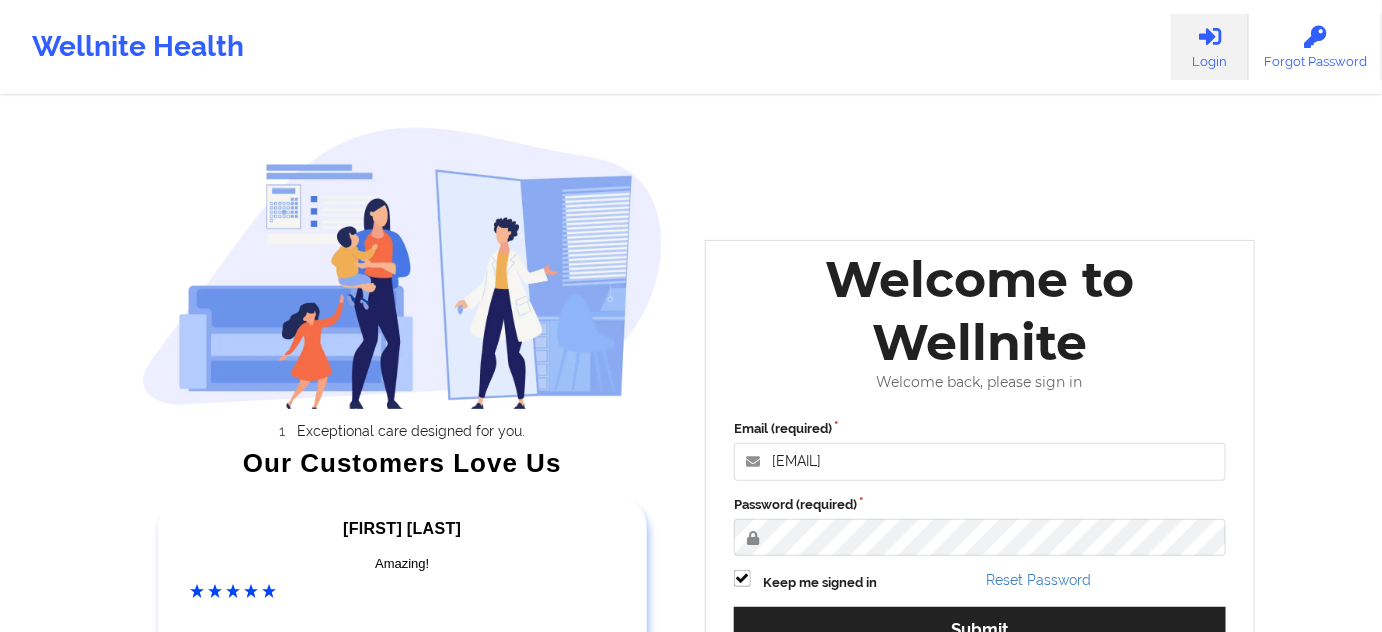 click on "Password   (required)" at bounding box center [980, 505] 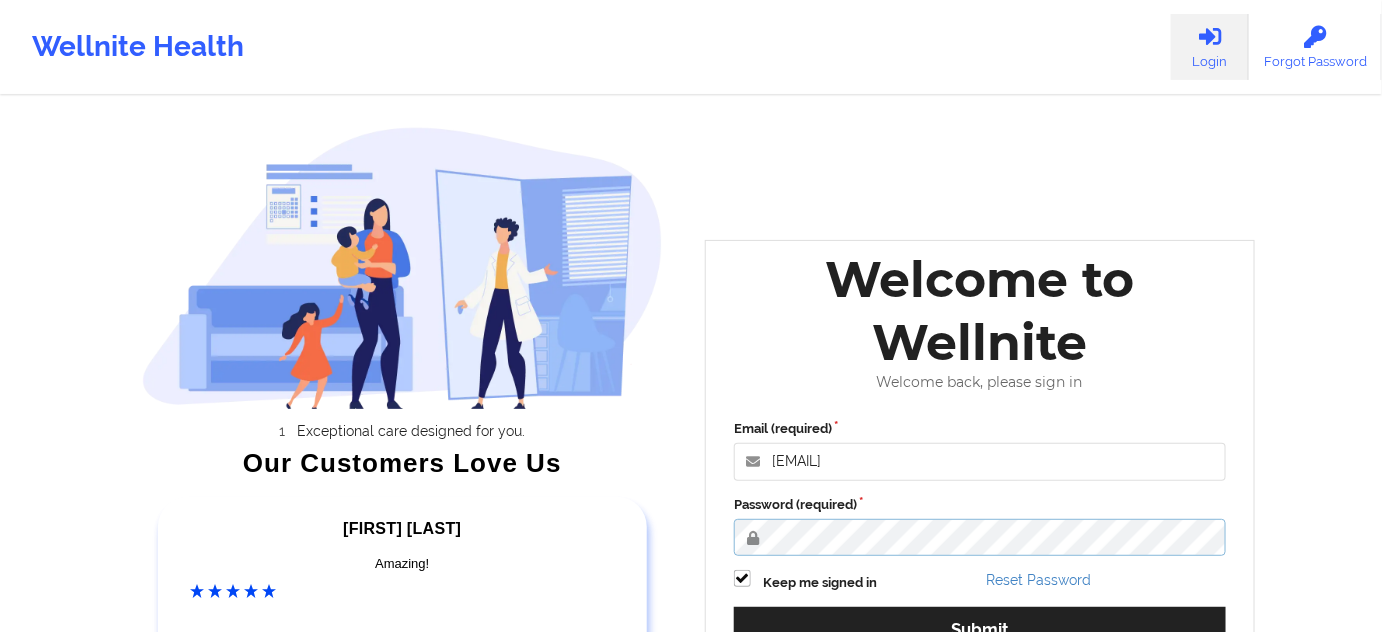 scroll, scrollTop: 181, scrollLeft: 0, axis: vertical 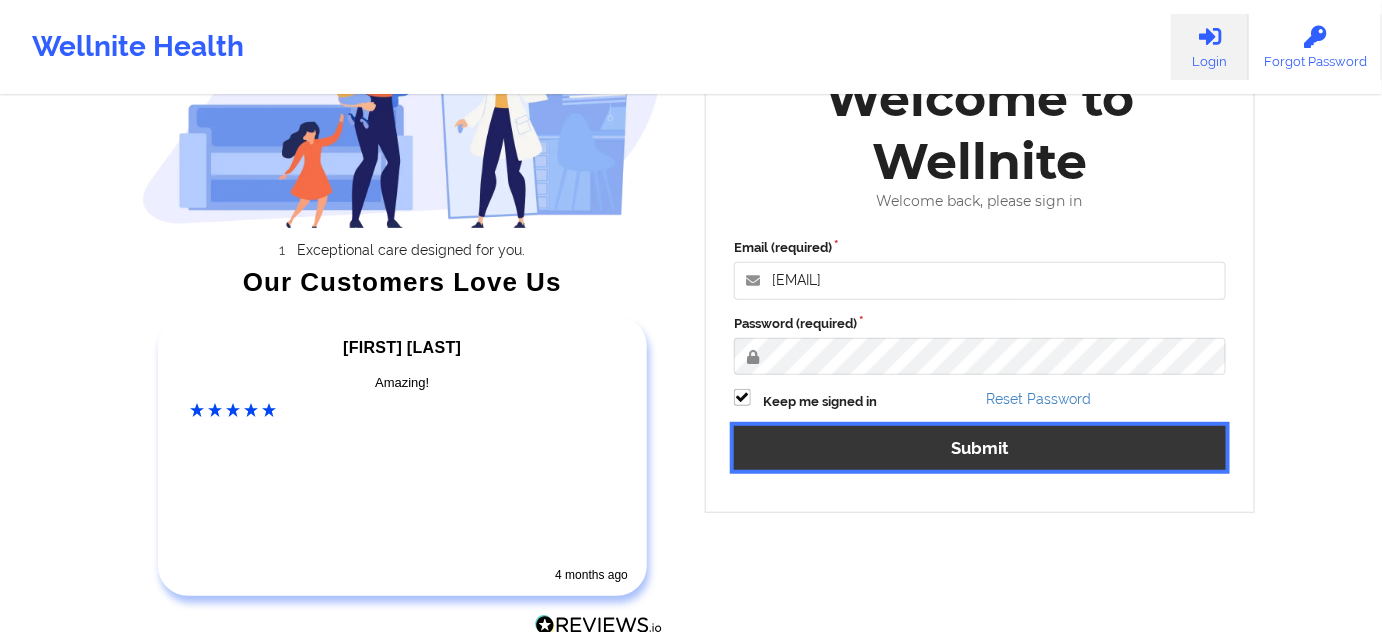 click on "Submit" at bounding box center (980, 447) 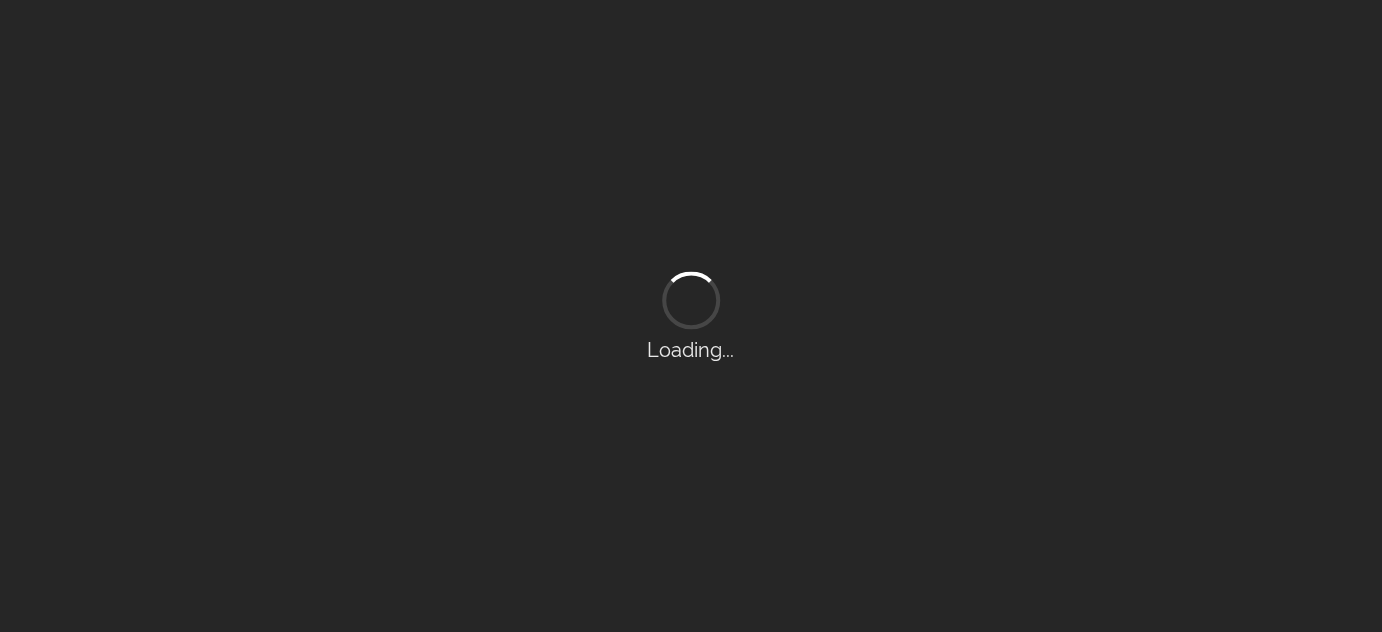 scroll, scrollTop: 0, scrollLeft: 0, axis: both 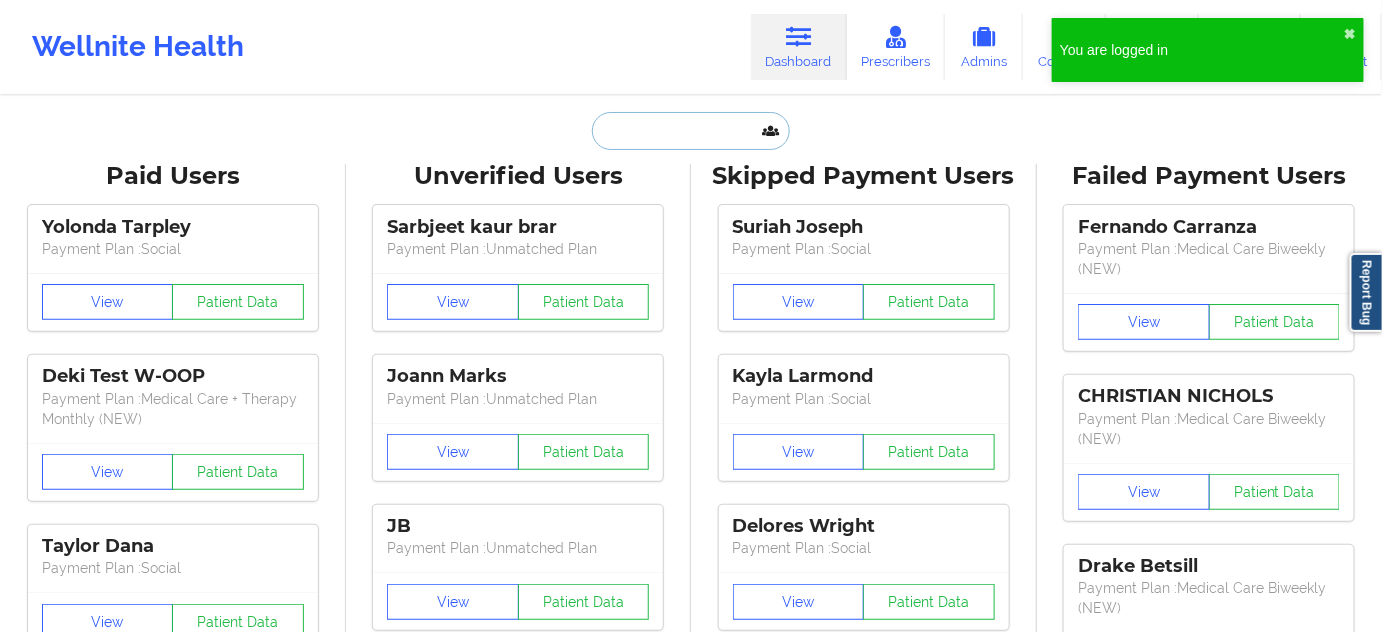 click at bounding box center (691, 131) 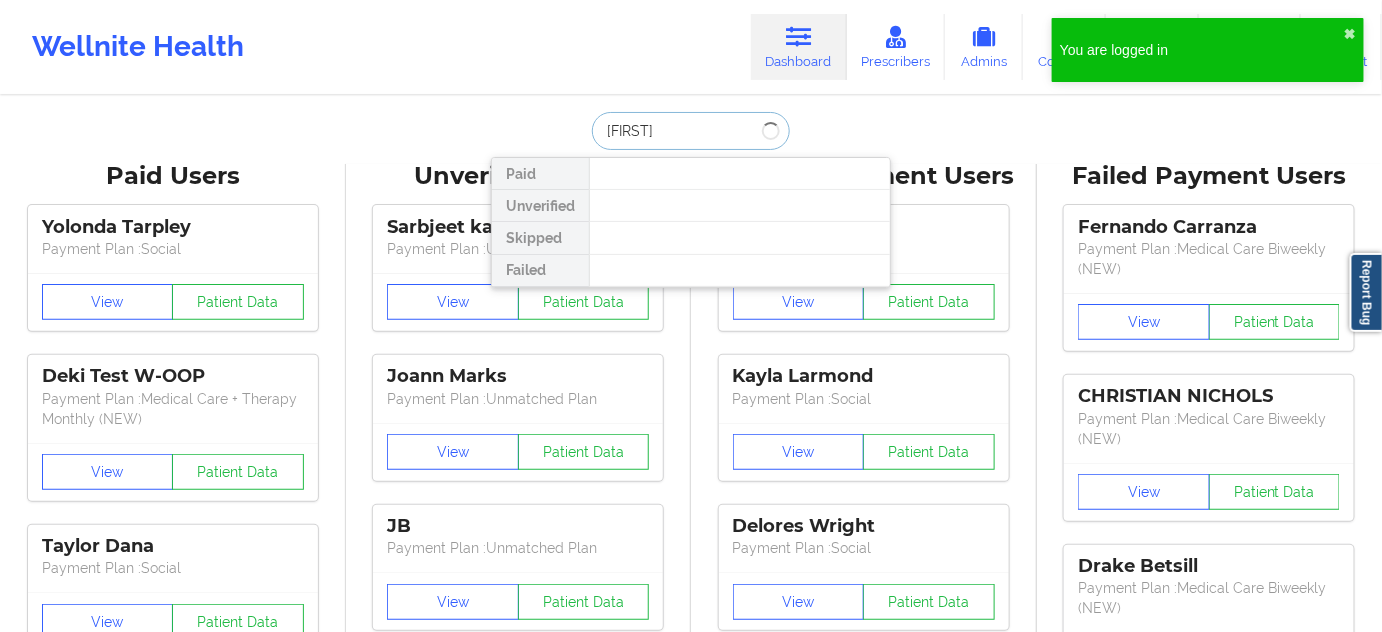 type on "[FIRST]" 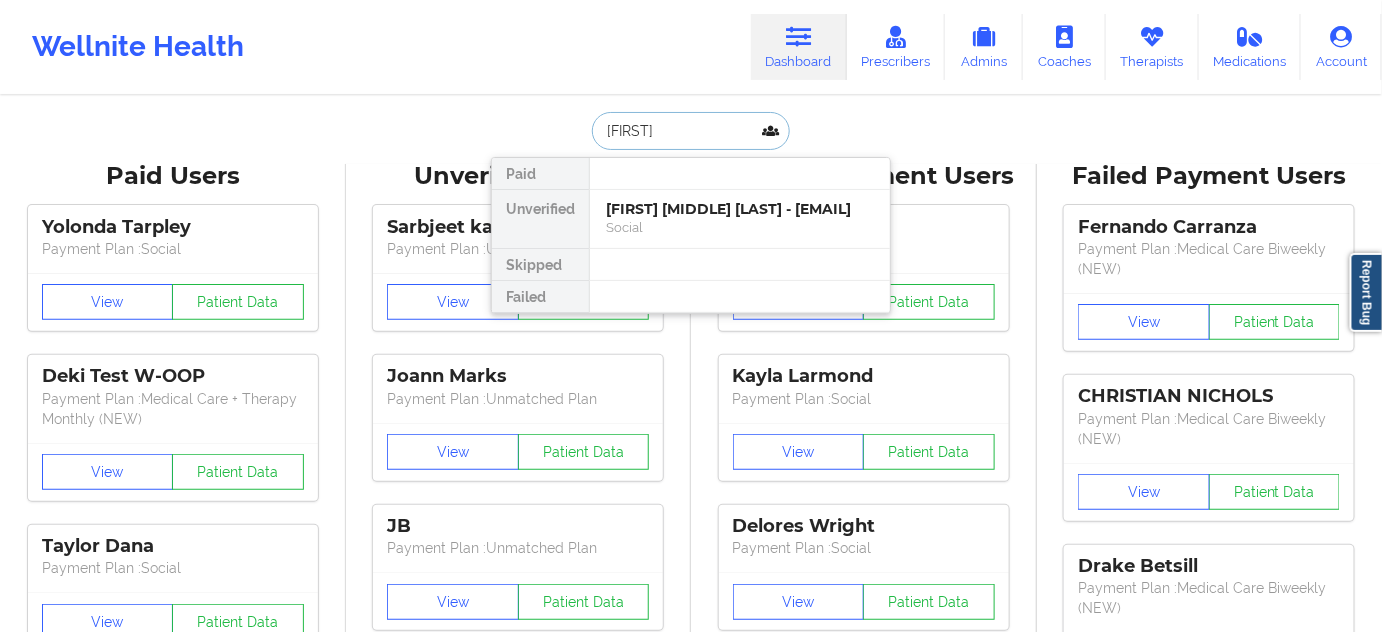 click on "[FIRST] [MIDDLE] [LAST] - [EMAIL]" at bounding box center [740, 209] 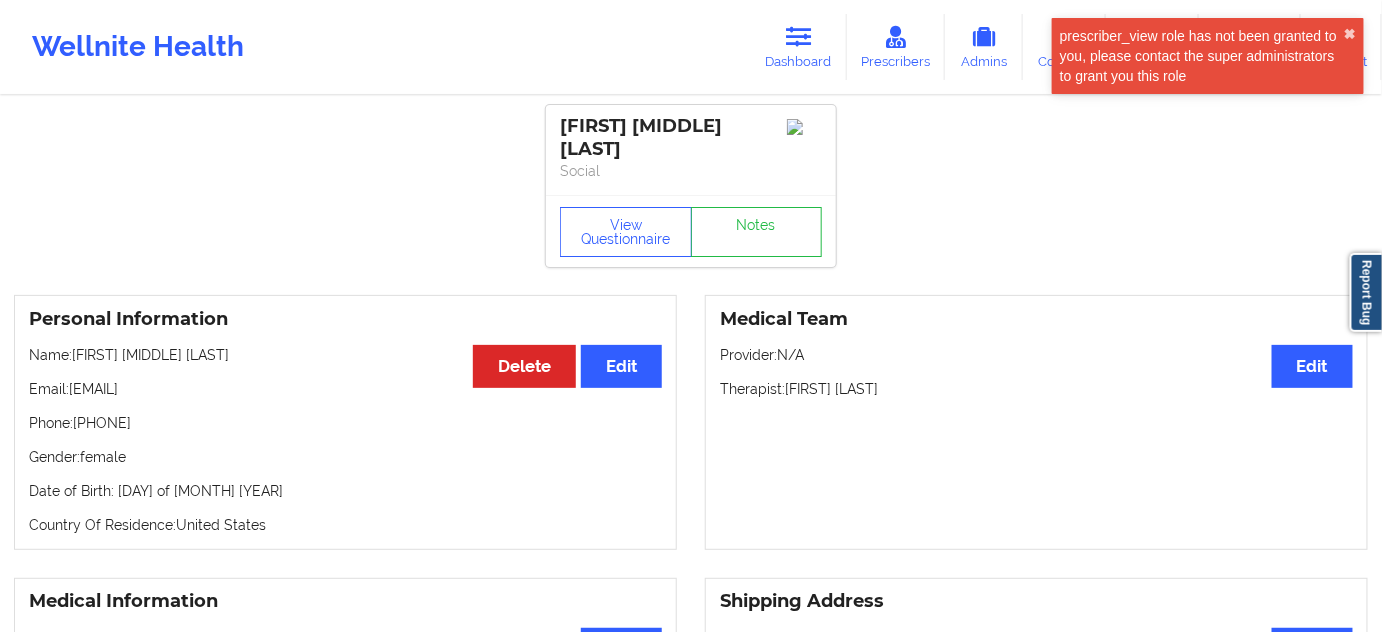 drag, startPoint x: 85, startPoint y: 429, endPoint x: 181, endPoint y: 424, distance: 96.13012 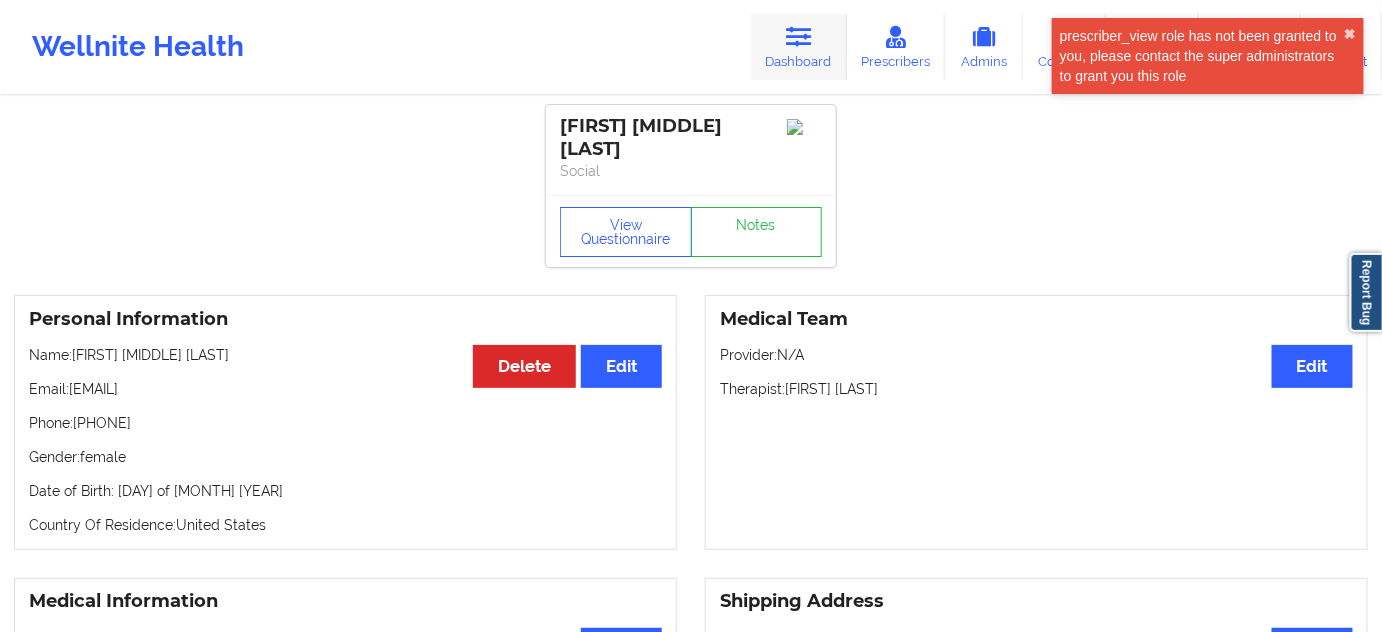 click on "Dashboard" at bounding box center (799, 47) 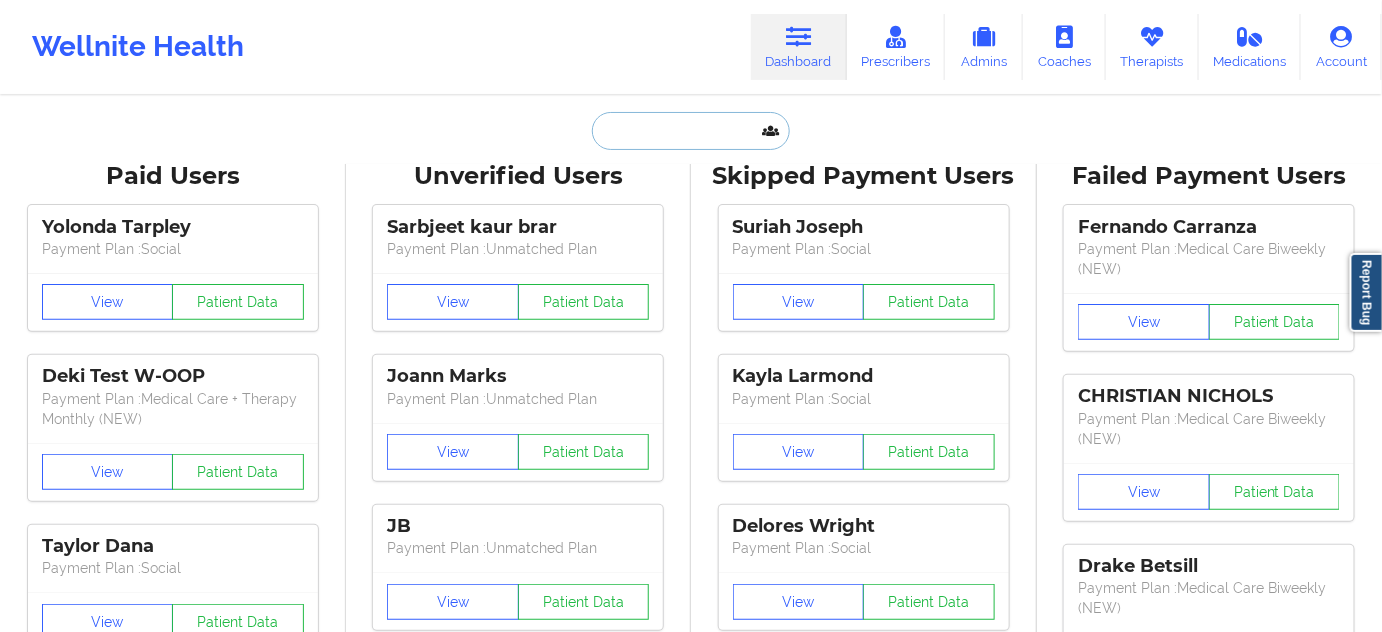click at bounding box center (691, 131) 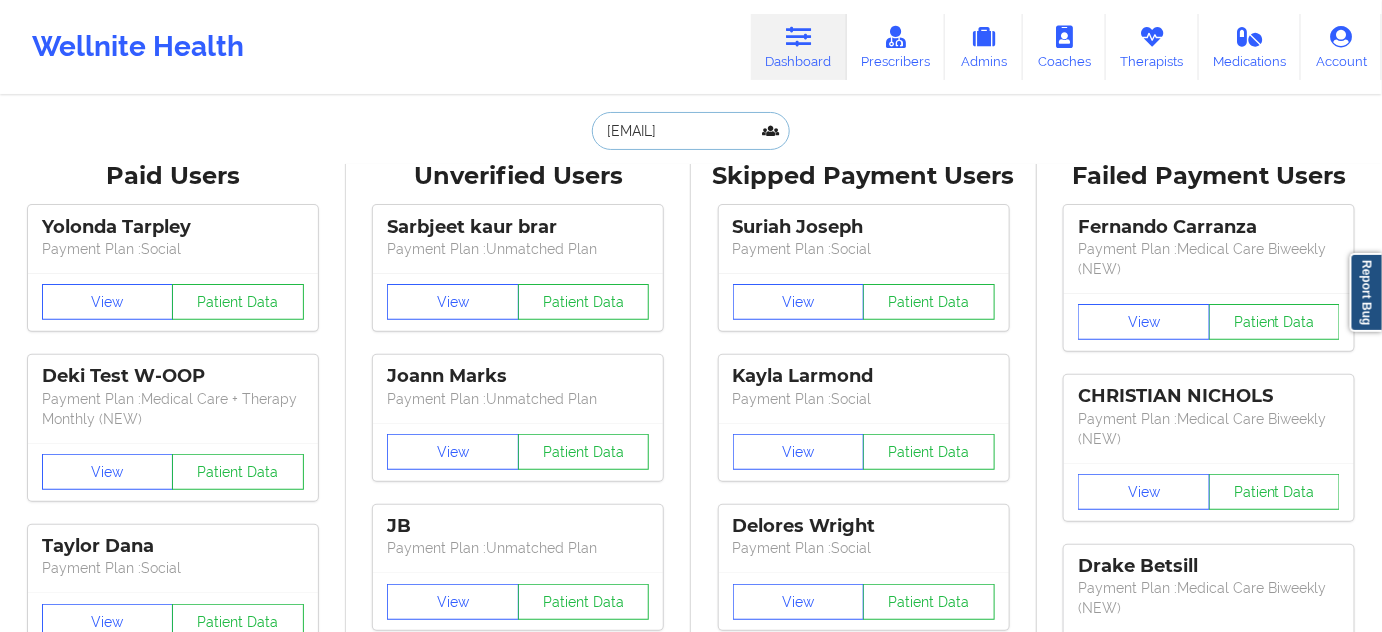 scroll, scrollTop: 0, scrollLeft: 10, axis: horizontal 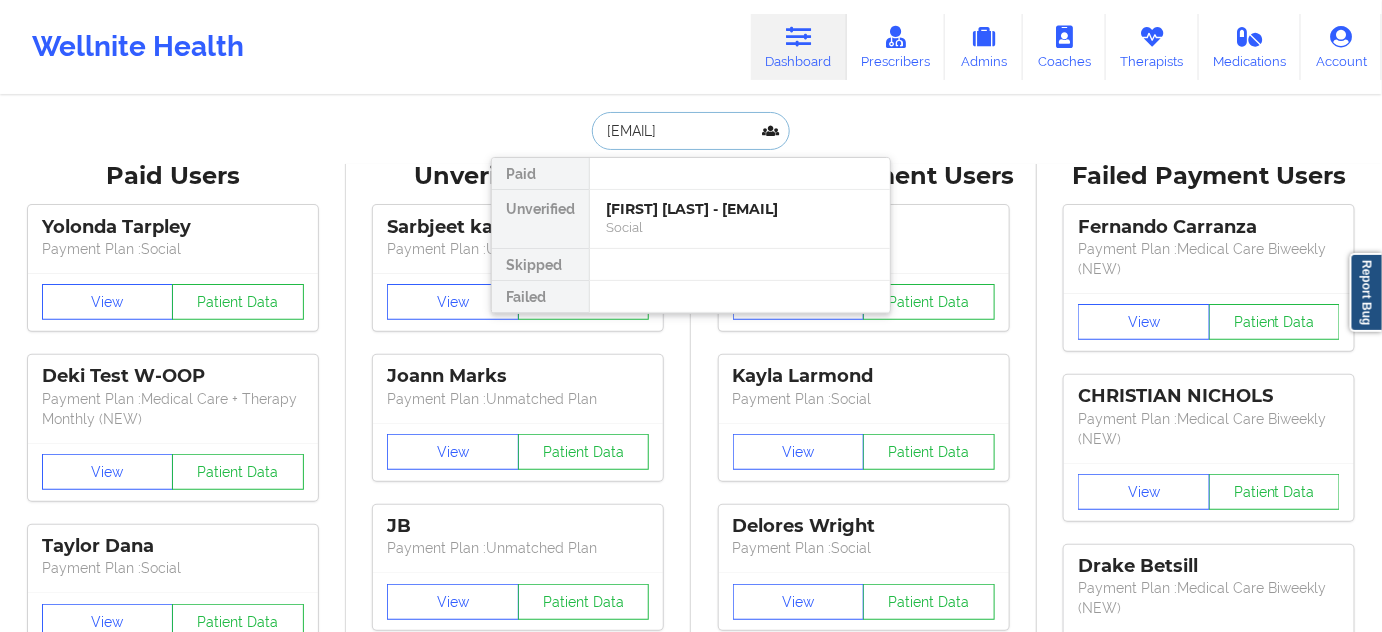 click on "[FIRST] [LAST] - [EMAIL]" at bounding box center (740, 209) 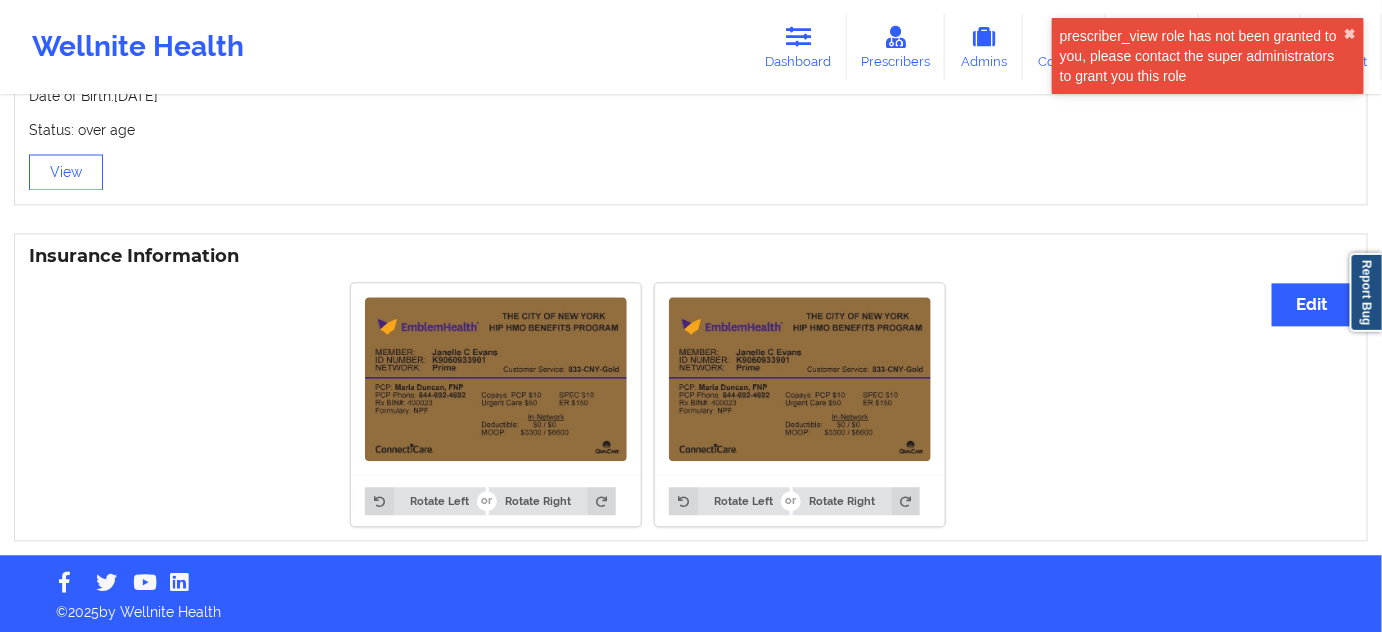 scroll, scrollTop: 1360, scrollLeft: 0, axis: vertical 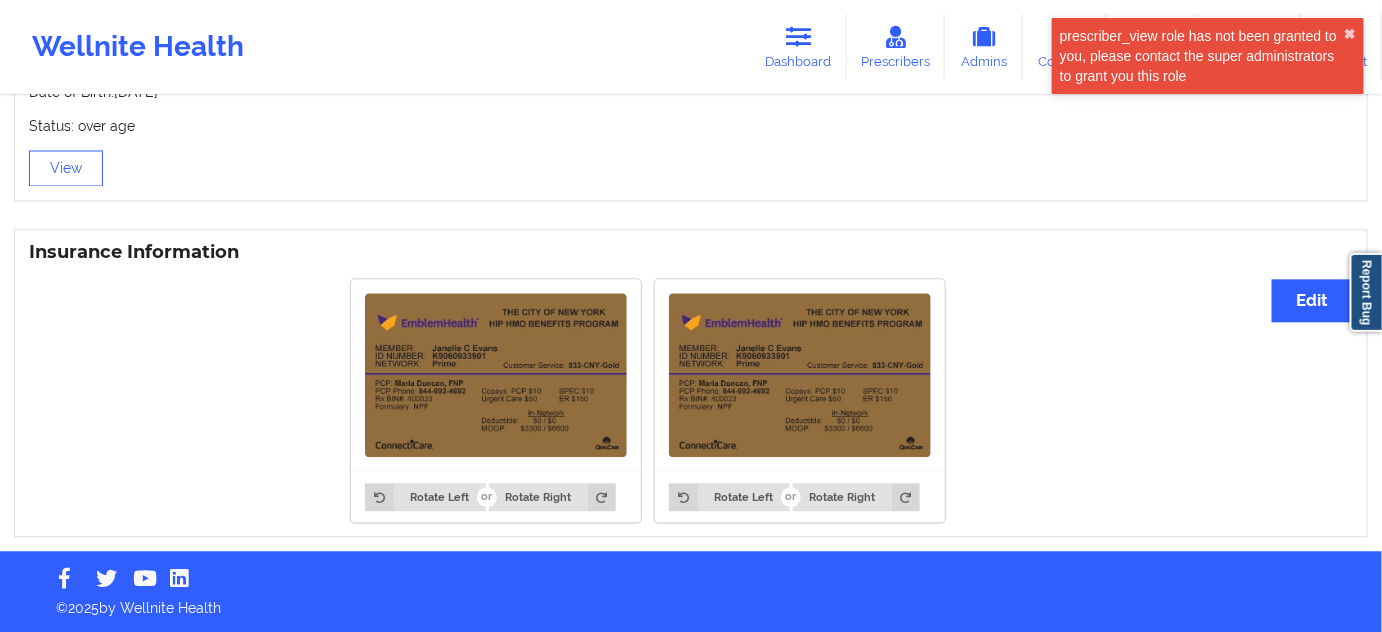 click at bounding box center [496, 375] 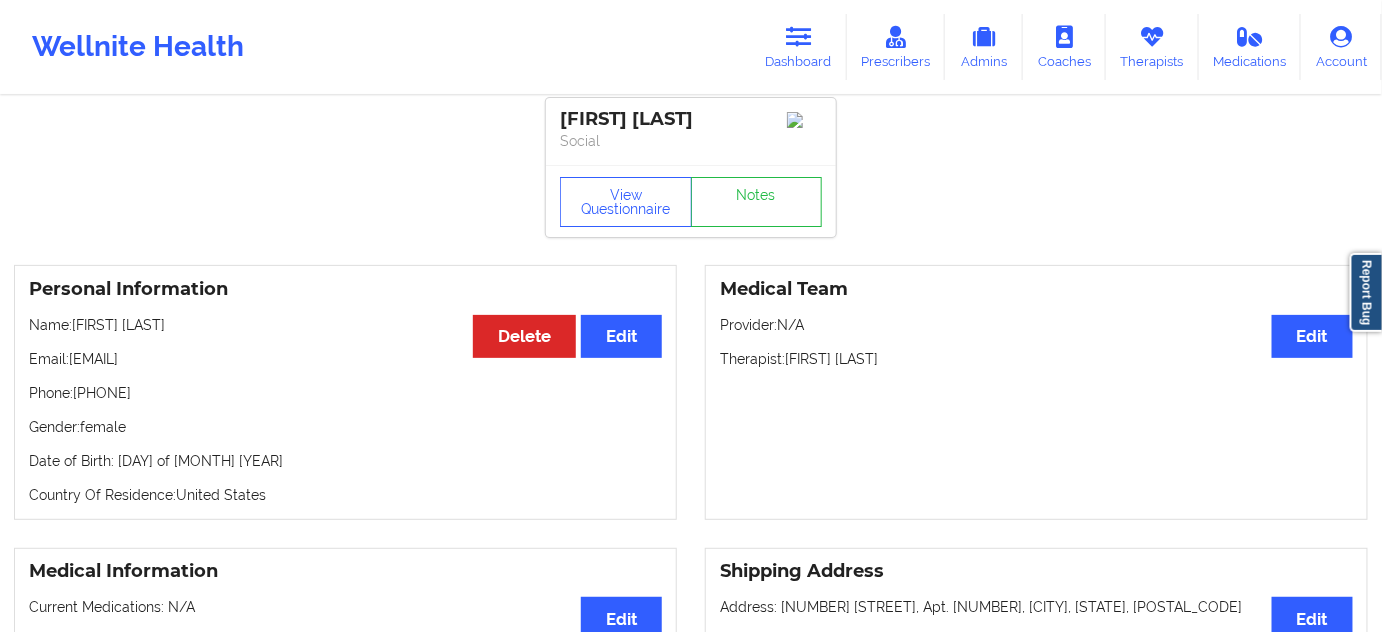 scroll, scrollTop: 0, scrollLeft: 0, axis: both 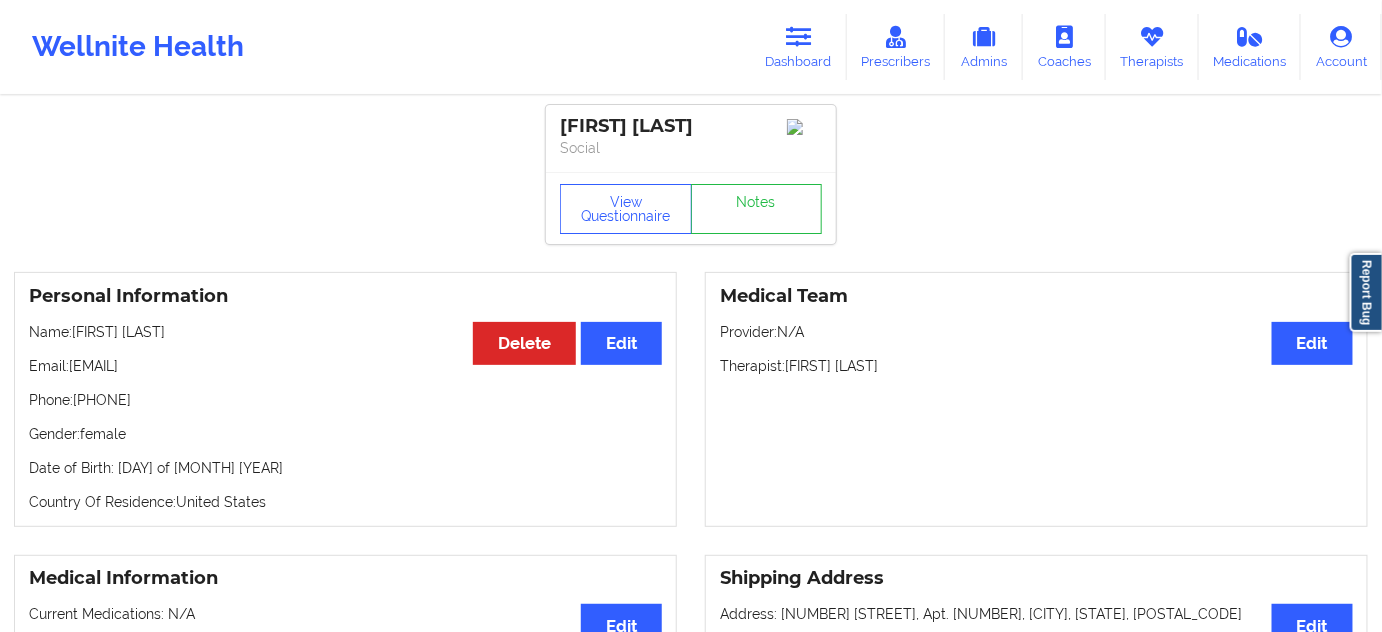 click on "[FIRST] [LAST]" at bounding box center [691, 126] 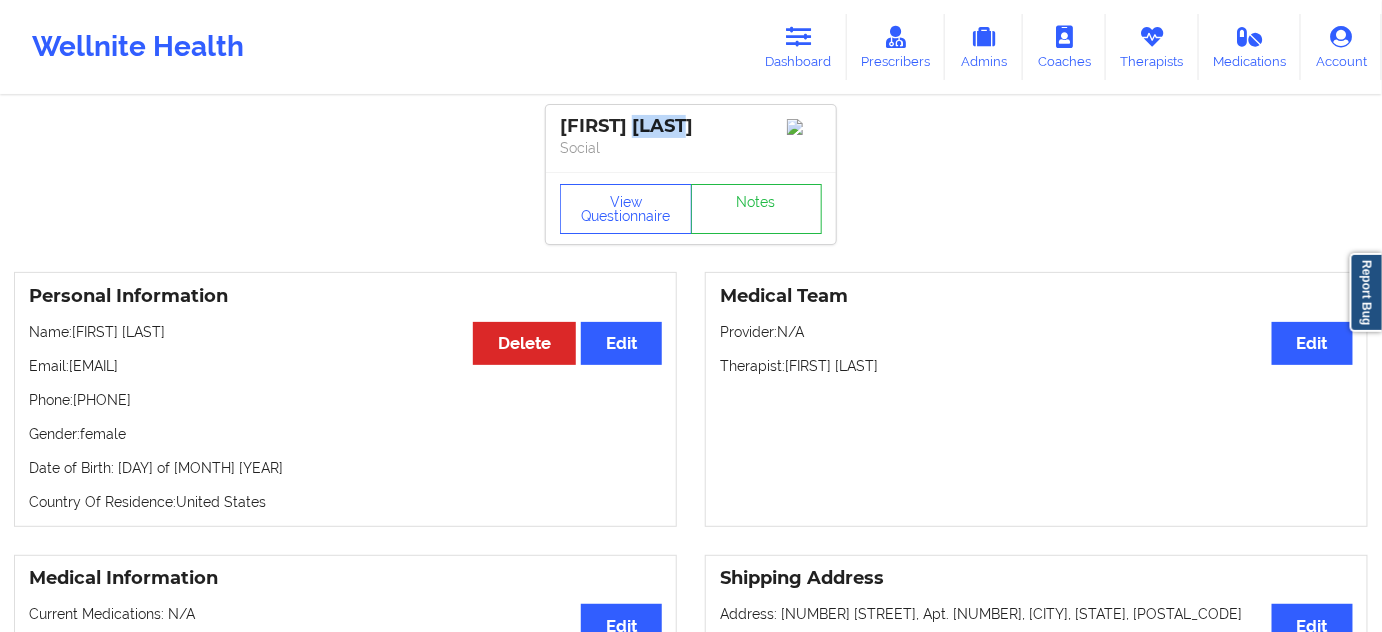 click on "[FIRST] [LAST]" at bounding box center (691, 126) 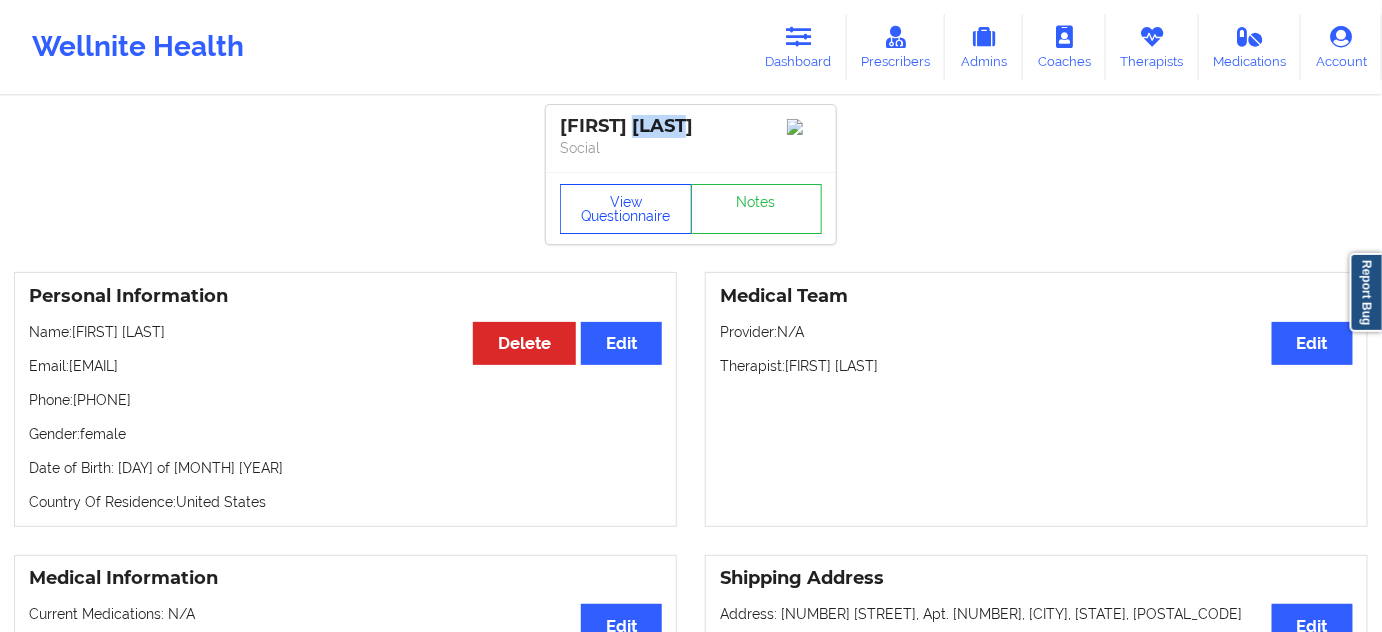 copy on "[LAST]" 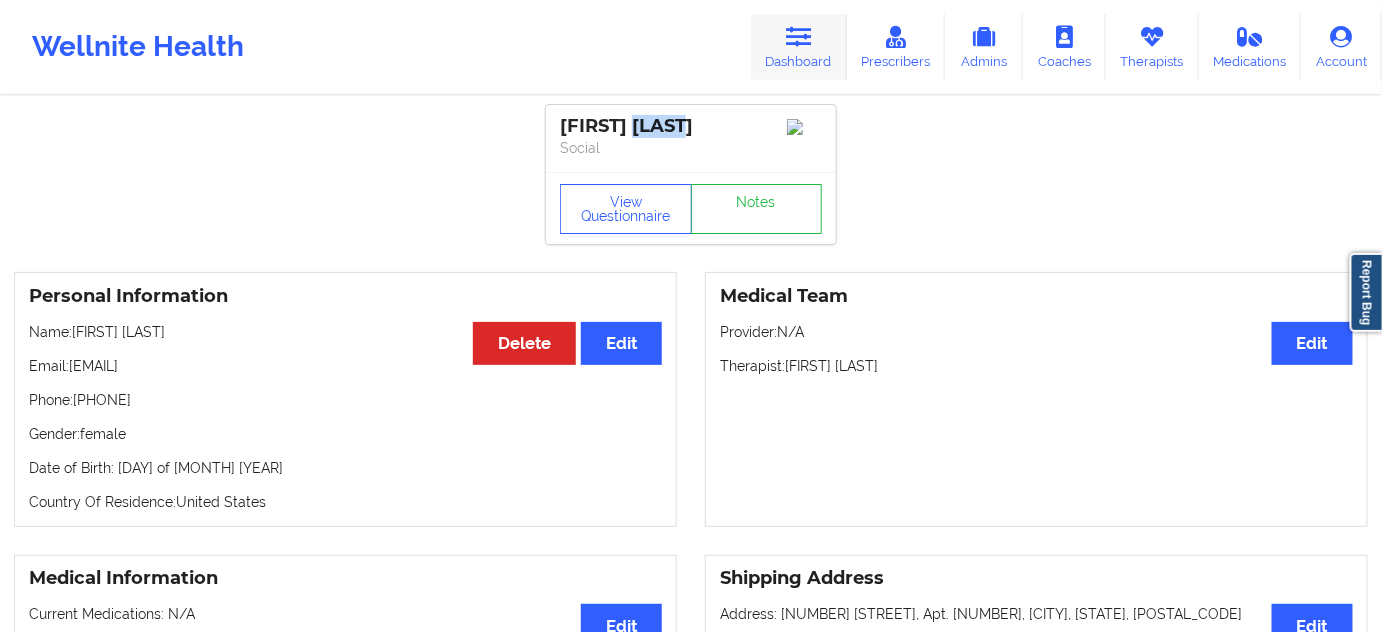 click on "Dashboard" at bounding box center (799, 47) 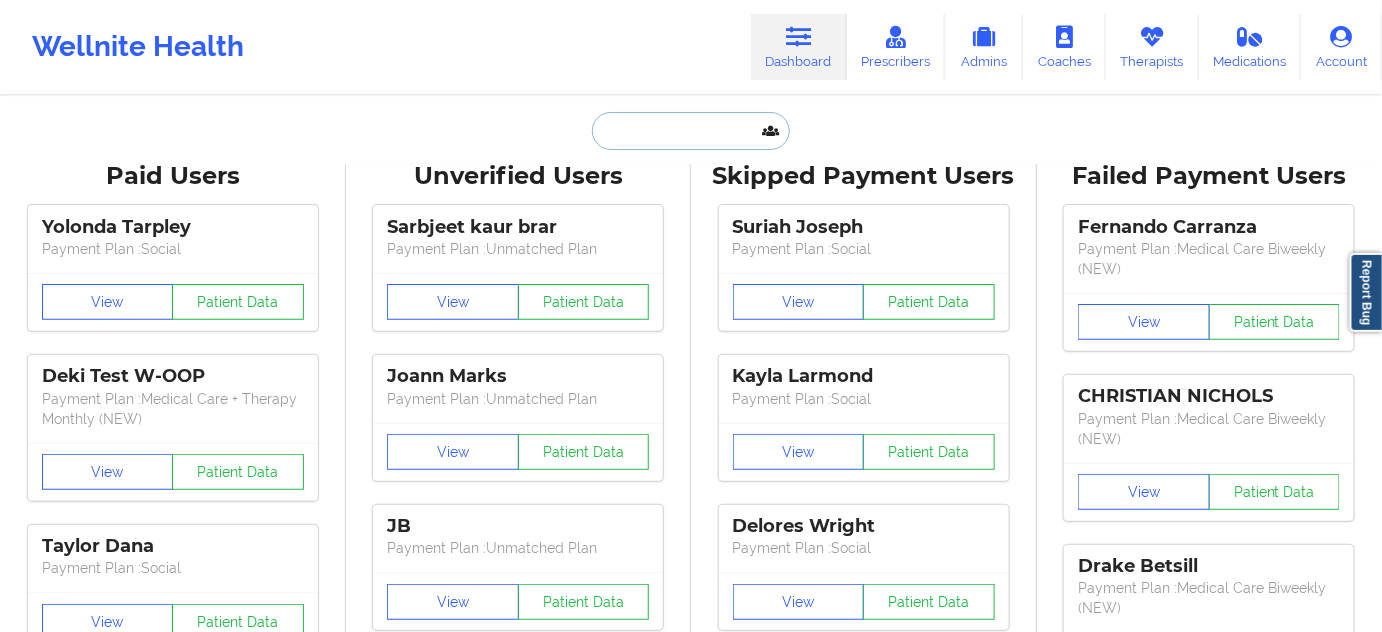click at bounding box center [691, 131] 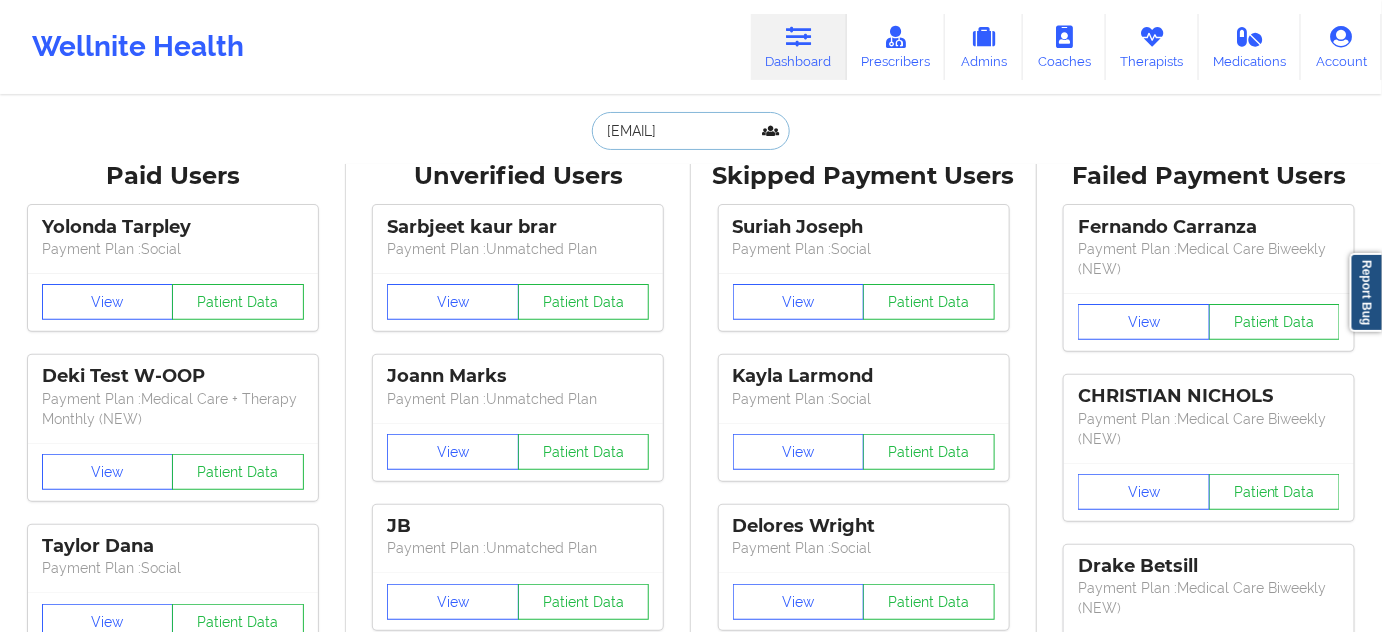 scroll, scrollTop: 0, scrollLeft: 13, axis: horizontal 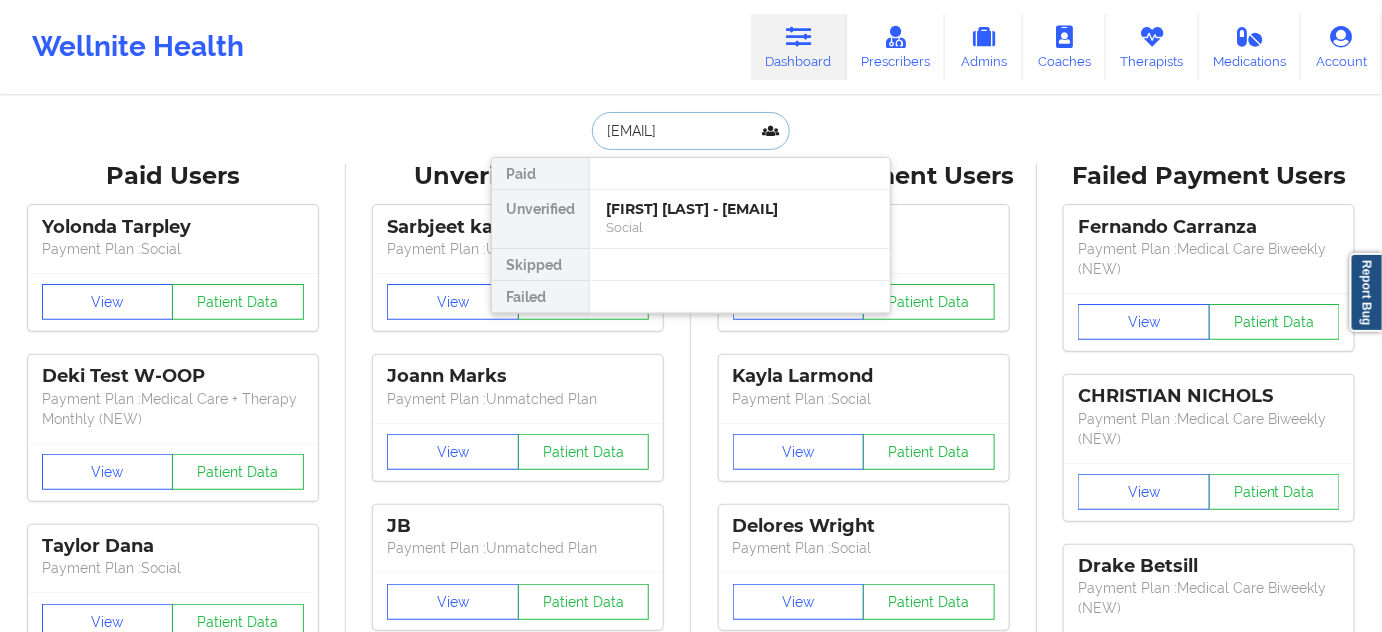 click on "[FIRST] [LAST] - [EMAIL]" at bounding box center [740, 209] 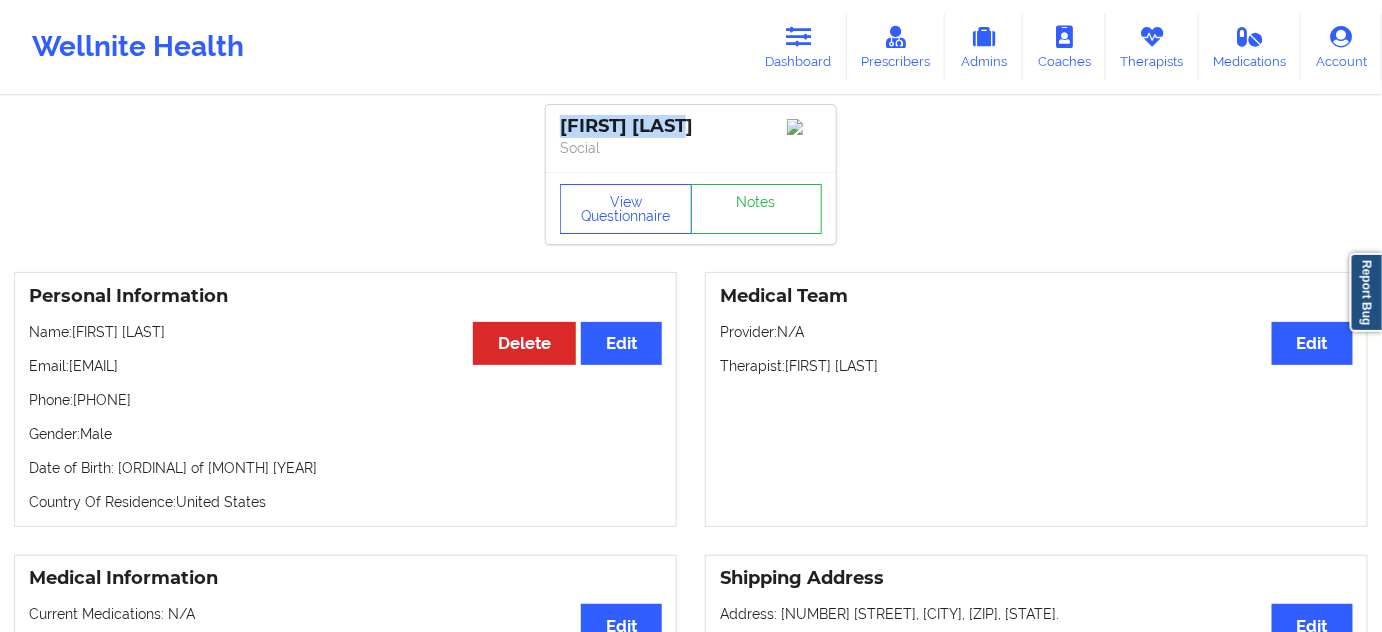drag, startPoint x: 694, startPoint y: 130, endPoint x: 552, endPoint y: 128, distance: 142.01408 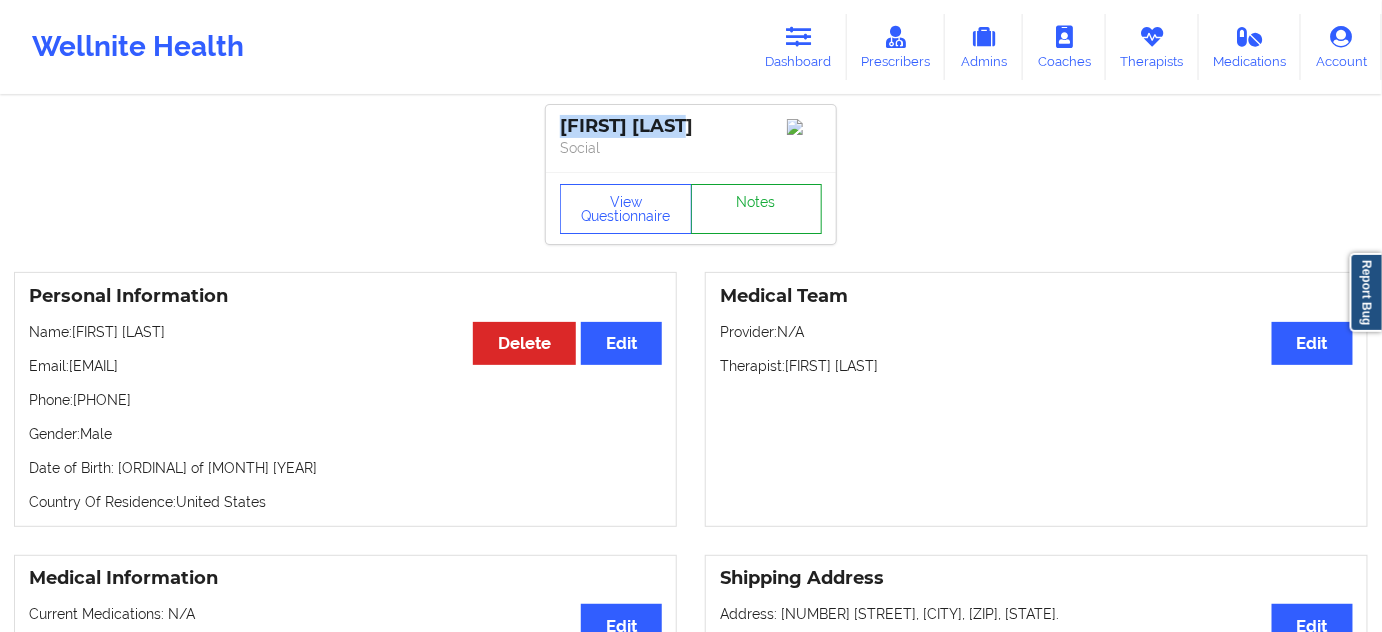 click on "Notes" at bounding box center [757, 209] 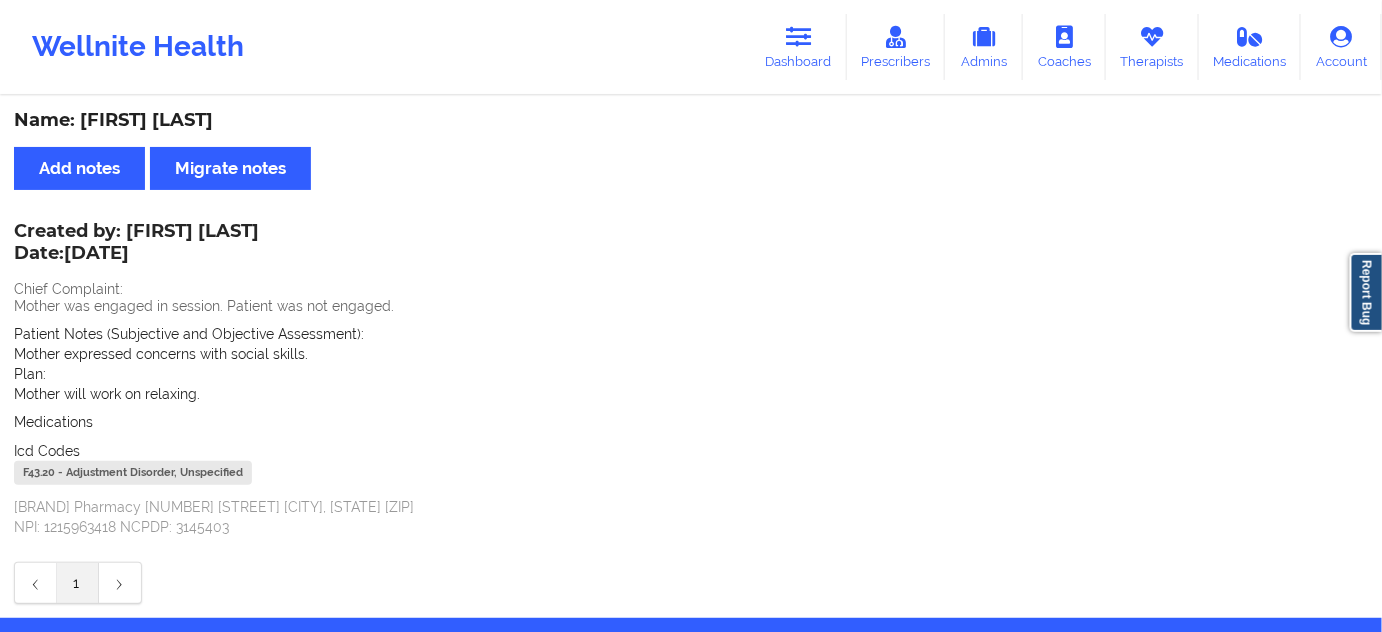 click on "F43.20 - Adjustment Disorder, Unspecified" at bounding box center (133, 473) 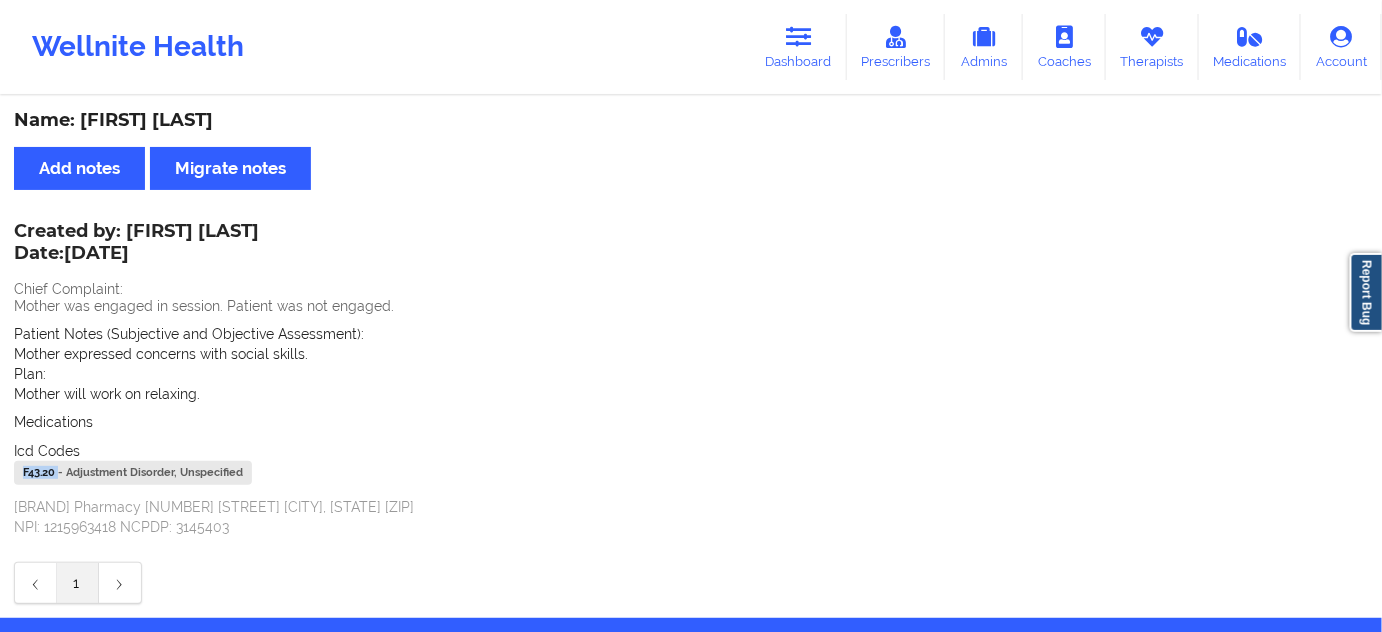 click on "F43.20 - Adjustment Disorder, Unspecified" at bounding box center (133, 473) 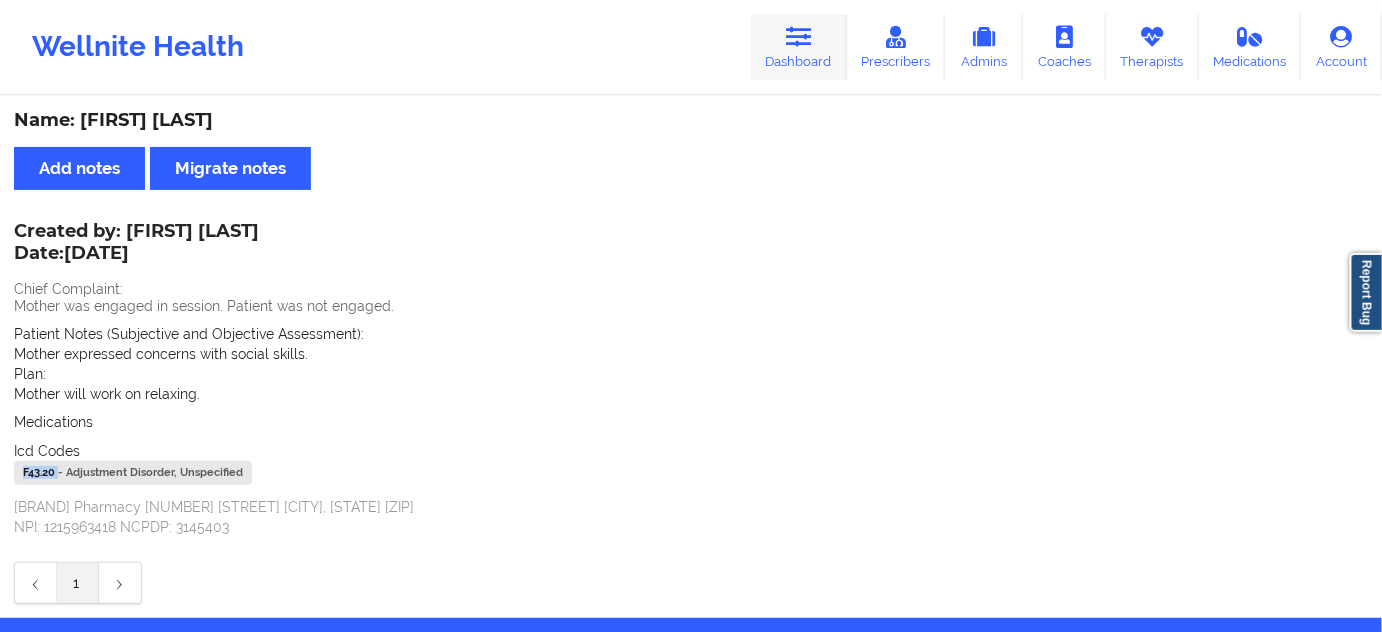 click on "Dashboard" at bounding box center (799, 47) 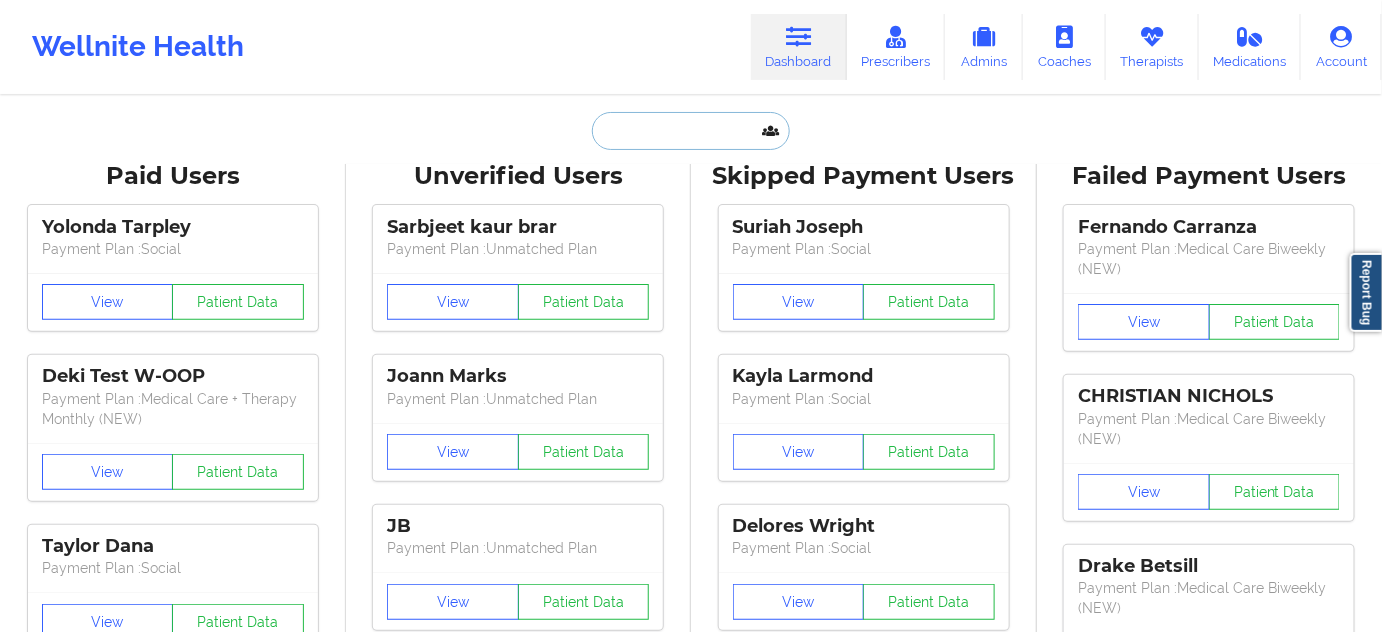 click at bounding box center [691, 131] 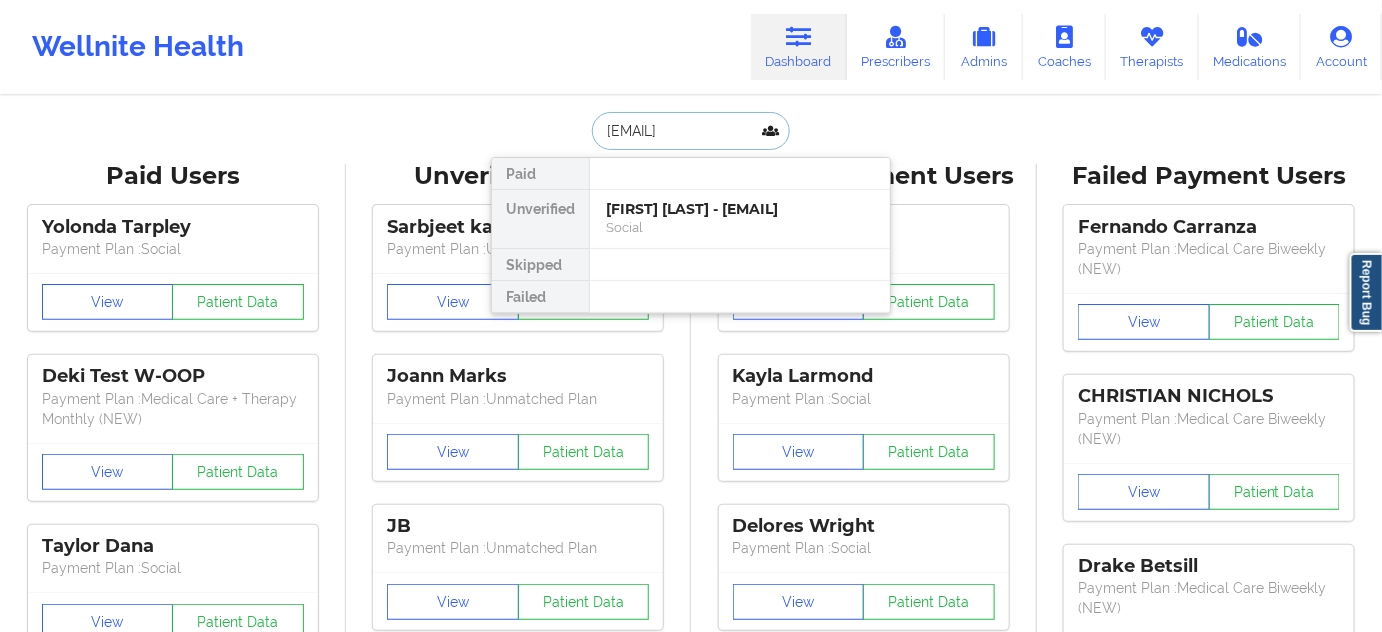 drag, startPoint x: 671, startPoint y: 223, endPoint x: 477, endPoint y: 75, distance: 244.0082 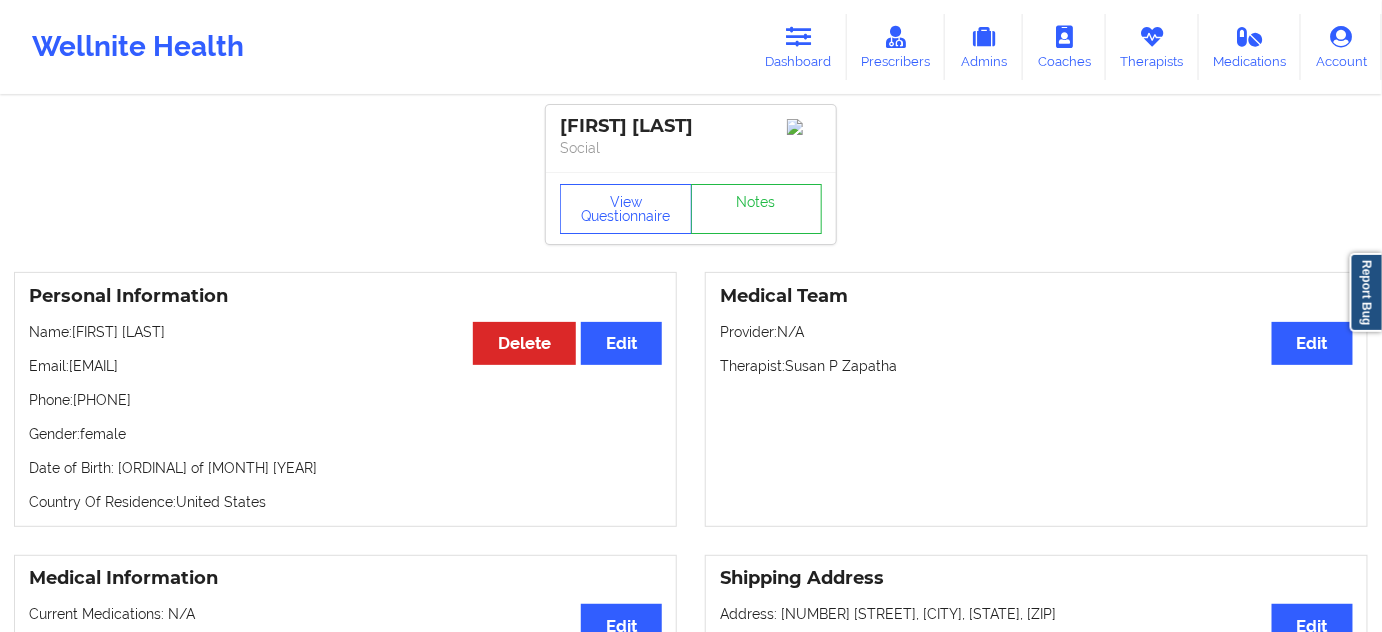drag, startPoint x: 728, startPoint y: 124, endPoint x: 557, endPoint y: 95, distance: 173.44164 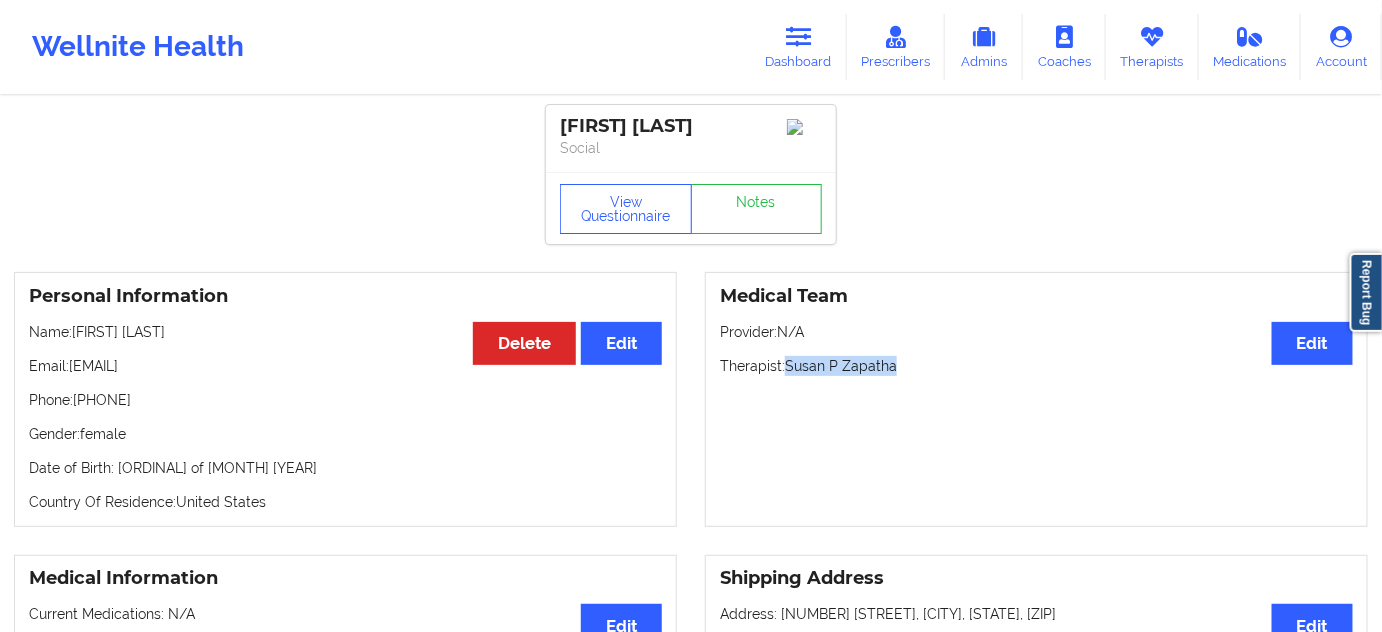 drag, startPoint x: 787, startPoint y: 372, endPoint x: 899, endPoint y: 379, distance: 112.21854 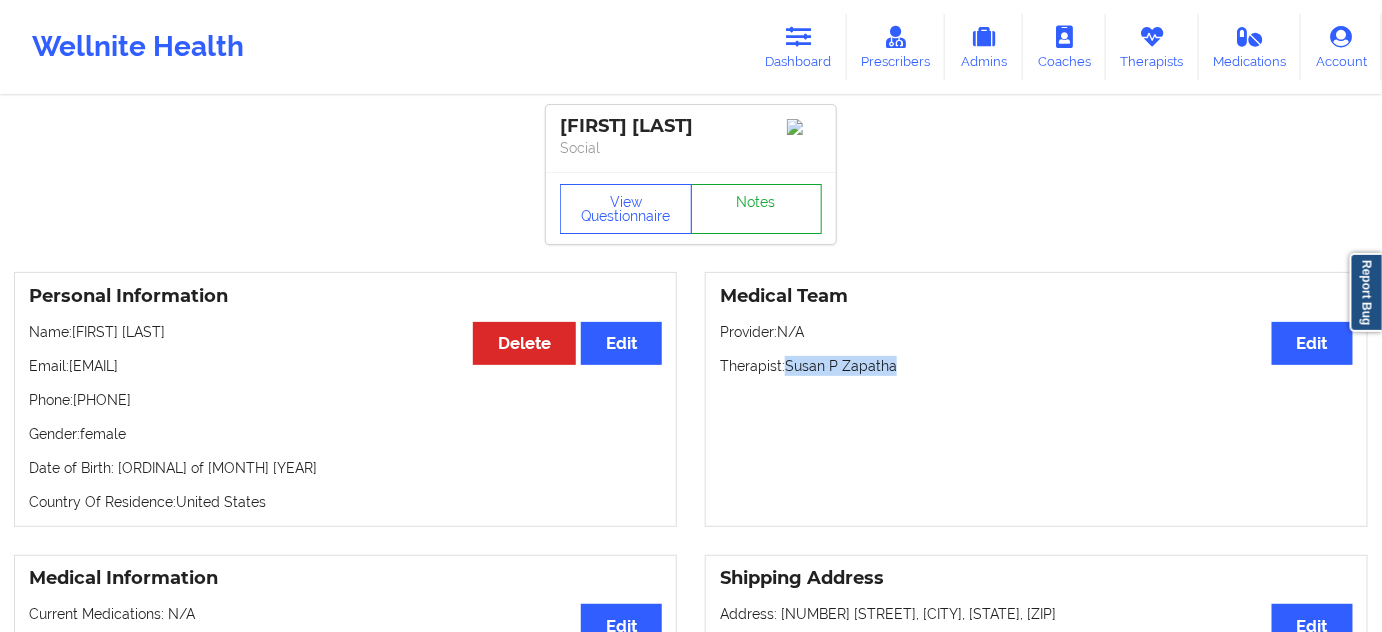 click on "Notes" at bounding box center (757, 209) 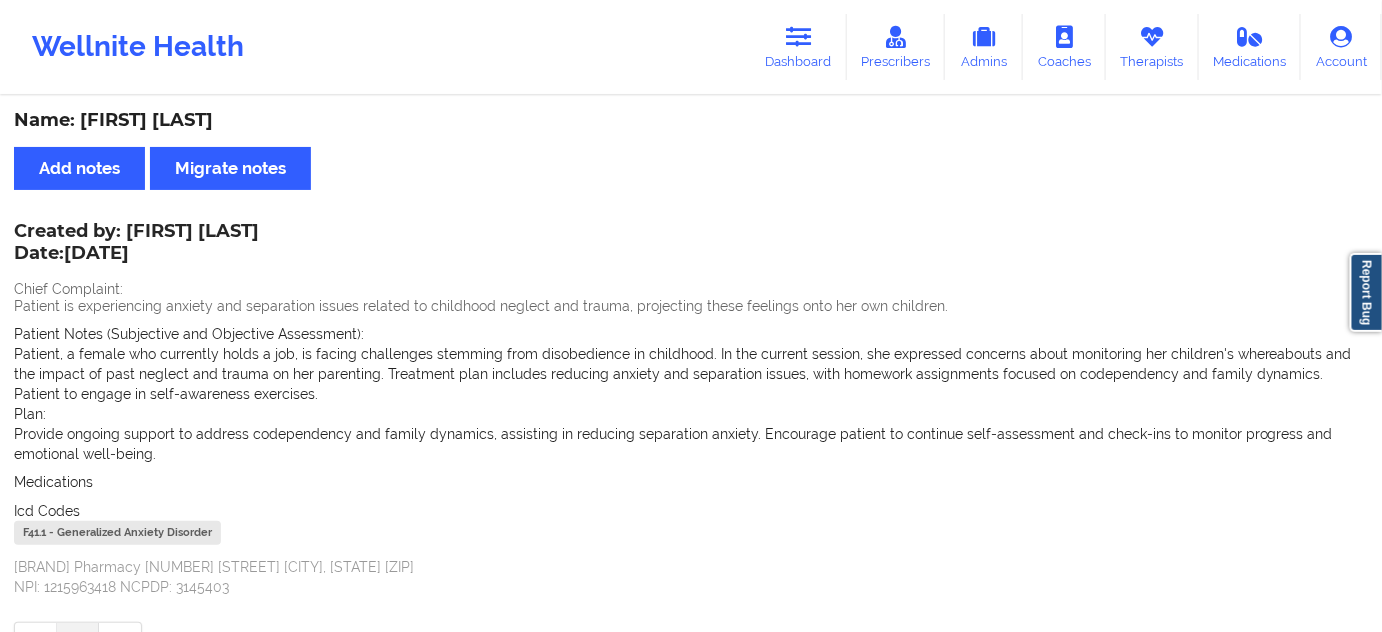 click on "F41.1 - Generalized Anxiety Disorder" at bounding box center (117, 533) 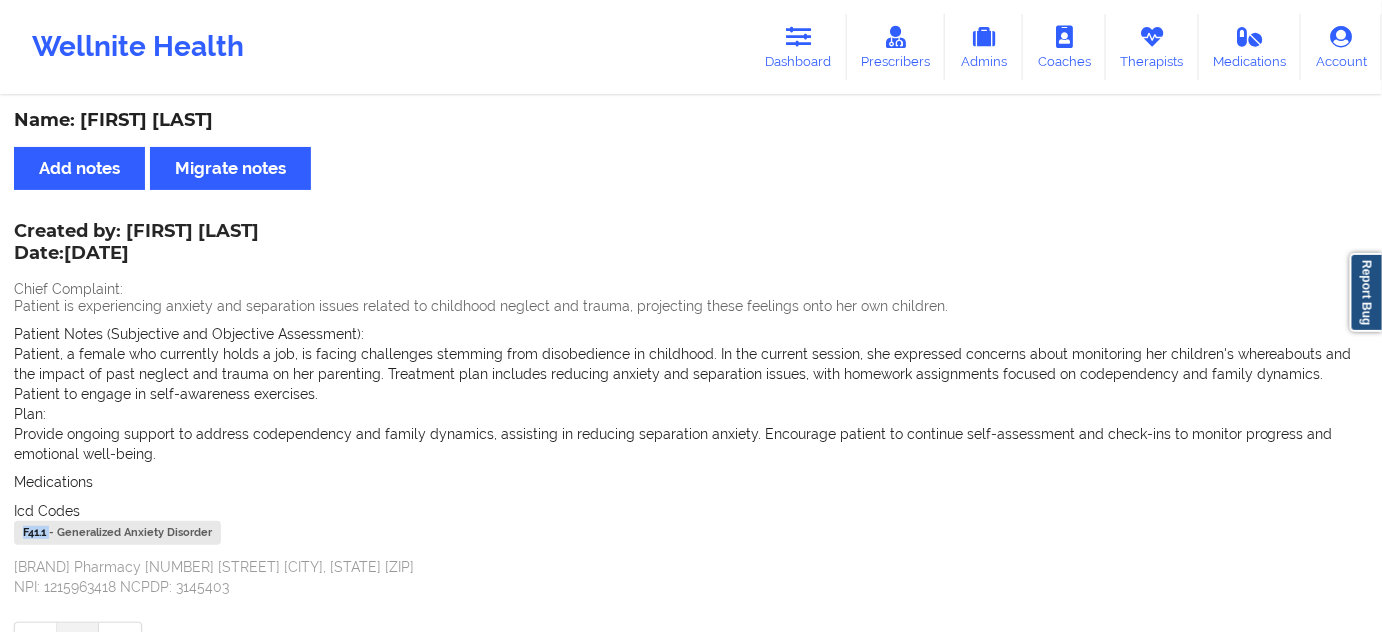 click on "F41.1 - Generalized Anxiety Disorder" at bounding box center (117, 533) 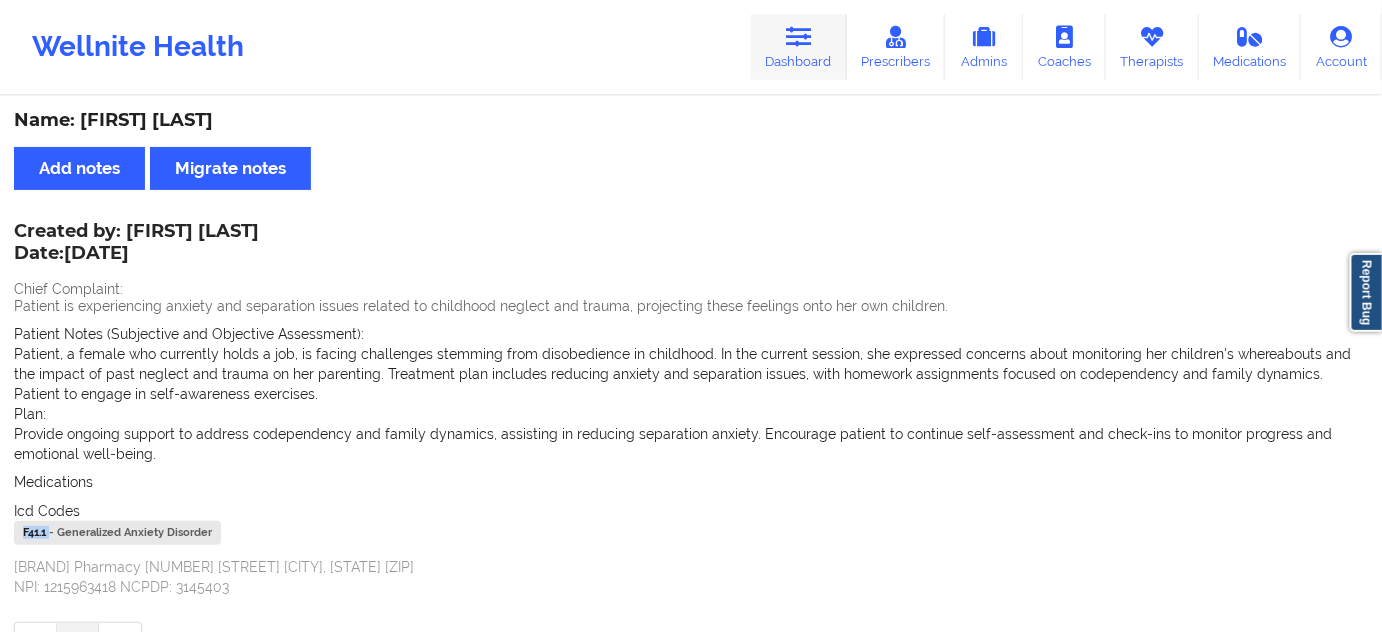 click at bounding box center (799, 37) 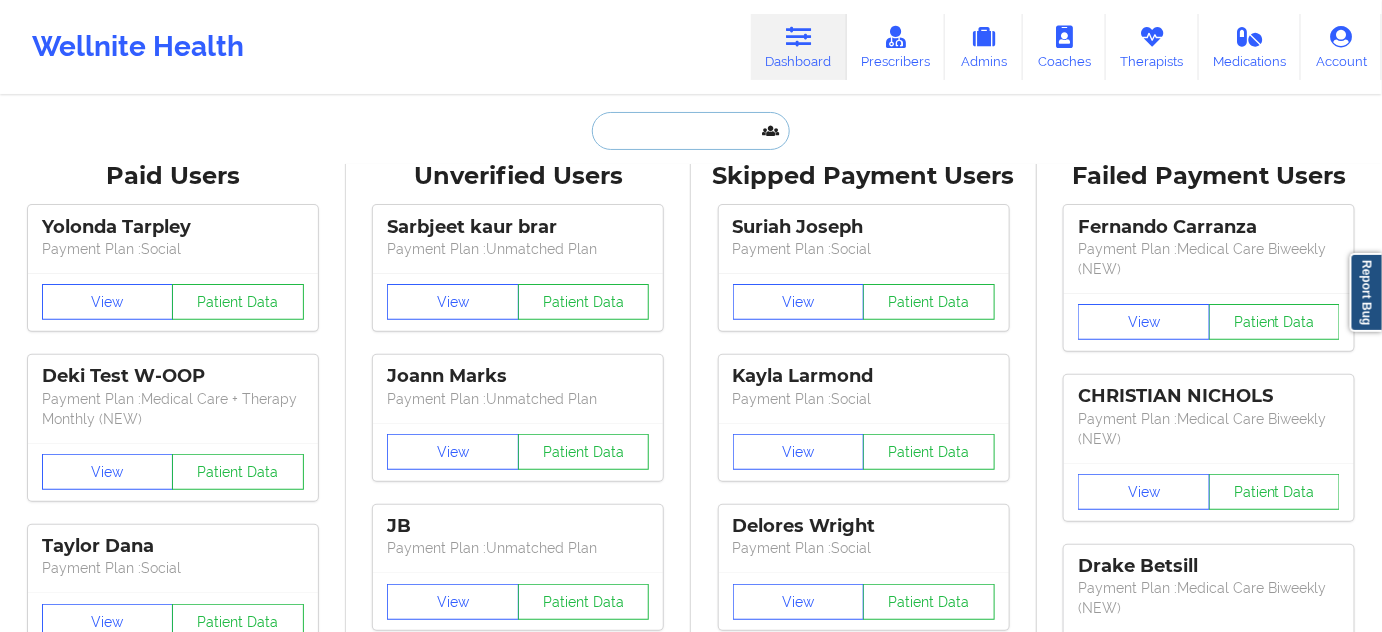 click at bounding box center (691, 131) 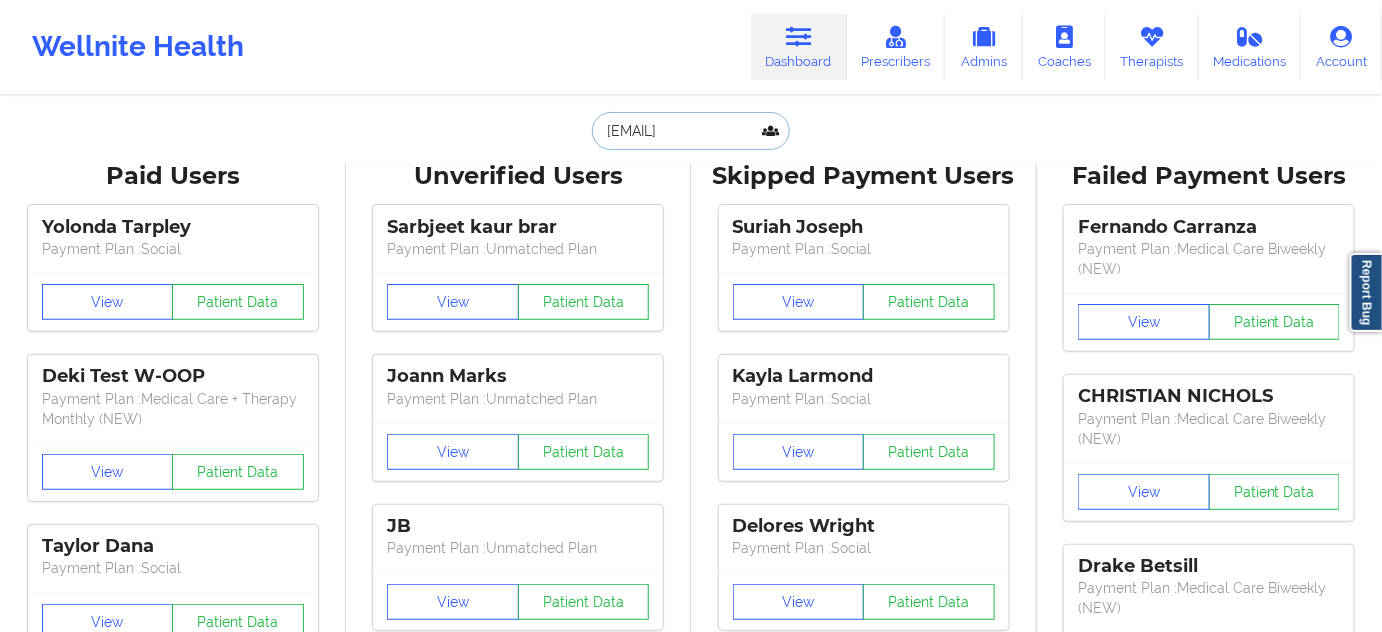 scroll, scrollTop: 0, scrollLeft: 2, axis: horizontal 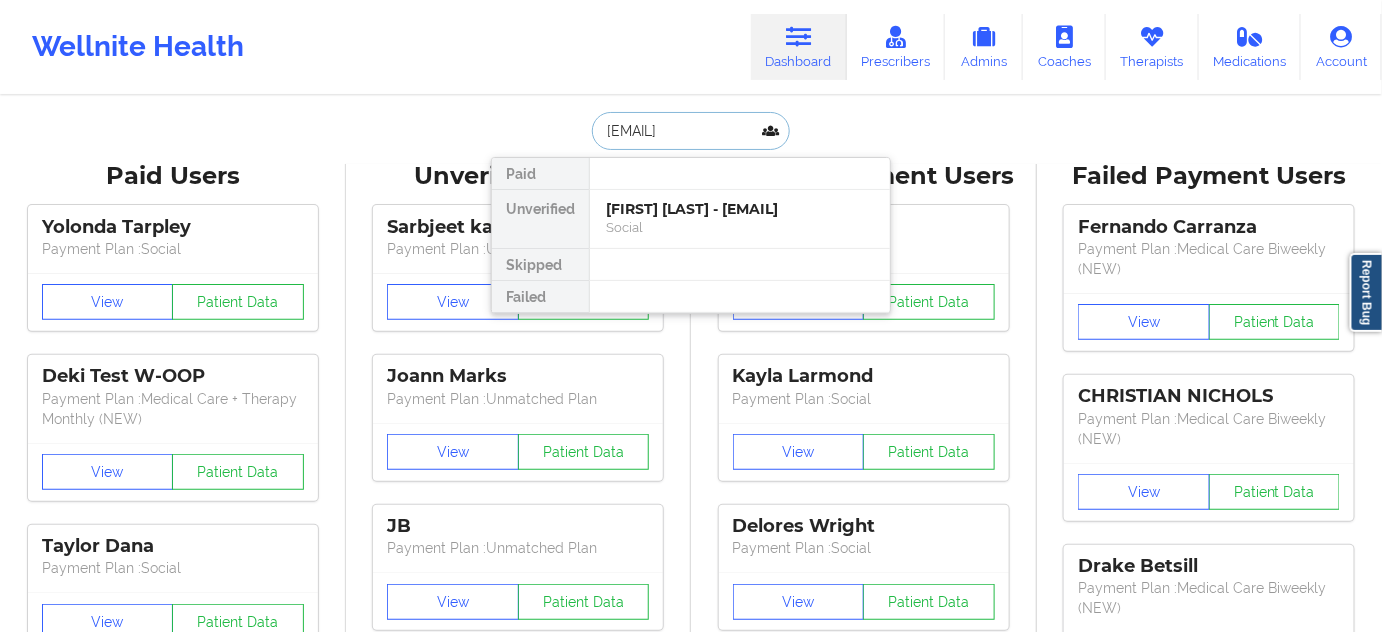 click on "[FIRST] [LAST] - [EMAIL]" at bounding box center [740, 209] 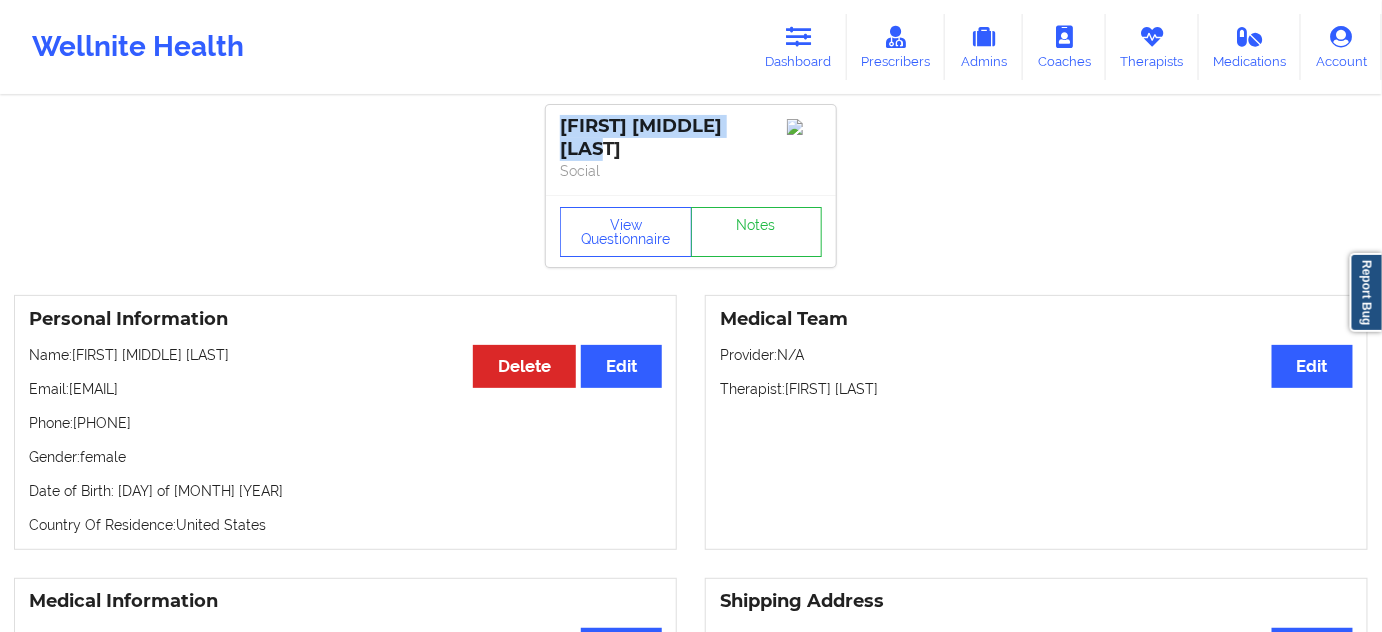 drag, startPoint x: 616, startPoint y: 154, endPoint x: 552, endPoint y: 122, distance: 71.55418 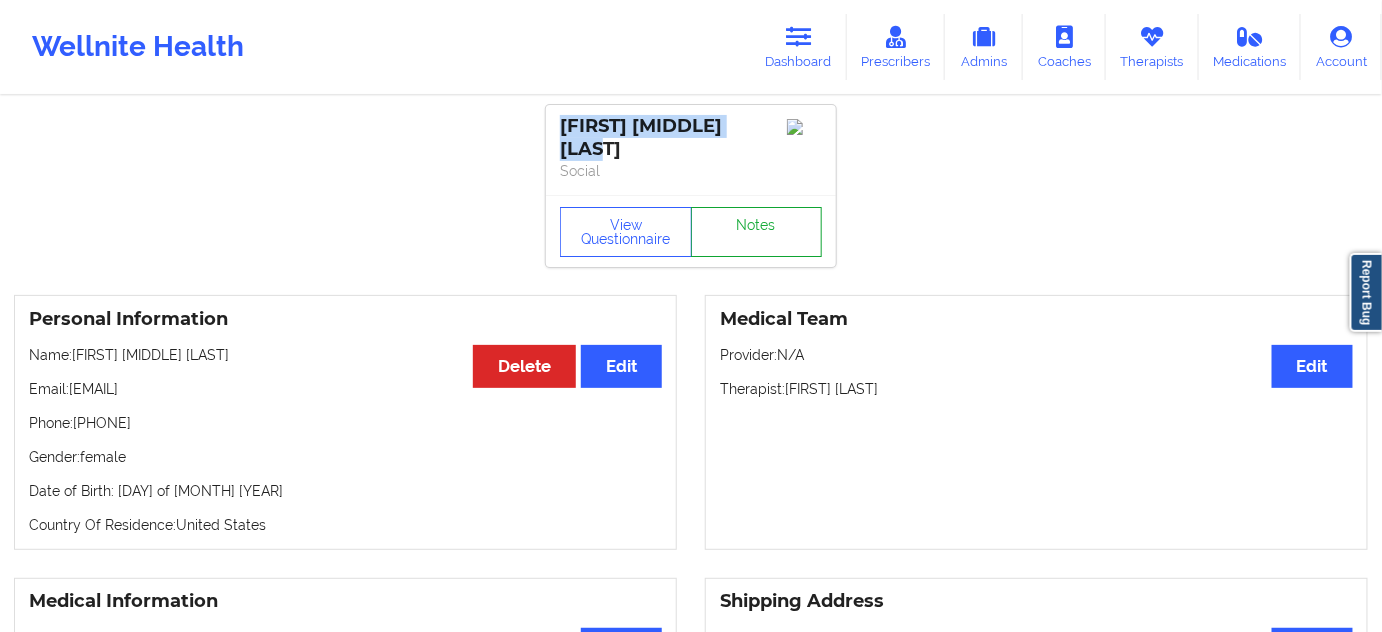 click on "Notes" at bounding box center (757, 232) 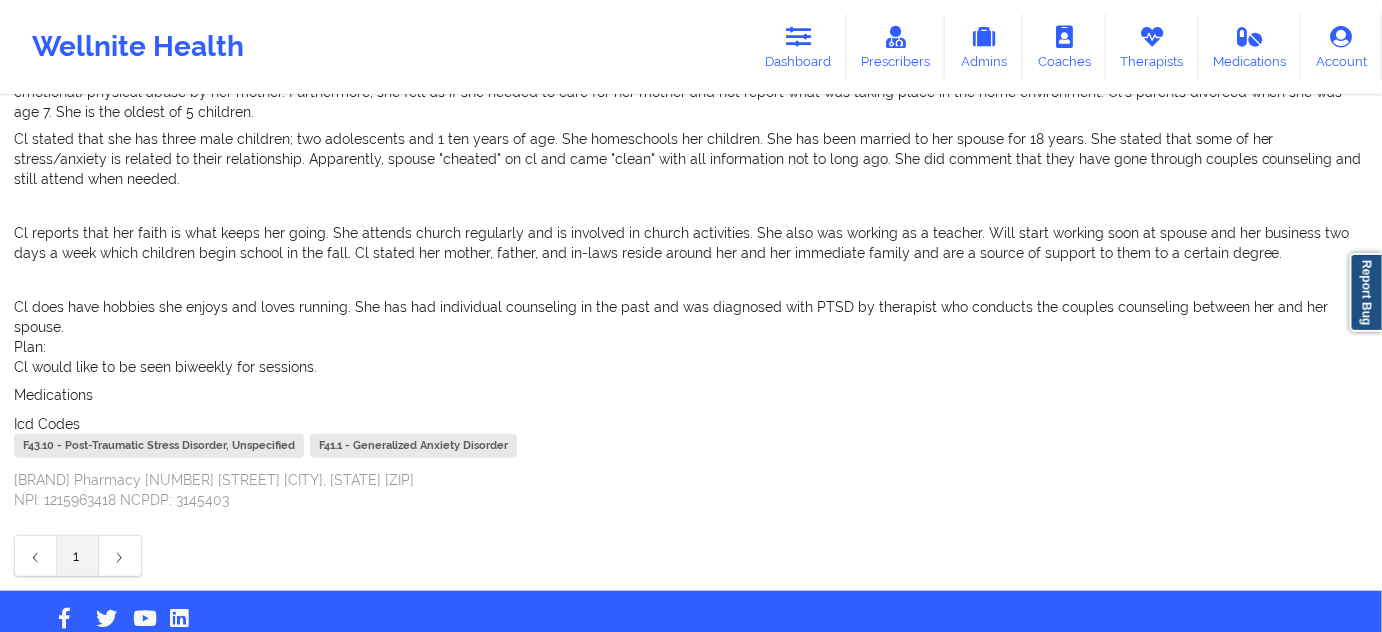 scroll, scrollTop: 322, scrollLeft: 0, axis: vertical 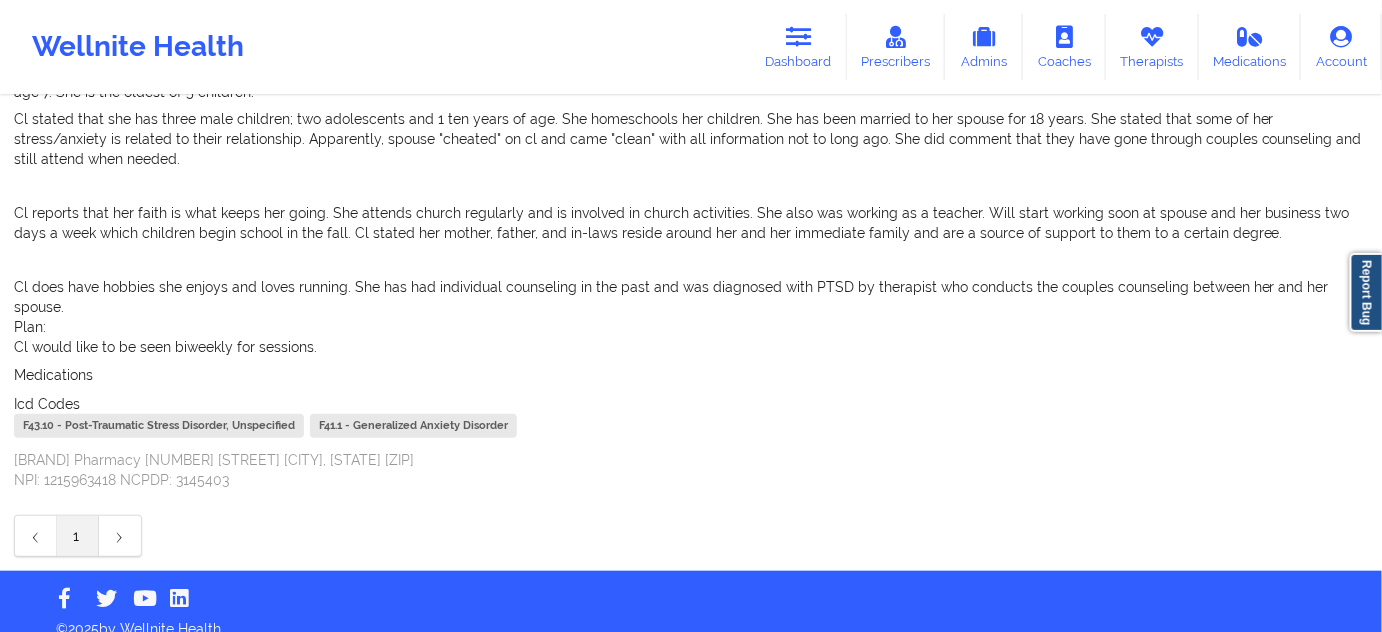 click on "F43.10 - Post-Traumatic Stress Disorder, Unspecified" at bounding box center [159, 426] 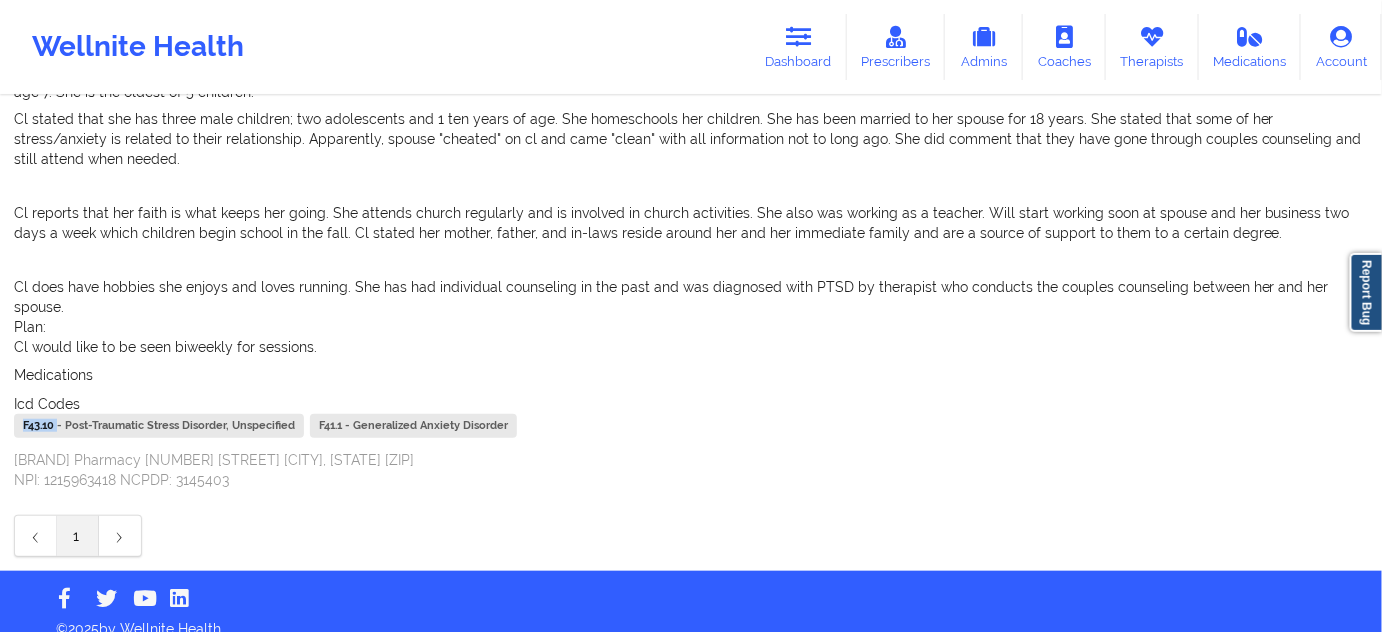 click on "F43.10 - Post-Traumatic Stress Disorder, Unspecified" at bounding box center (159, 426) 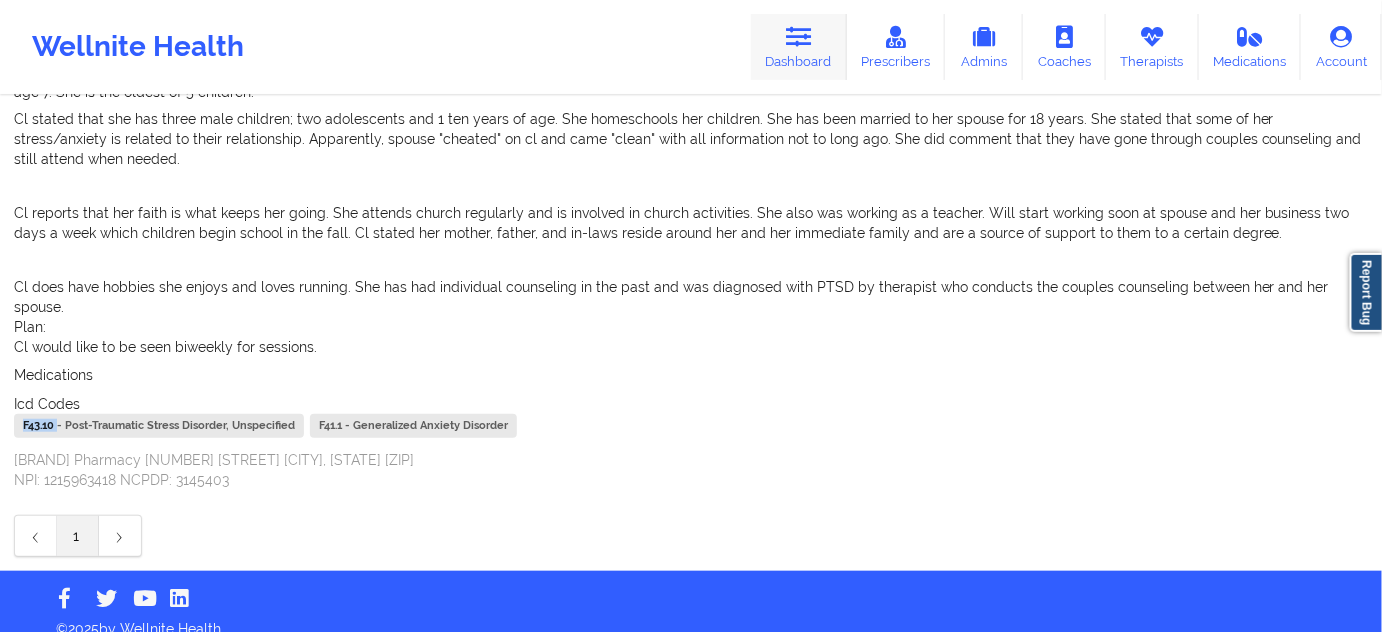 click on "Dashboard" at bounding box center [799, 47] 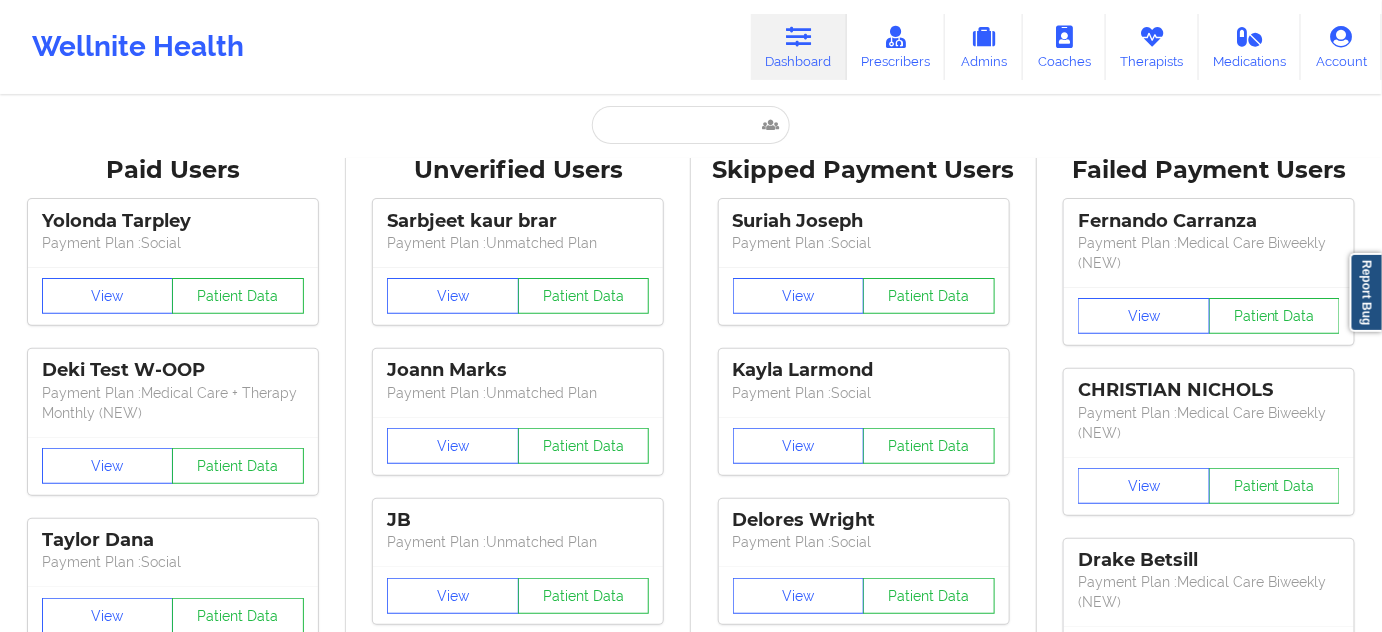 scroll, scrollTop: 0, scrollLeft: 0, axis: both 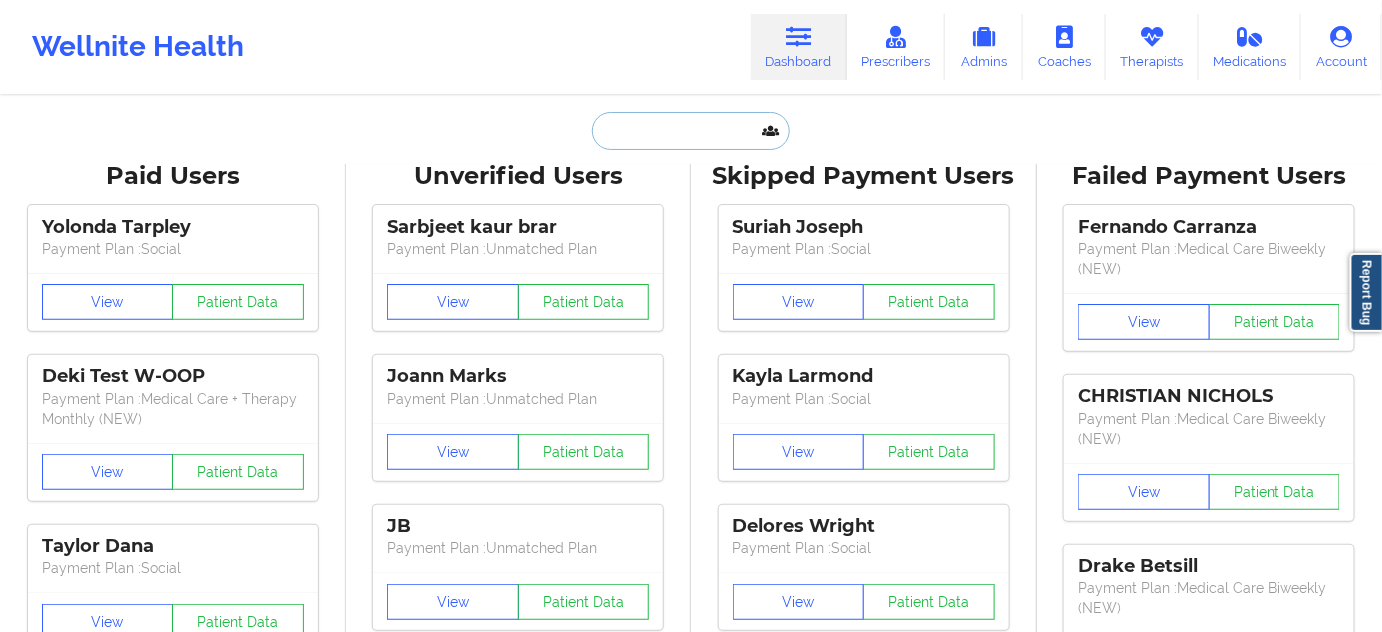 click at bounding box center [691, 131] 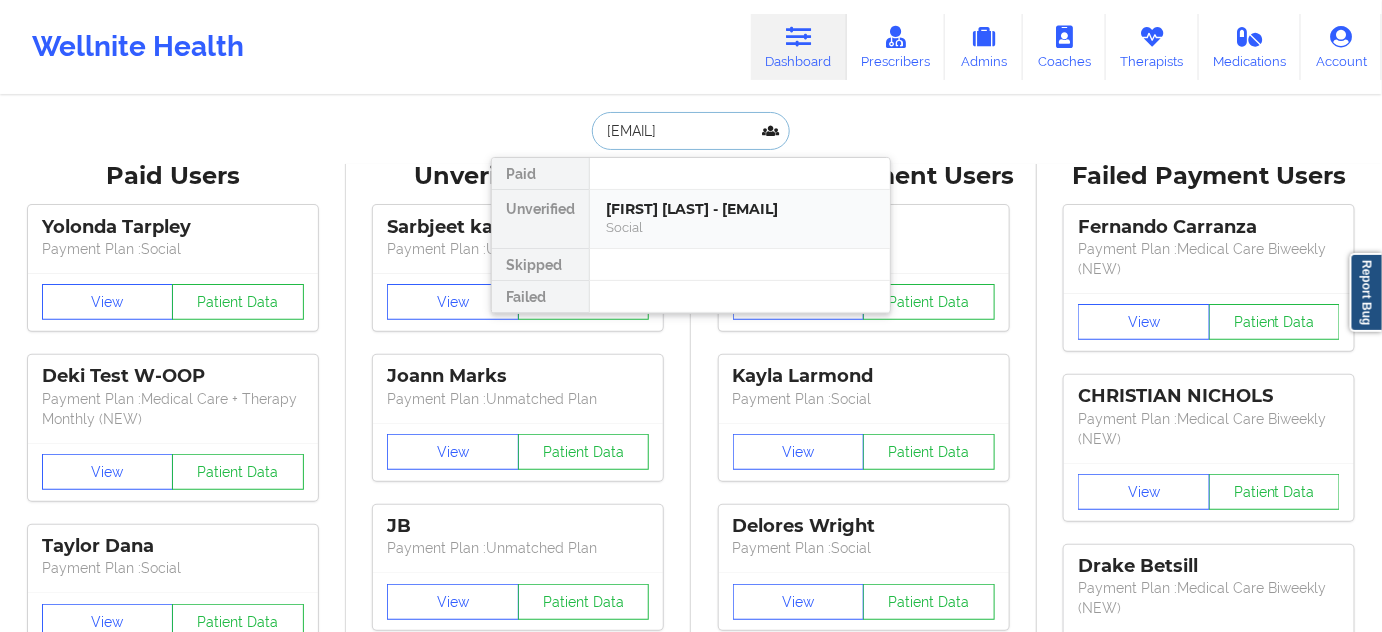 scroll, scrollTop: 0, scrollLeft: 24, axis: horizontal 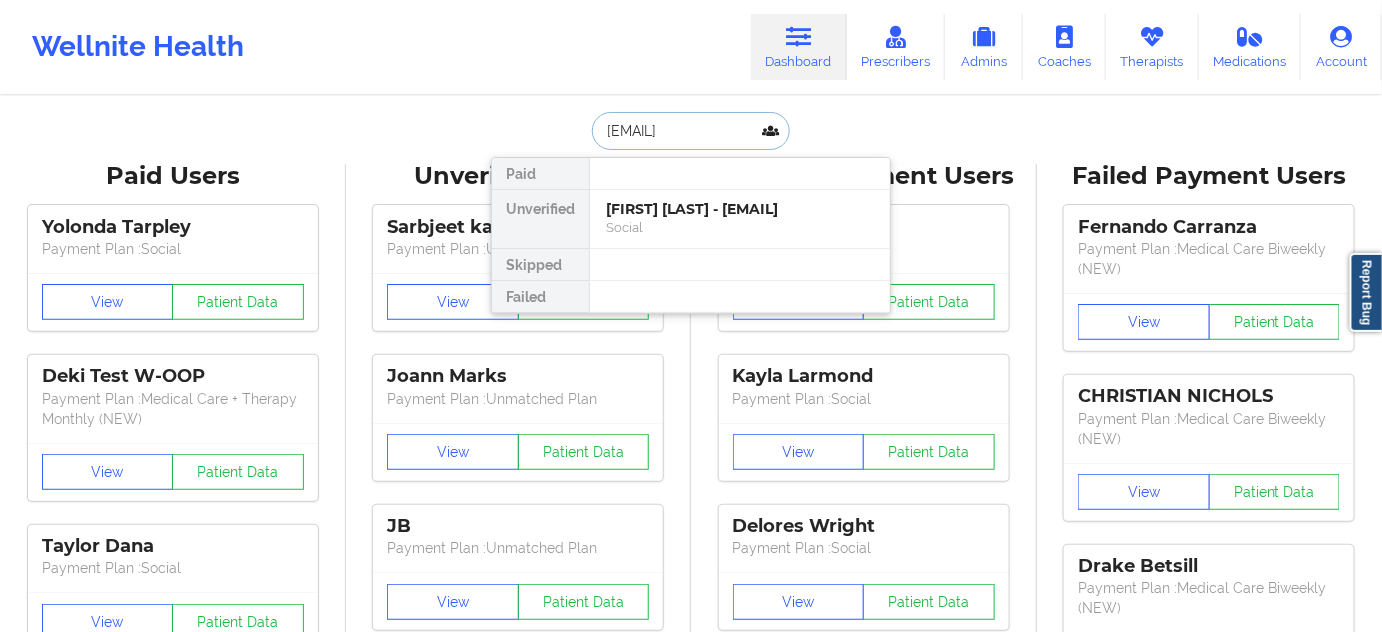 click on "[FIRST] [LAST] - [EMAIL]" at bounding box center [740, 209] 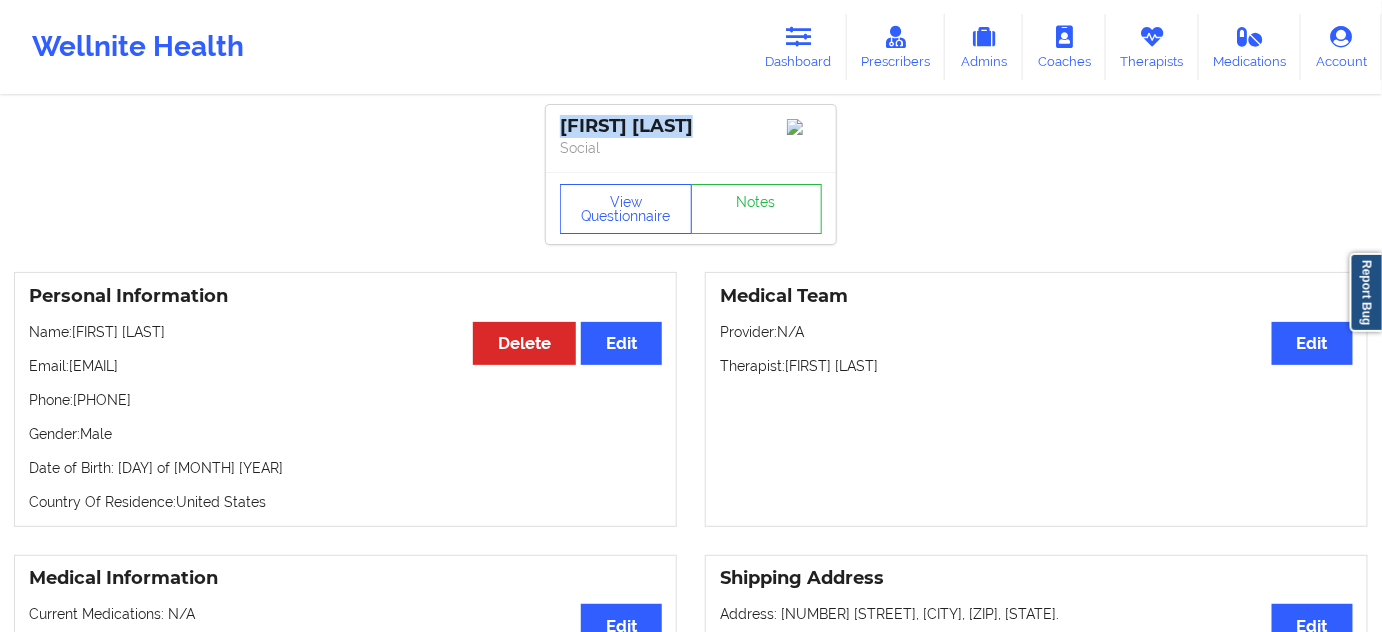 drag, startPoint x: 723, startPoint y: 123, endPoint x: 437, endPoint y: 59, distance: 293.07336 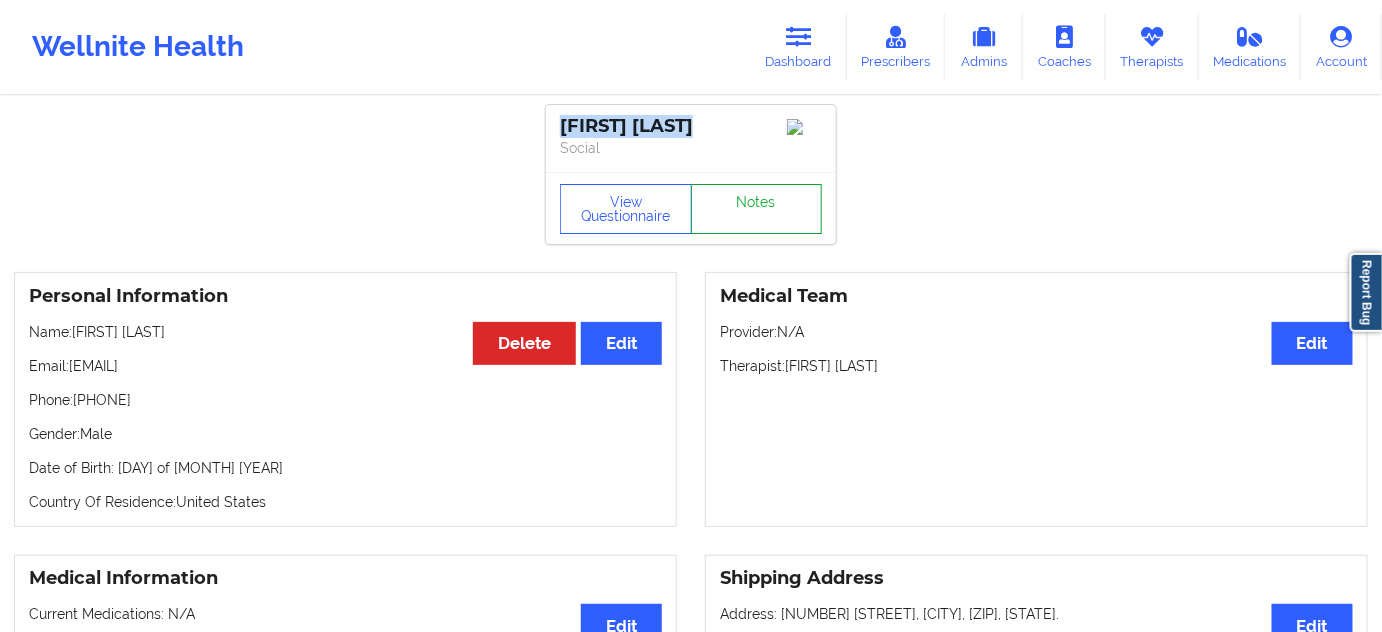 click on "Notes" at bounding box center [757, 209] 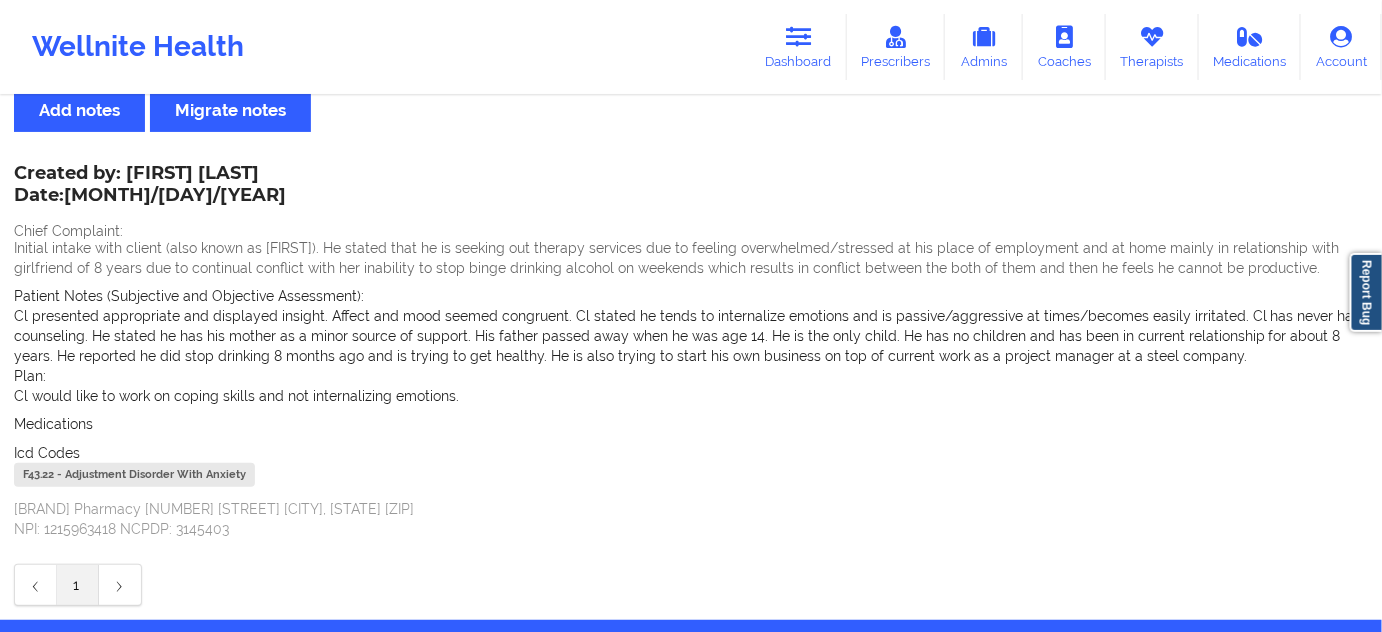 scroll, scrollTop: 60, scrollLeft: 0, axis: vertical 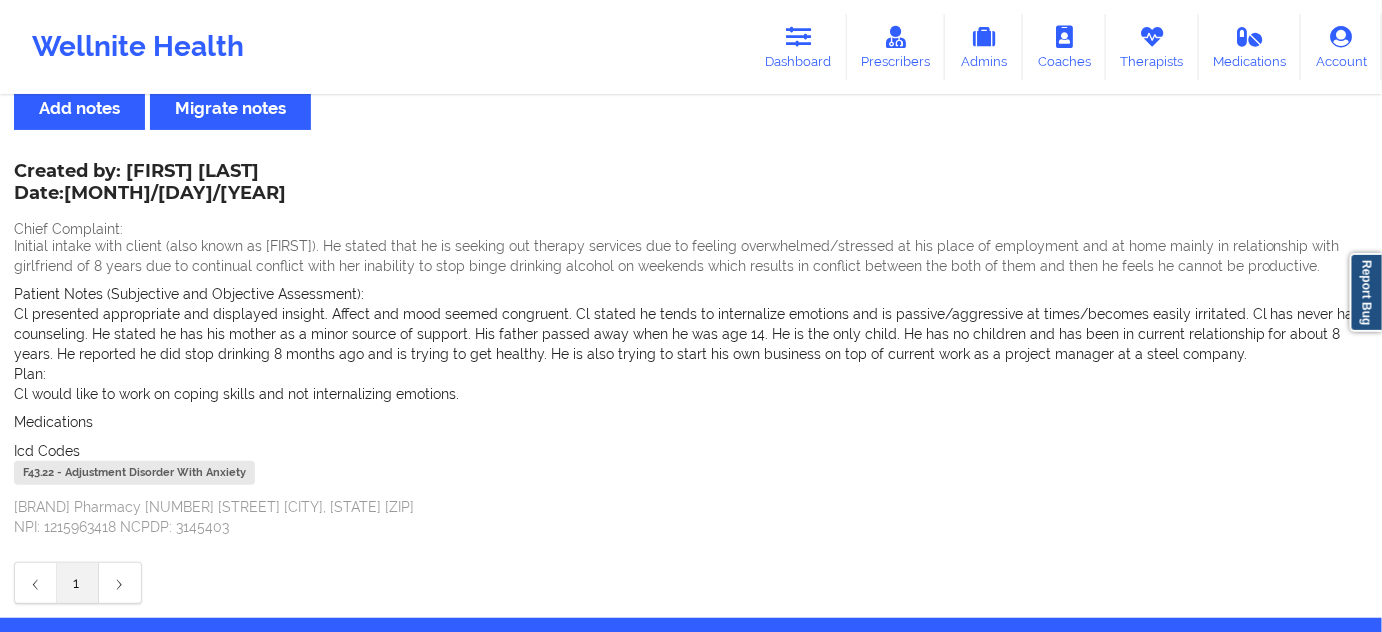 click on "F43.22 - Adjustment Disorder With Anxiety" at bounding box center (134, 473) 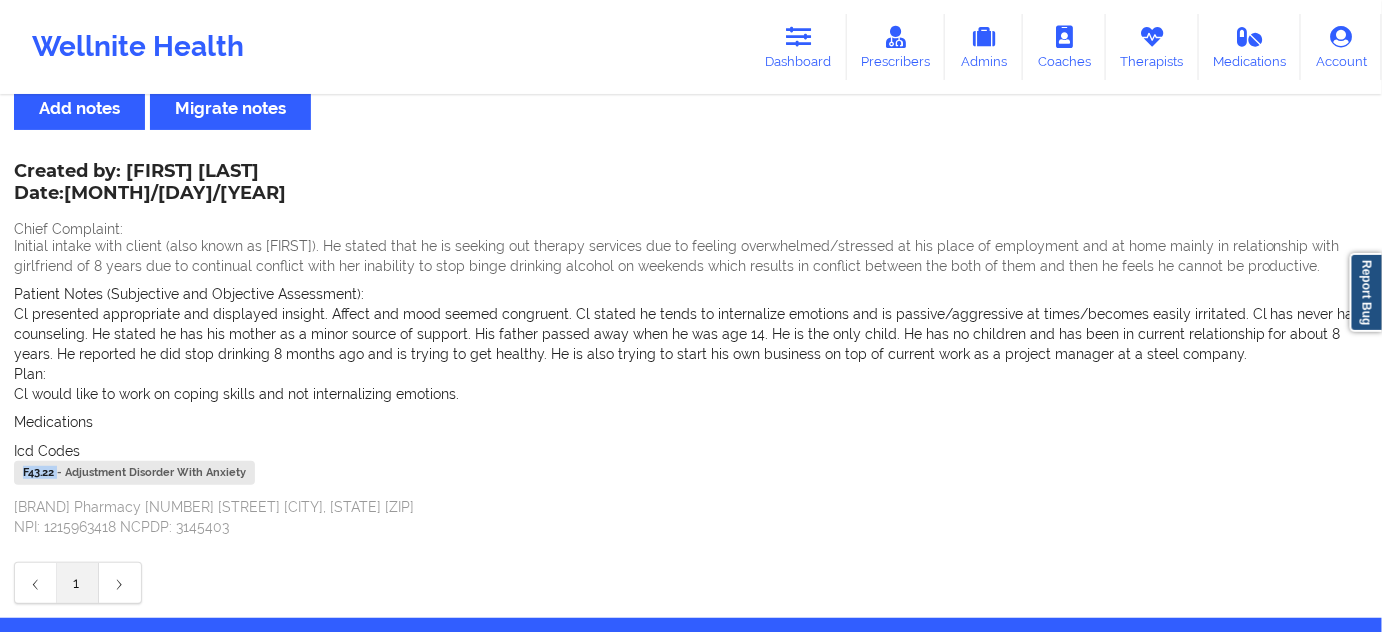 click on "F43.22 - Adjustment Disorder With Anxiety" at bounding box center [134, 473] 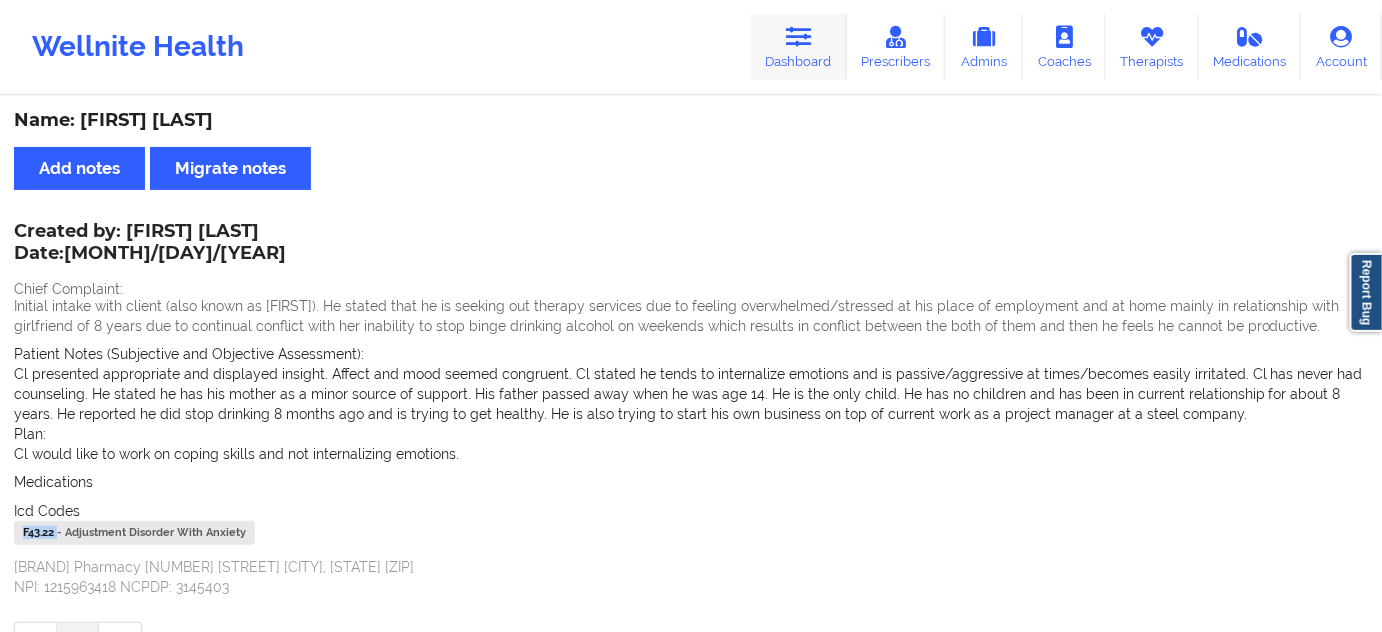 click at bounding box center (799, 37) 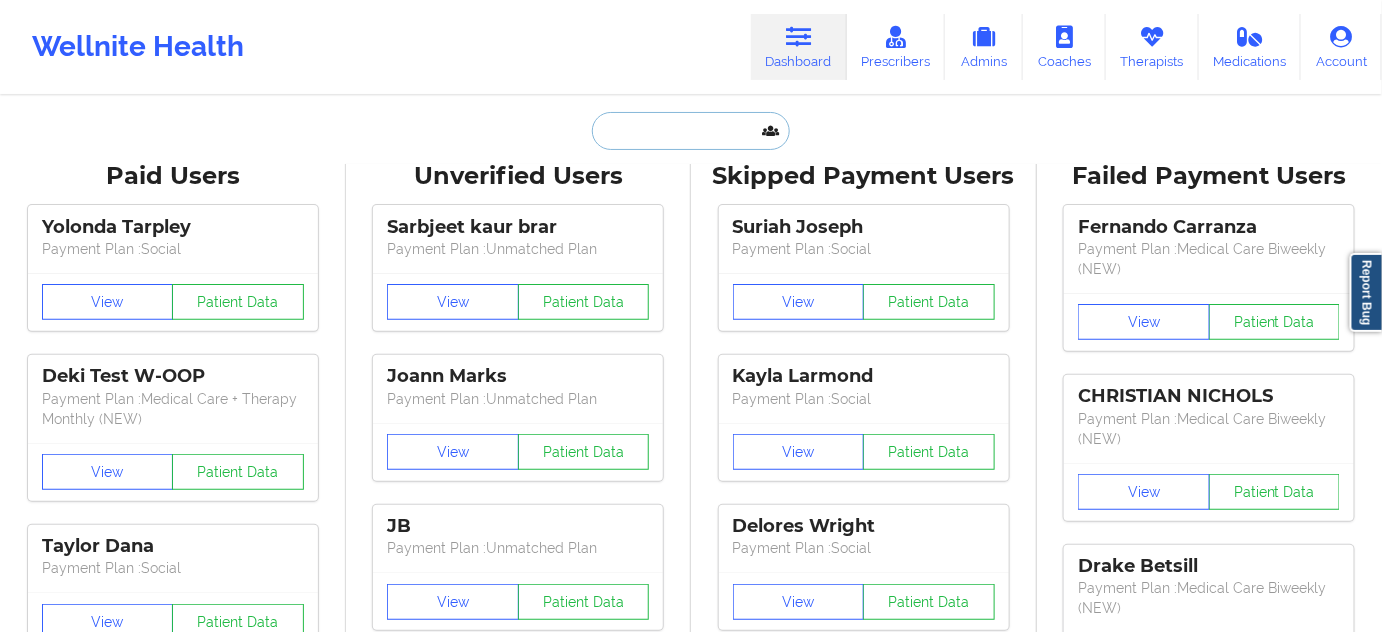 click at bounding box center (691, 131) 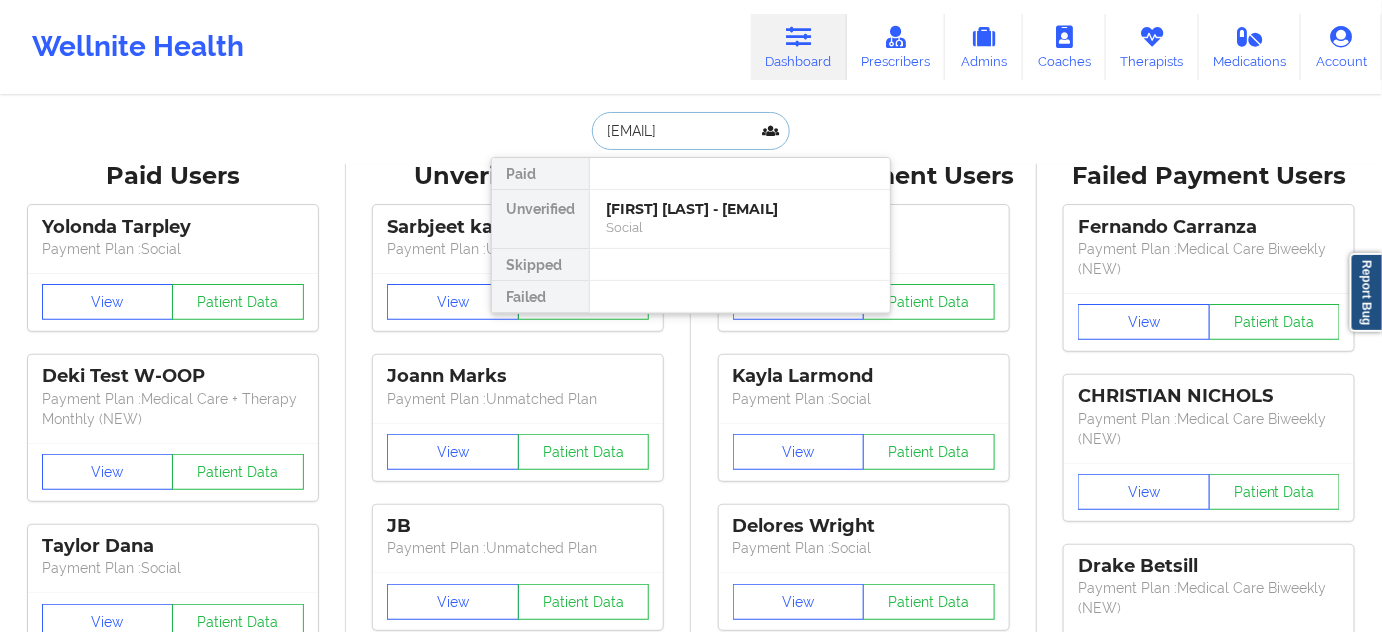 click on "[FIRST] [LAST] - [EMAIL]" at bounding box center (740, 209) 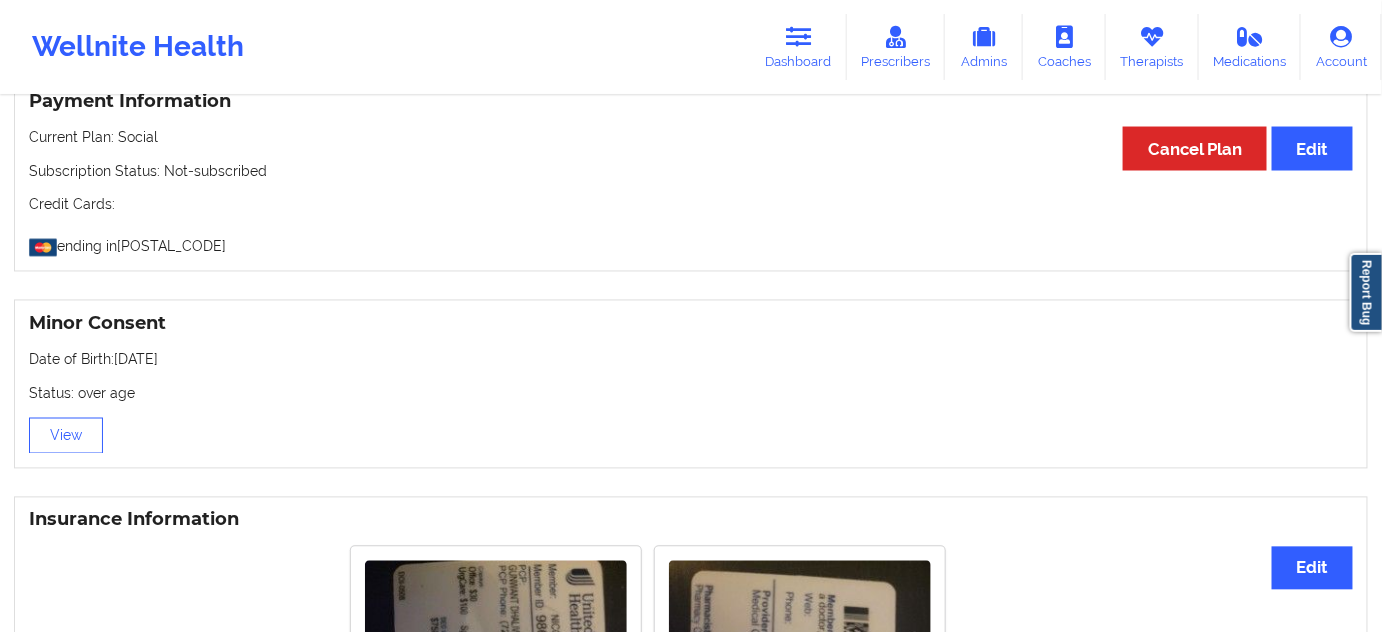 scroll, scrollTop: 1454, scrollLeft: 0, axis: vertical 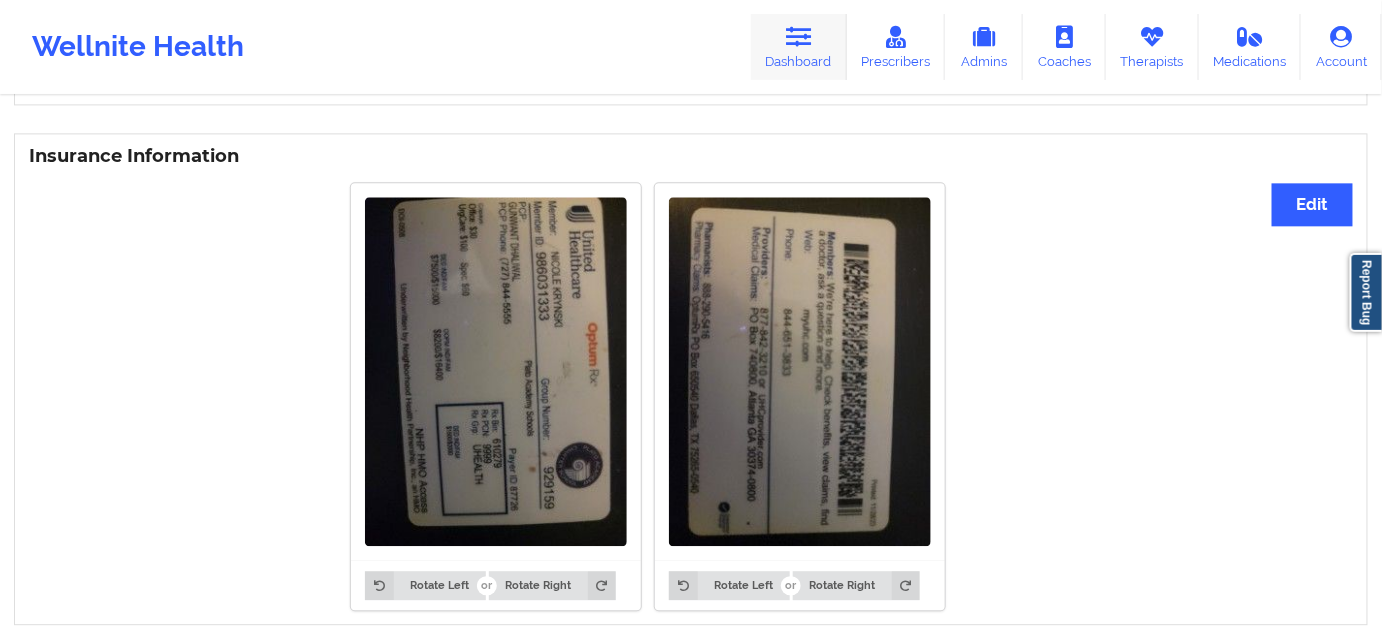 click on "Dashboard" at bounding box center (799, 47) 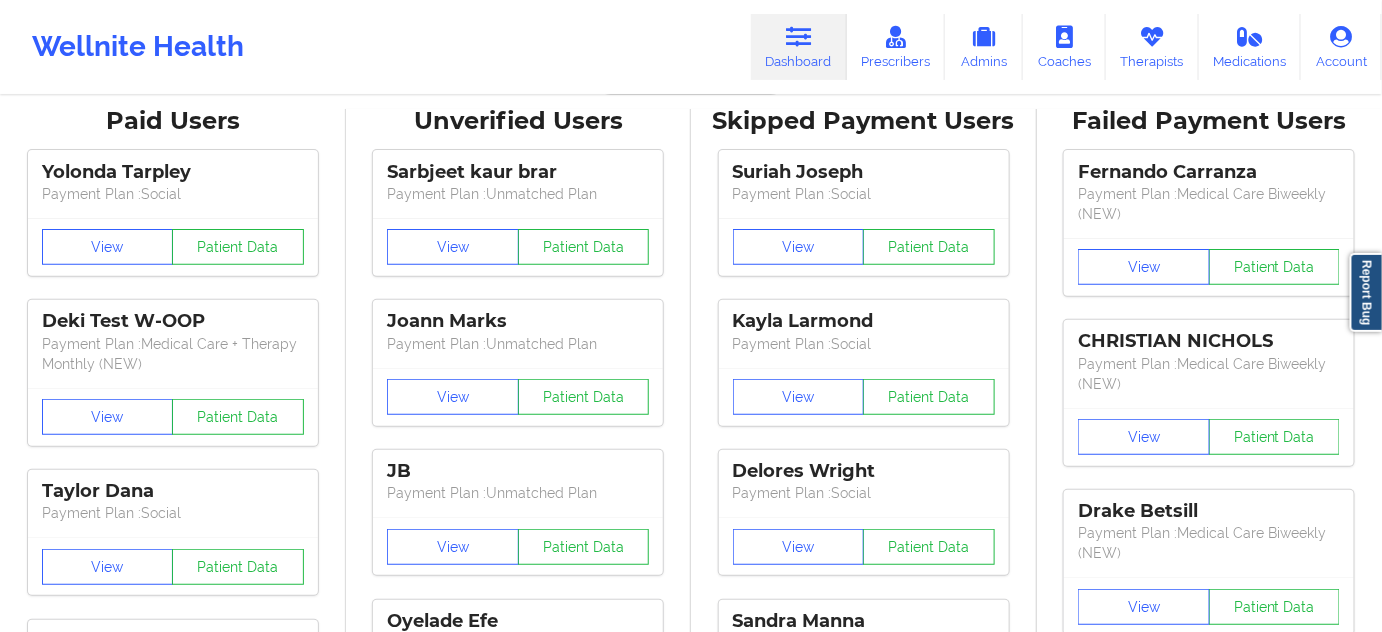 scroll, scrollTop: 0, scrollLeft: 0, axis: both 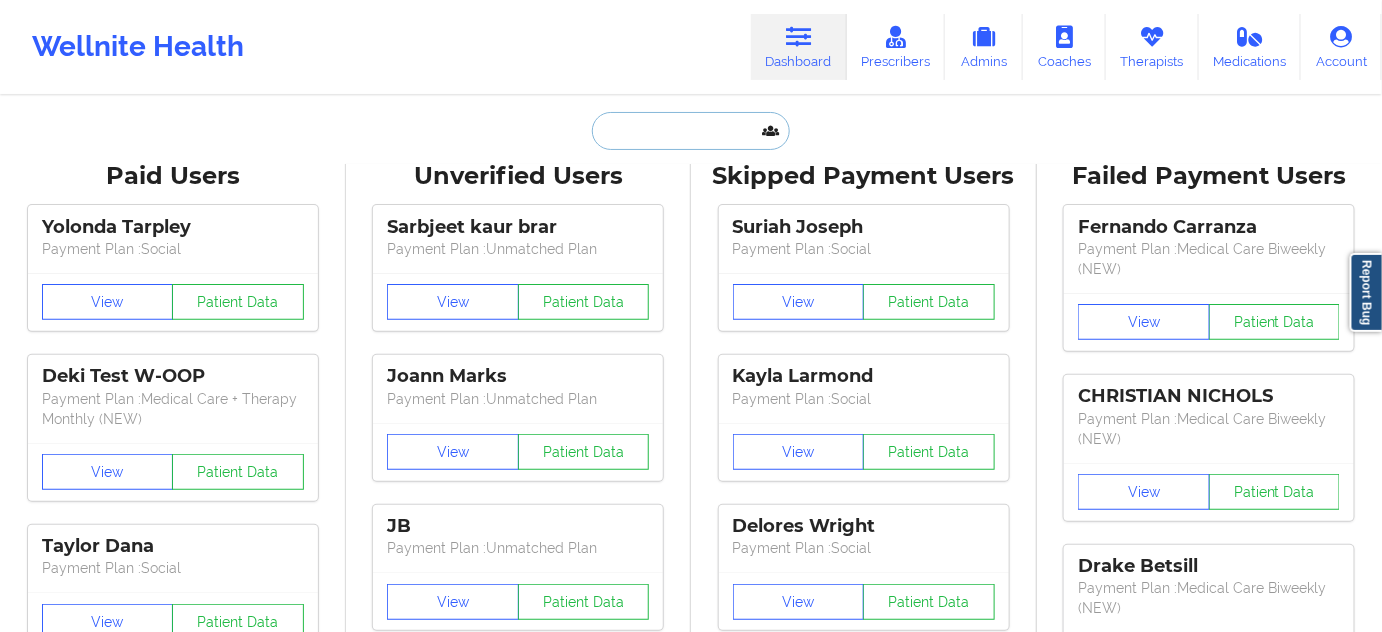 click at bounding box center [691, 131] 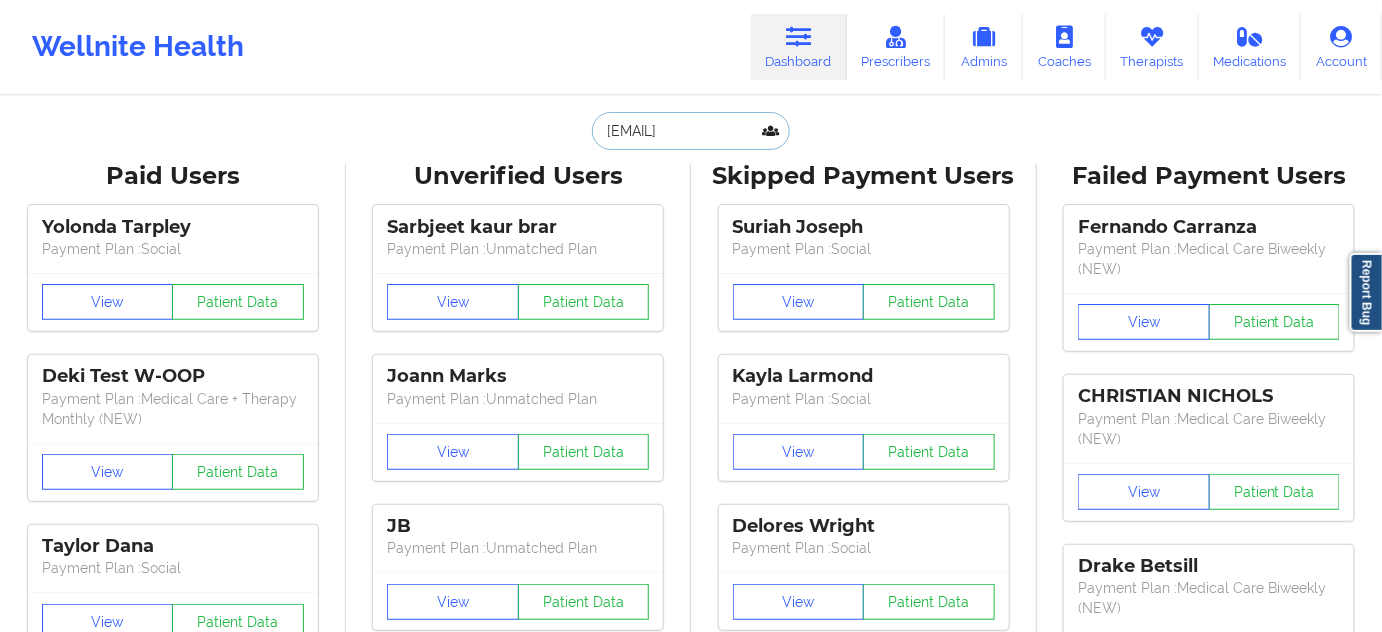 scroll, scrollTop: 0, scrollLeft: 67, axis: horizontal 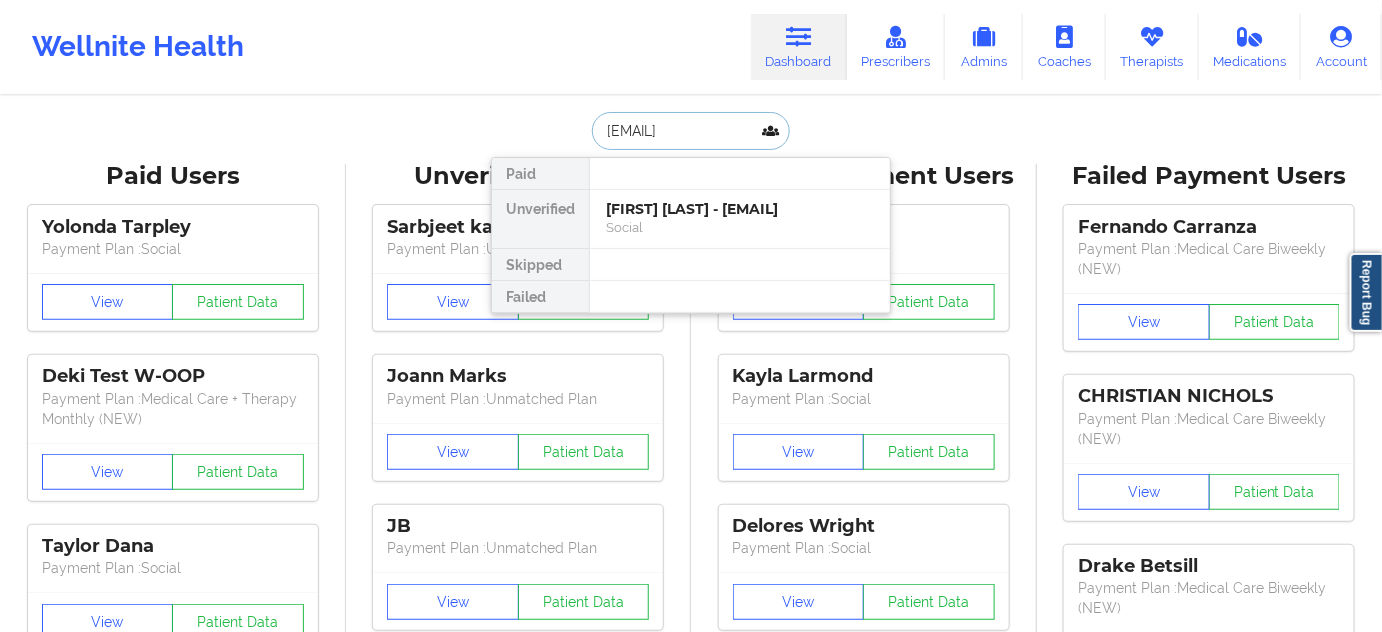 click on "[FIRST] [LAST] - [EMAIL]" at bounding box center (740, 209) 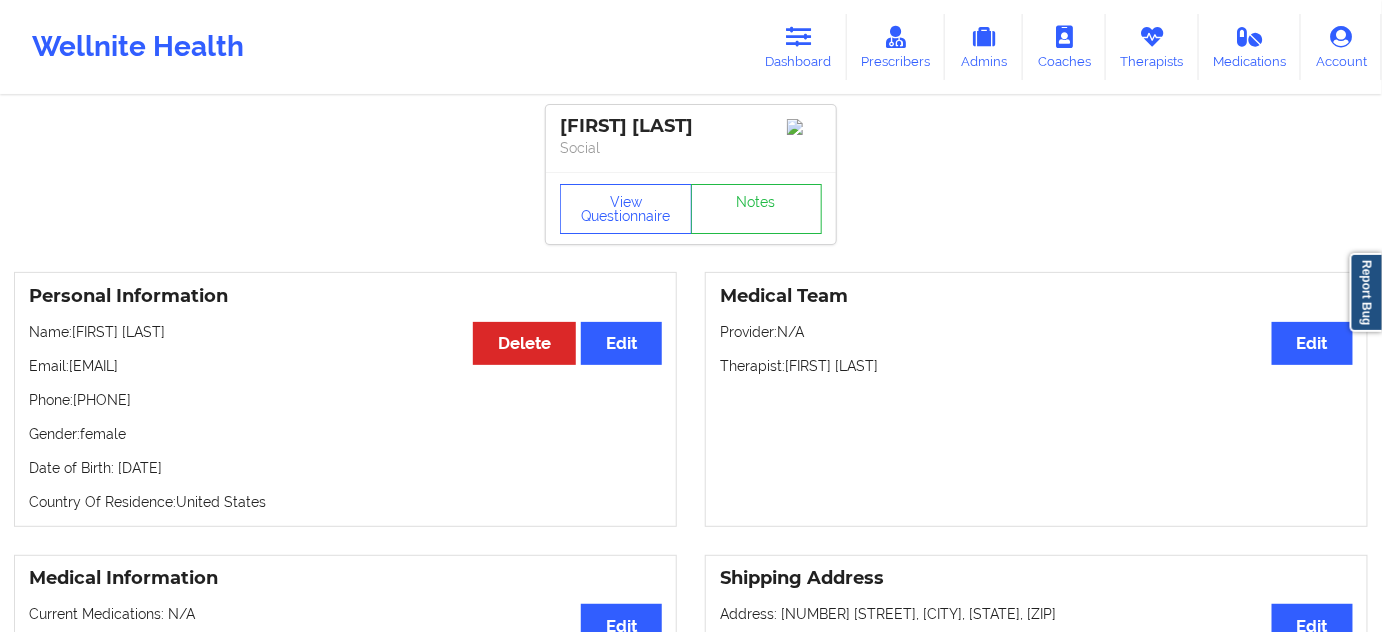 drag, startPoint x: 732, startPoint y: 117, endPoint x: 536, endPoint y: 99, distance: 196.8248 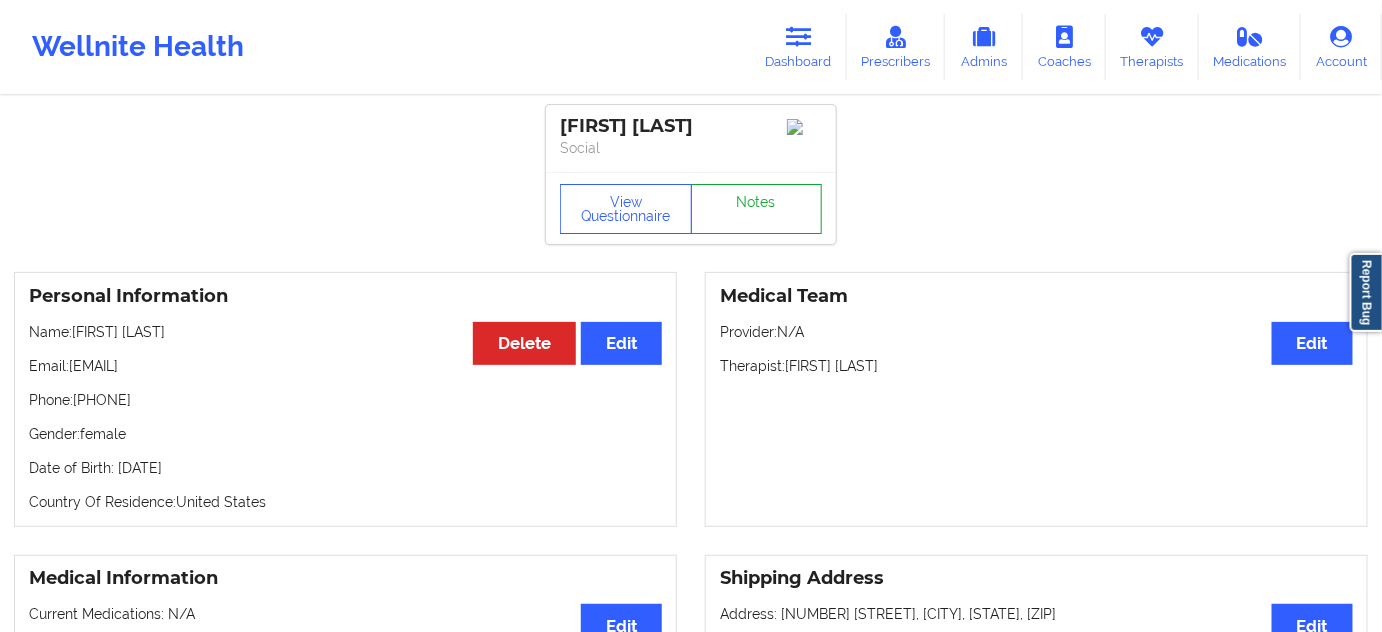 click on "Notes" at bounding box center (757, 209) 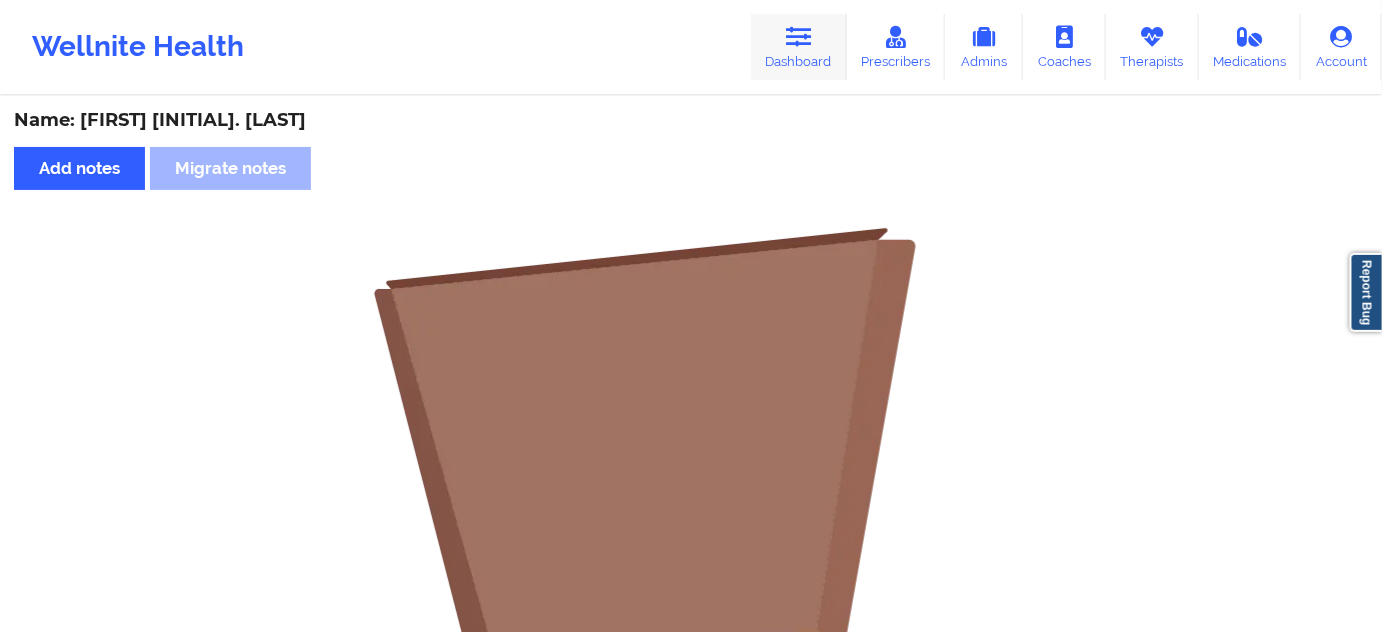 click on "Dashboard" at bounding box center [799, 47] 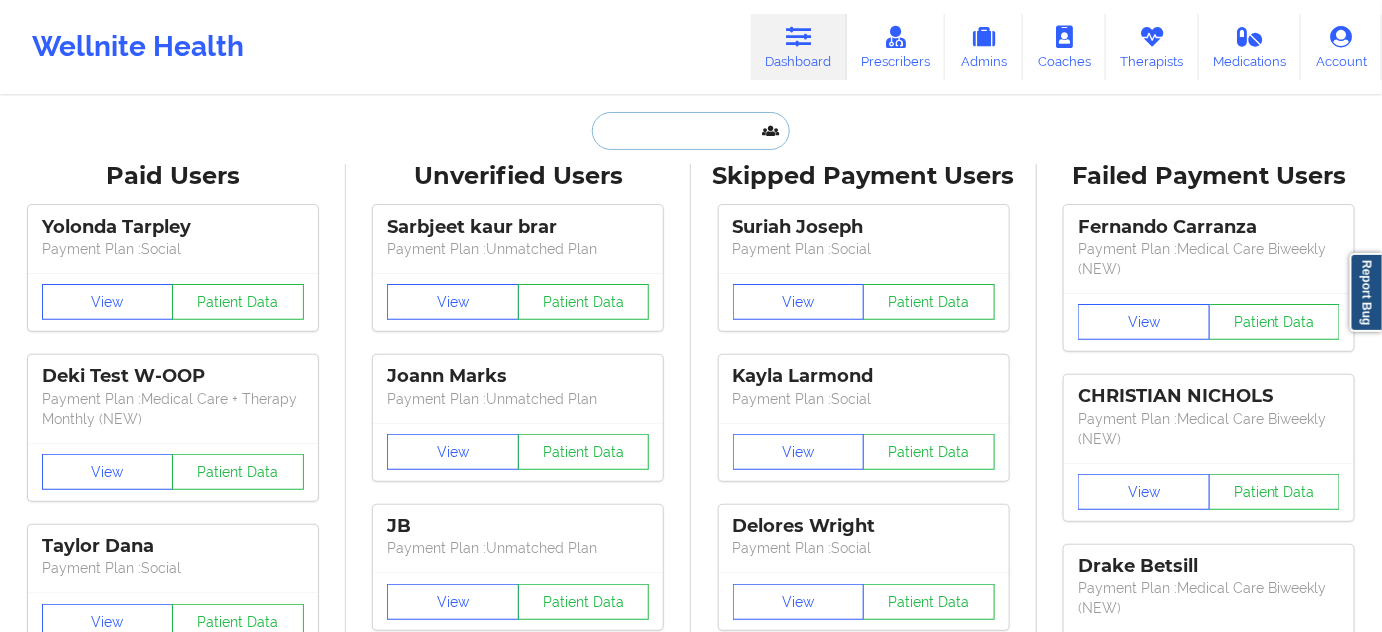 click at bounding box center [691, 131] 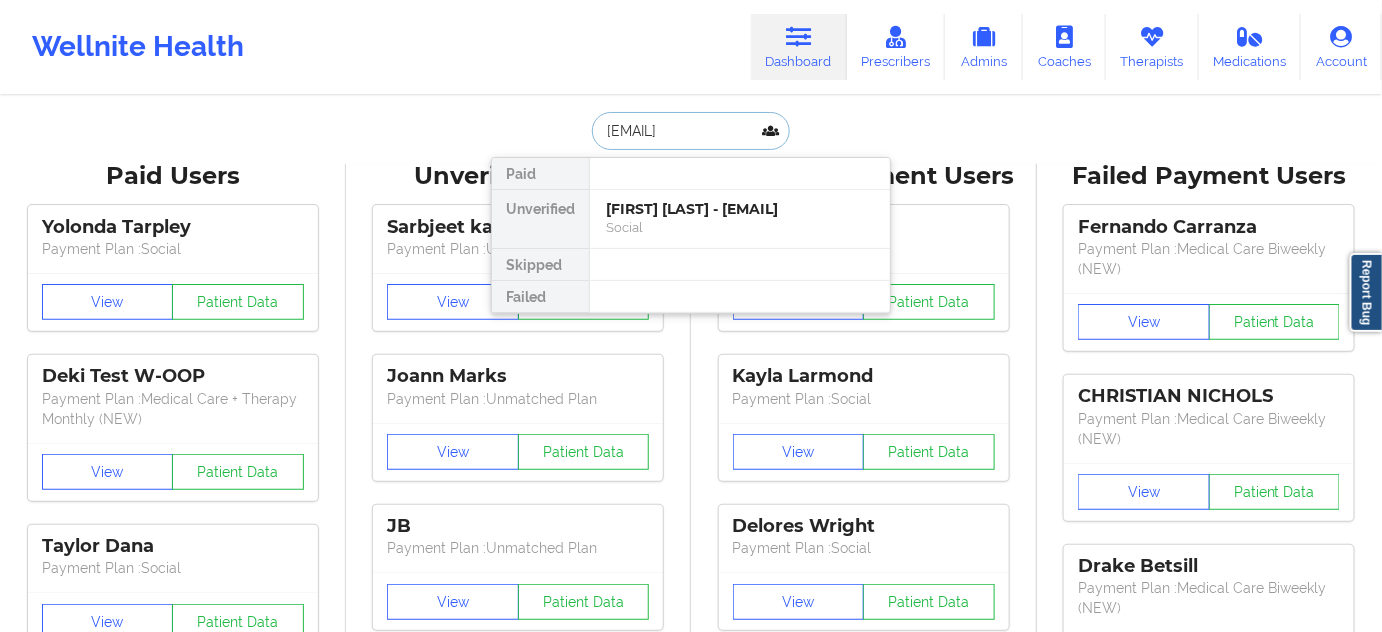 click on "[FIRST] [LAST] - [EMAIL]" at bounding box center [740, 209] 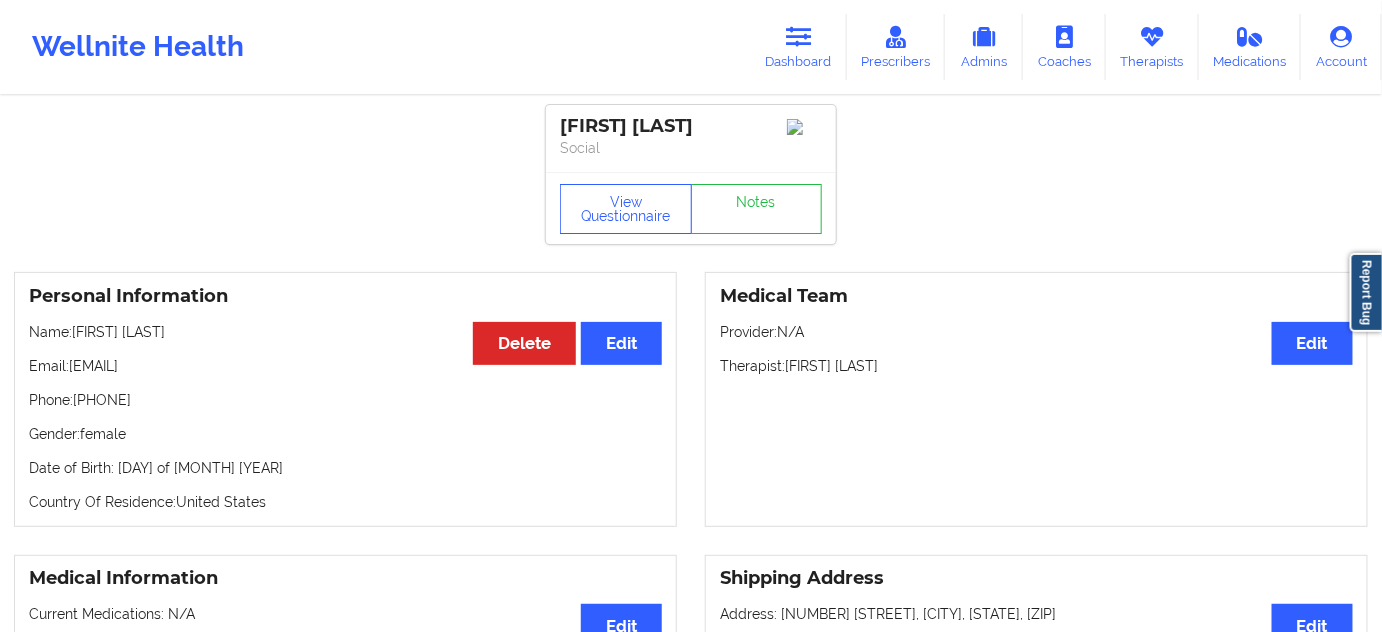 drag, startPoint x: 729, startPoint y: 124, endPoint x: 554, endPoint y: 127, distance: 175.02571 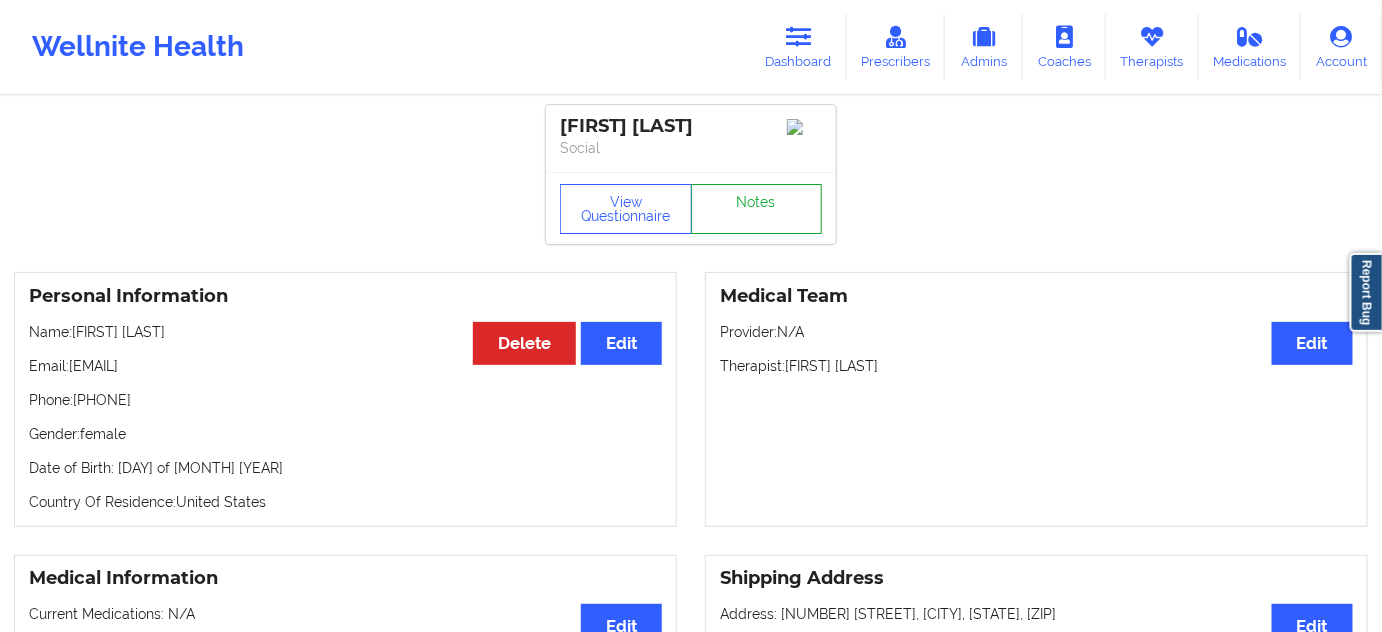 click on "Notes" at bounding box center (757, 209) 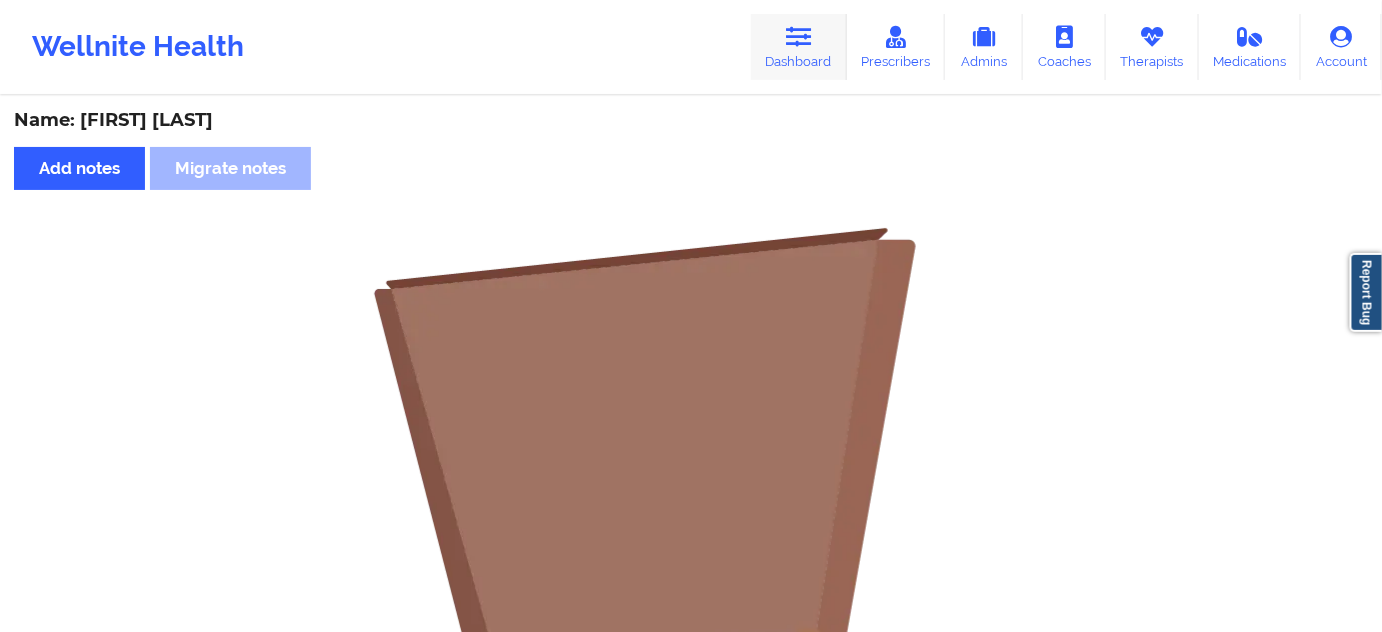 click on "Dashboard" at bounding box center (799, 47) 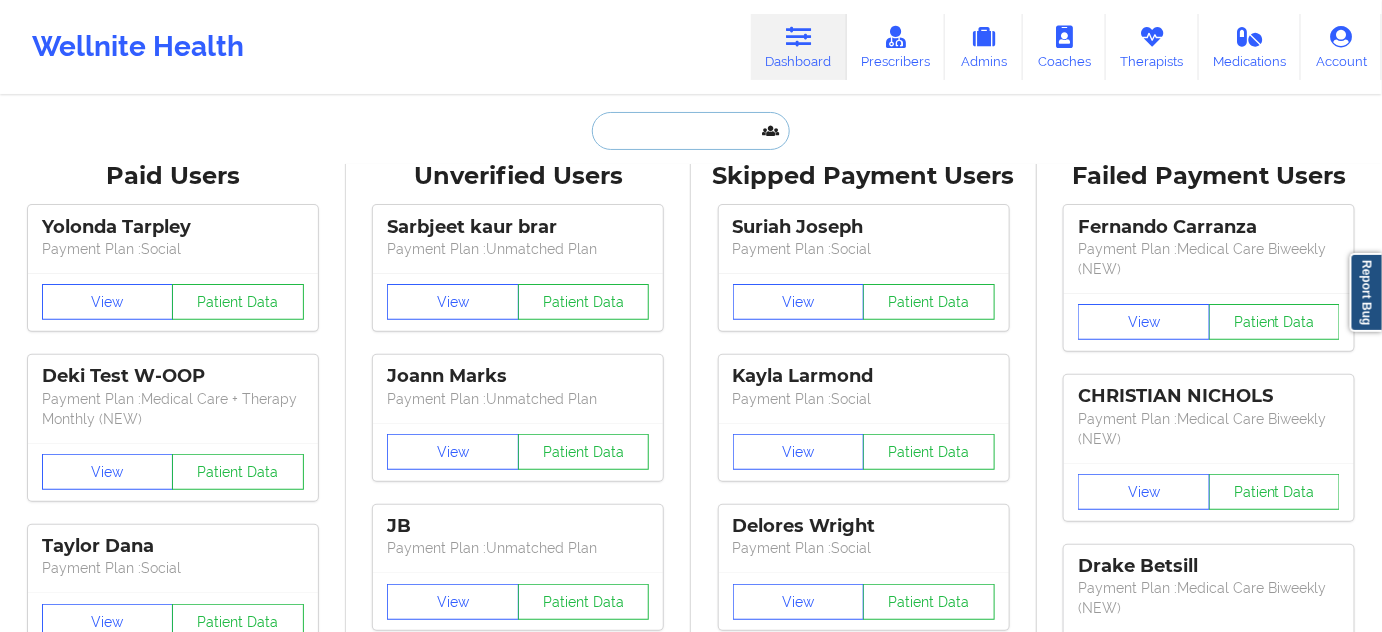 click at bounding box center [691, 131] 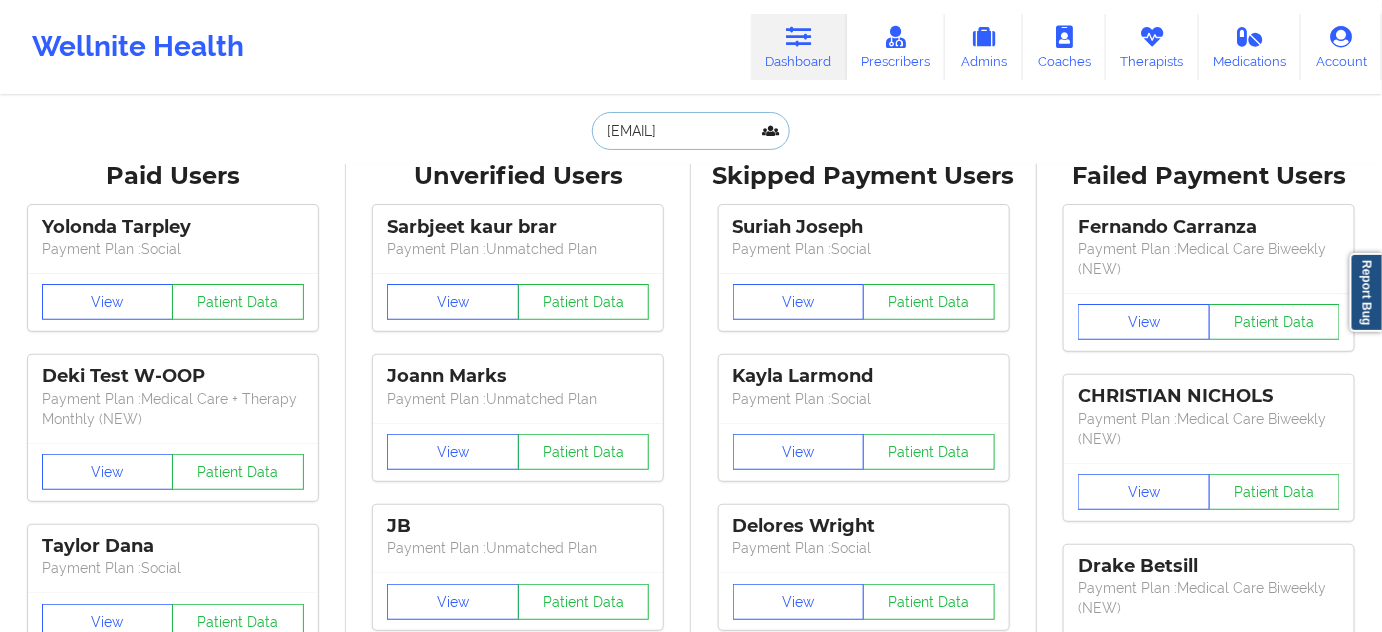 scroll, scrollTop: 0, scrollLeft: 40, axis: horizontal 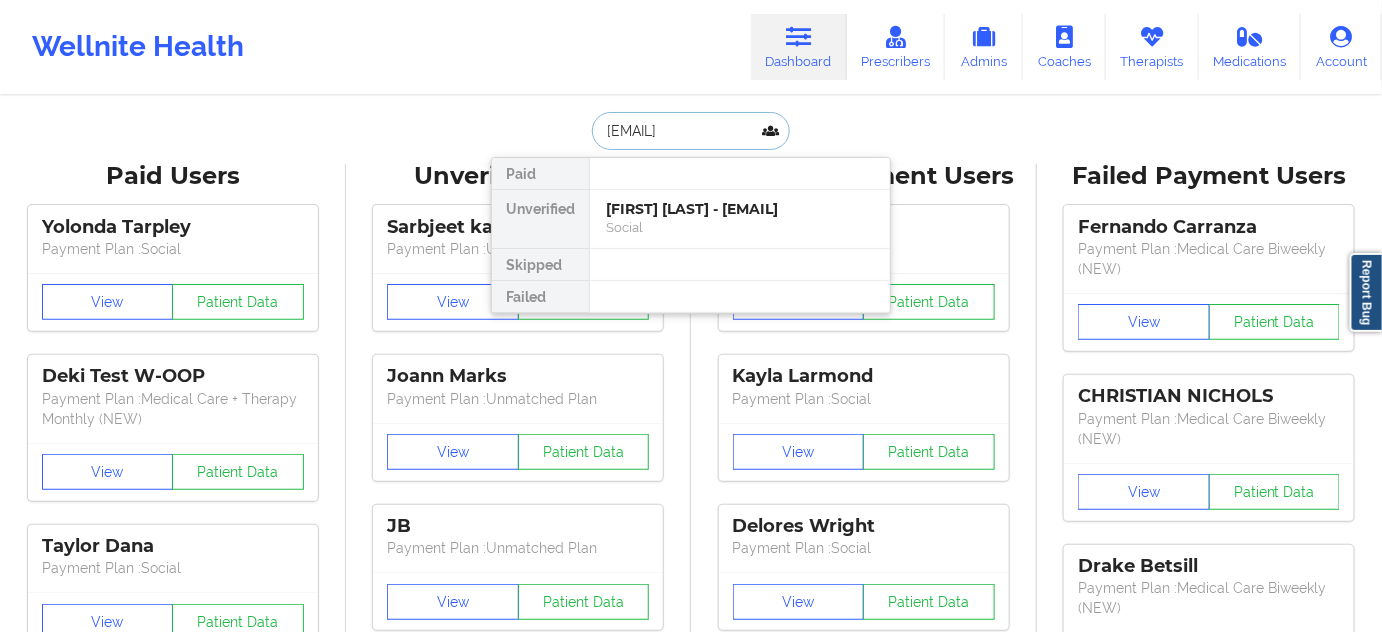 click on "[FIRST] [LAST] - [EMAIL]" at bounding box center (740, 209) 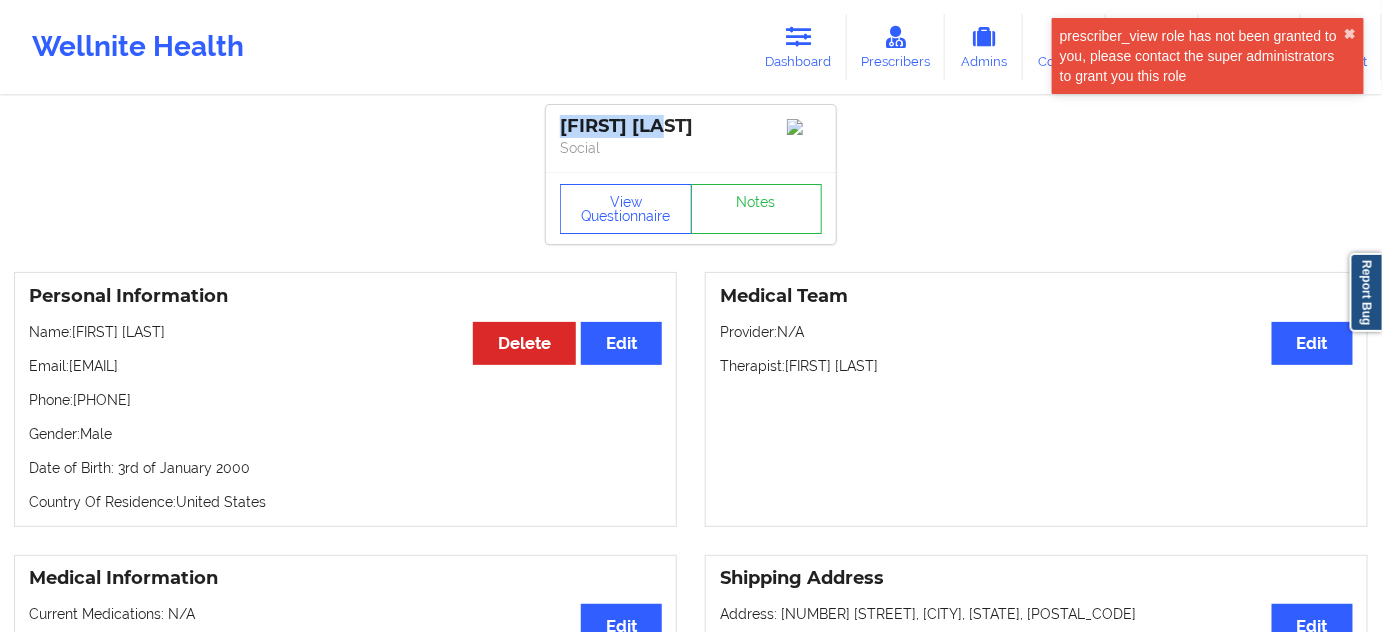 drag, startPoint x: 688, startPoint y: 117, endPoint x: 549, endPoint y: 119, distance: 139.01439 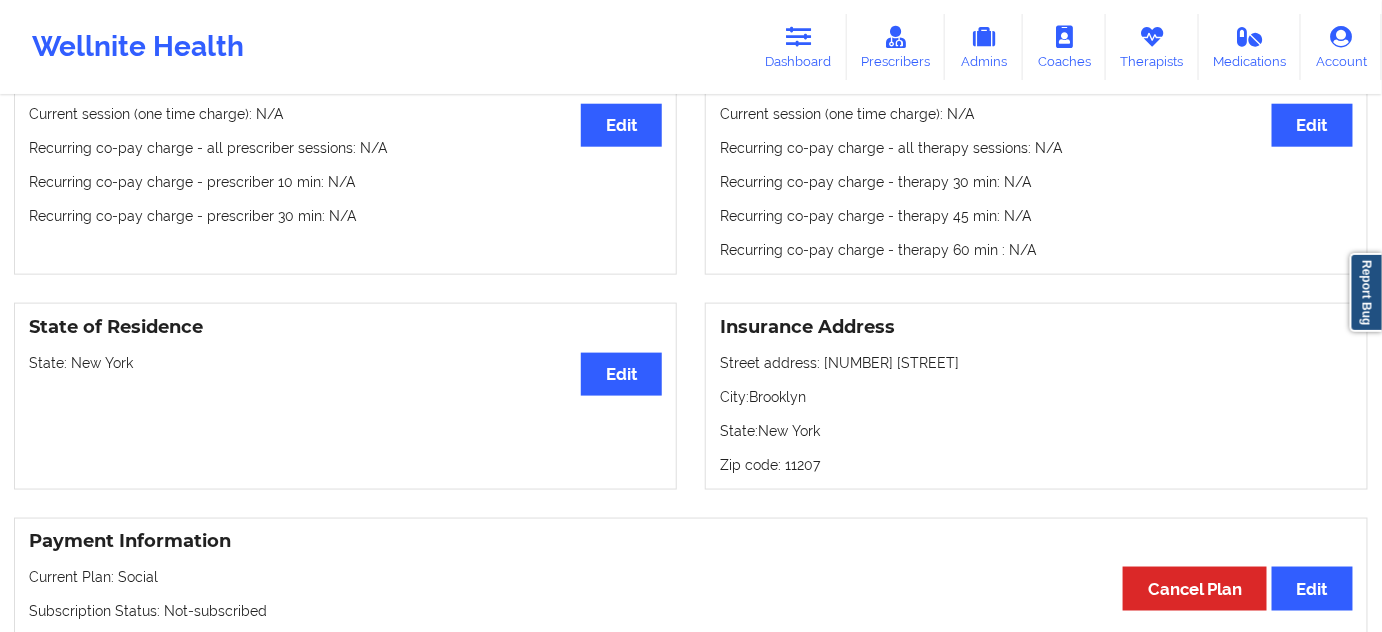 scroll, scrollTop: 666, scrollLeft: 0, axis: vertical 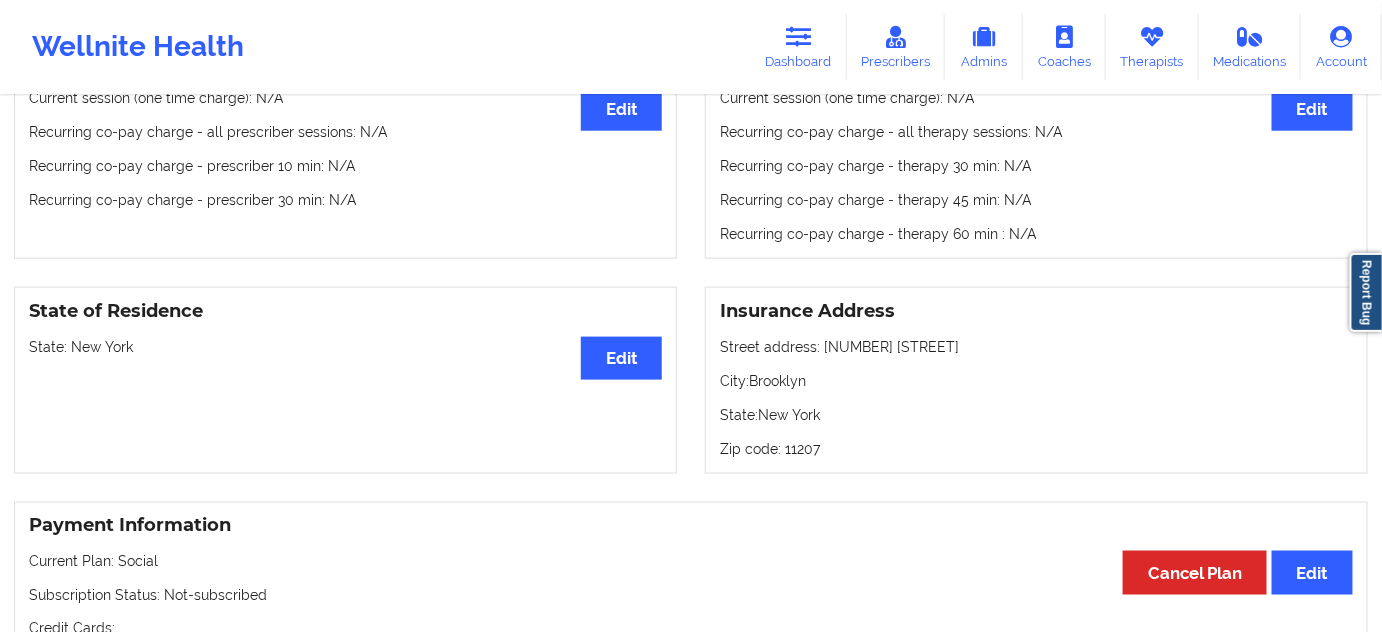 drag, startPoint x: 818, startPoint y: 352, endPoint x: 945, endPoint y: 351, distance: 127.00394 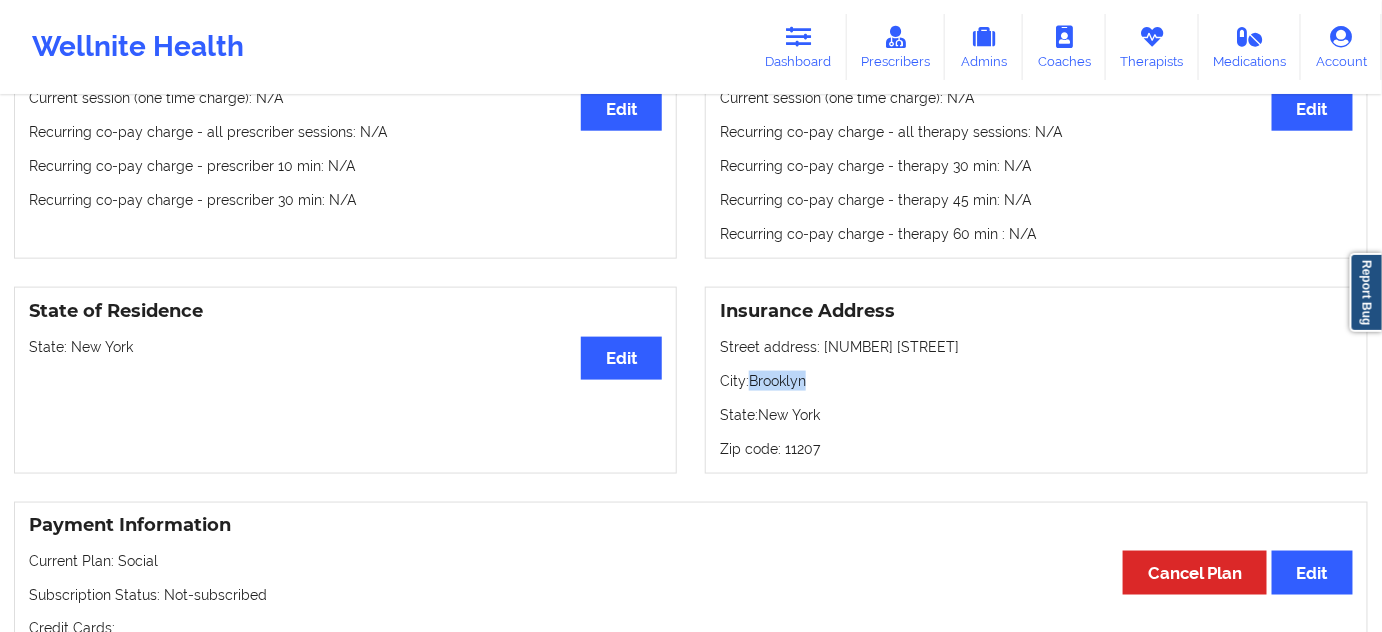 click on "City:  [CITY]" at bounding box center [1036, 381] 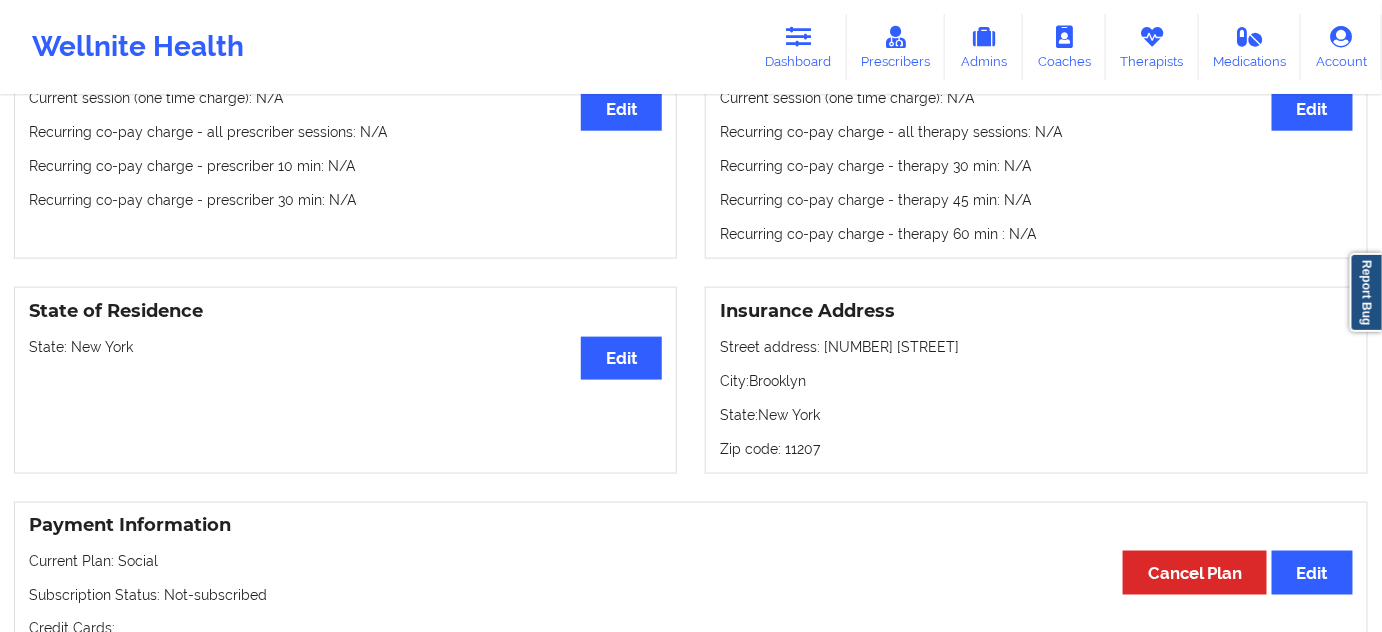 click on "Zip code:   [ZIP]" at bounding box center [1036, 449] 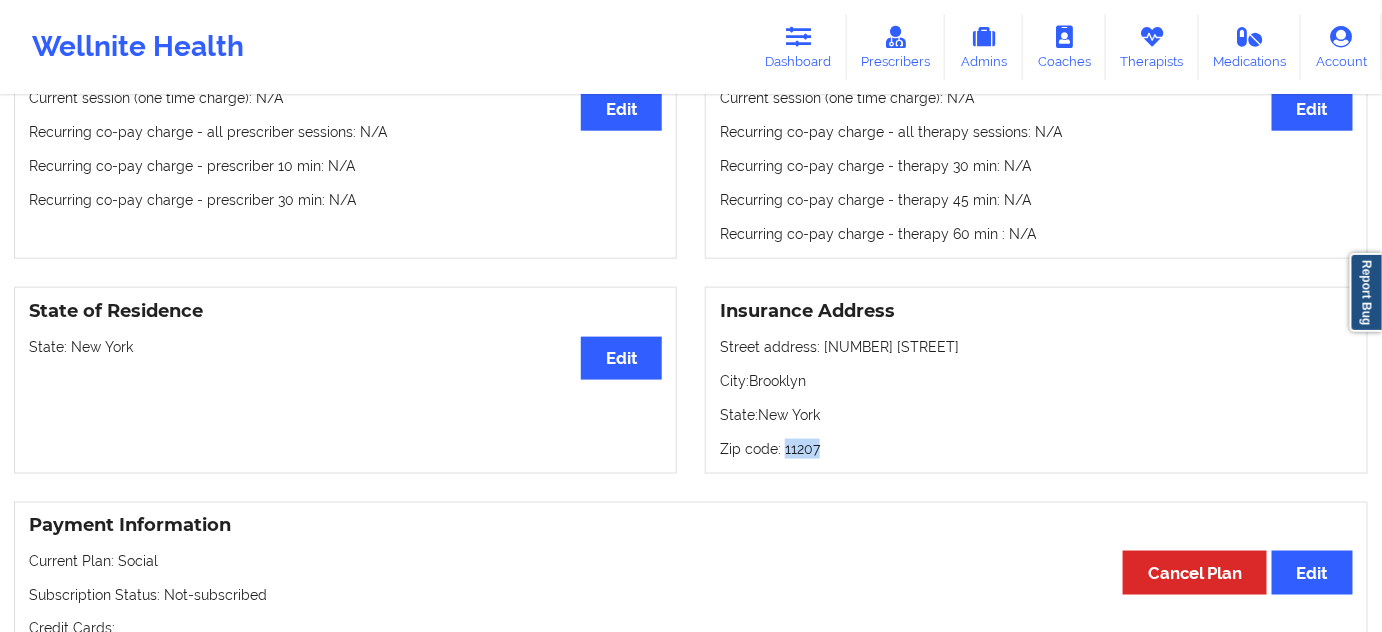 click on "Zip code:   [ZIP]" at bounding box center (1036, 449) 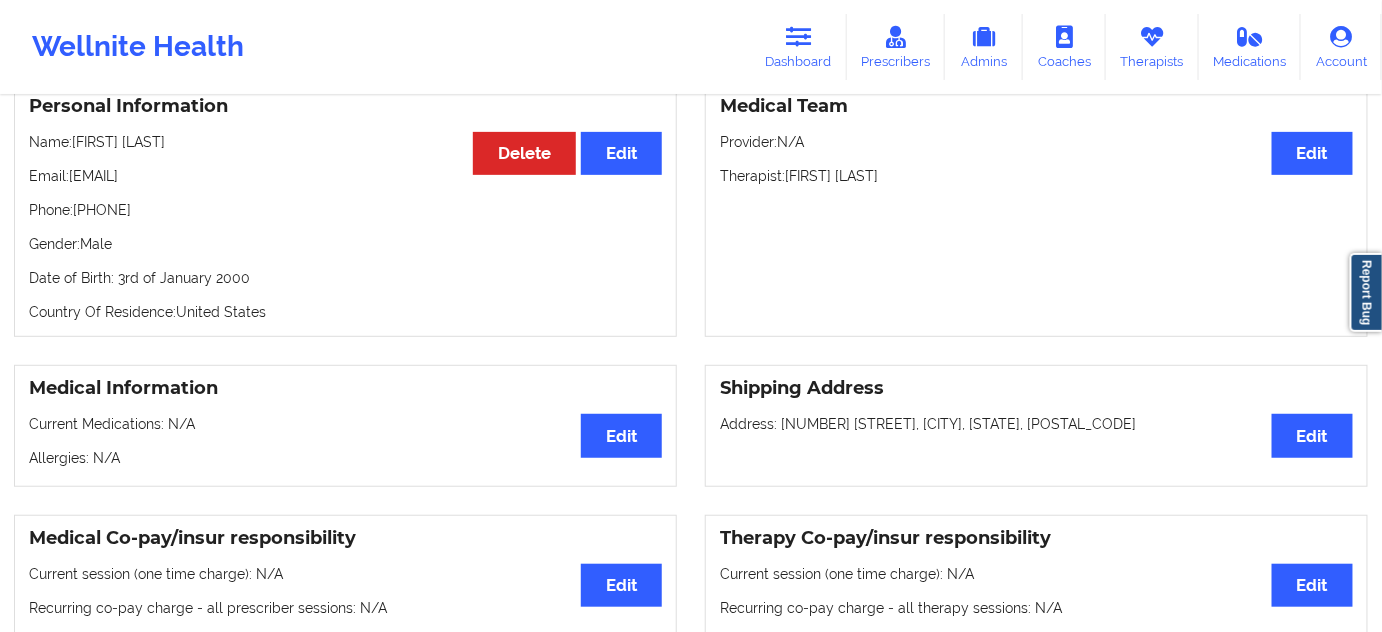 scroll, scrollTop: 0, scrollLeft: 0, axis: both 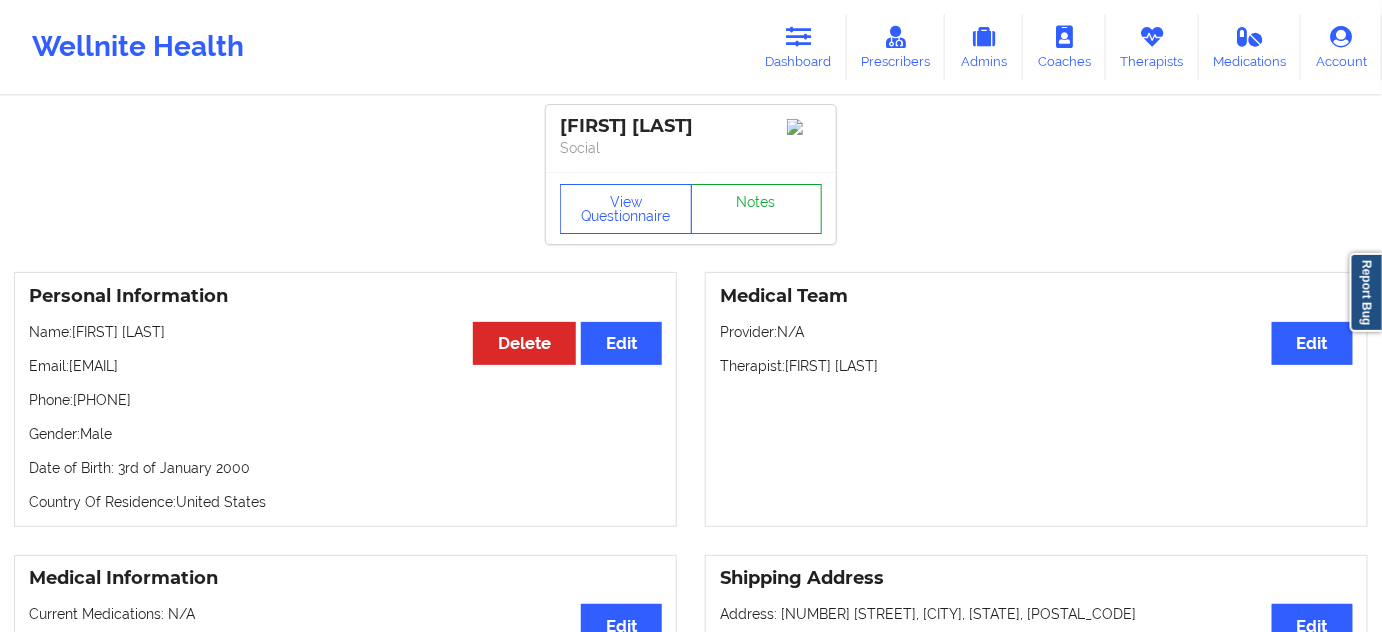 click on "Notes" at bounding box center (757, 209) 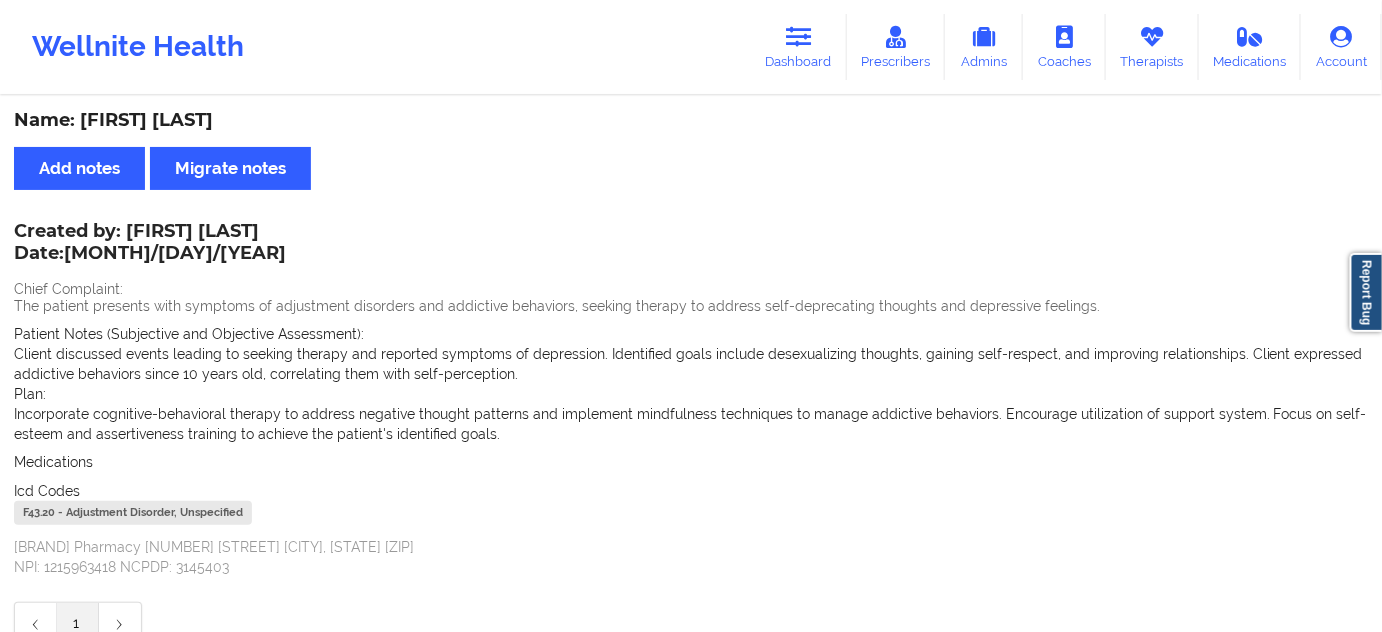click on "F43.20 - Adjustment Disorder, Unspecified" at bounding box center [133, 513] 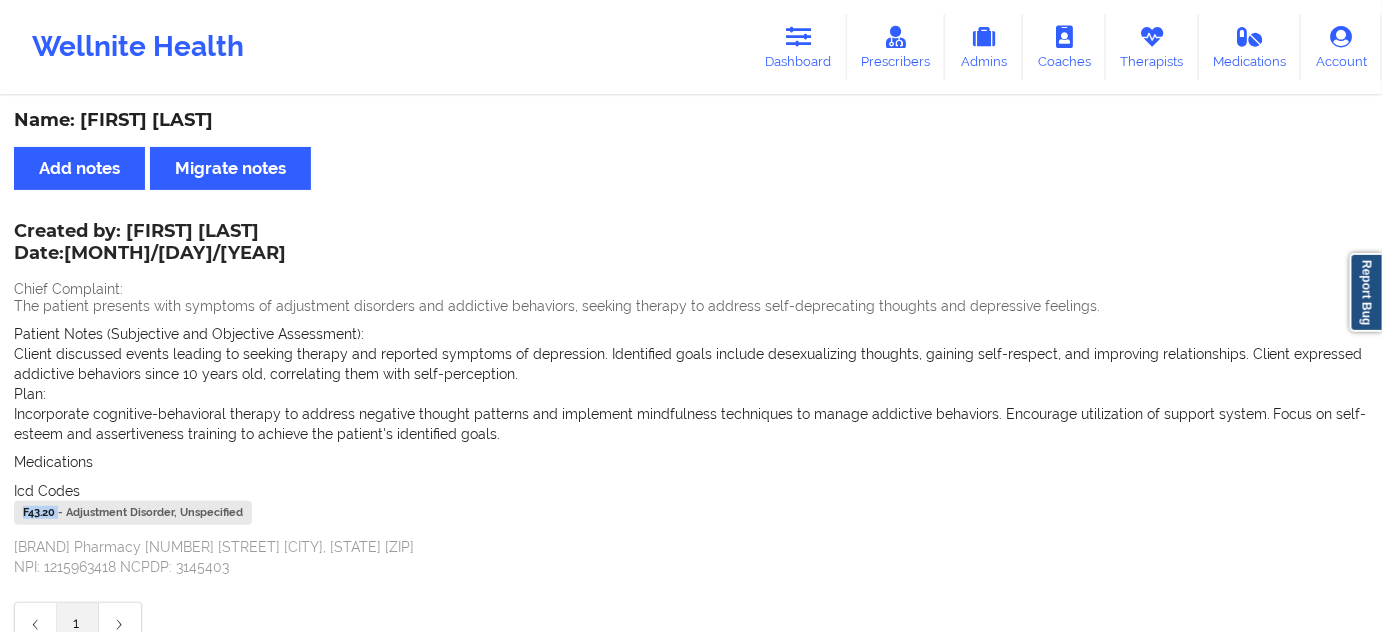 click on "F43.20 - Adjustment Disorder, Unspecified" at bounding box center [133, 513] 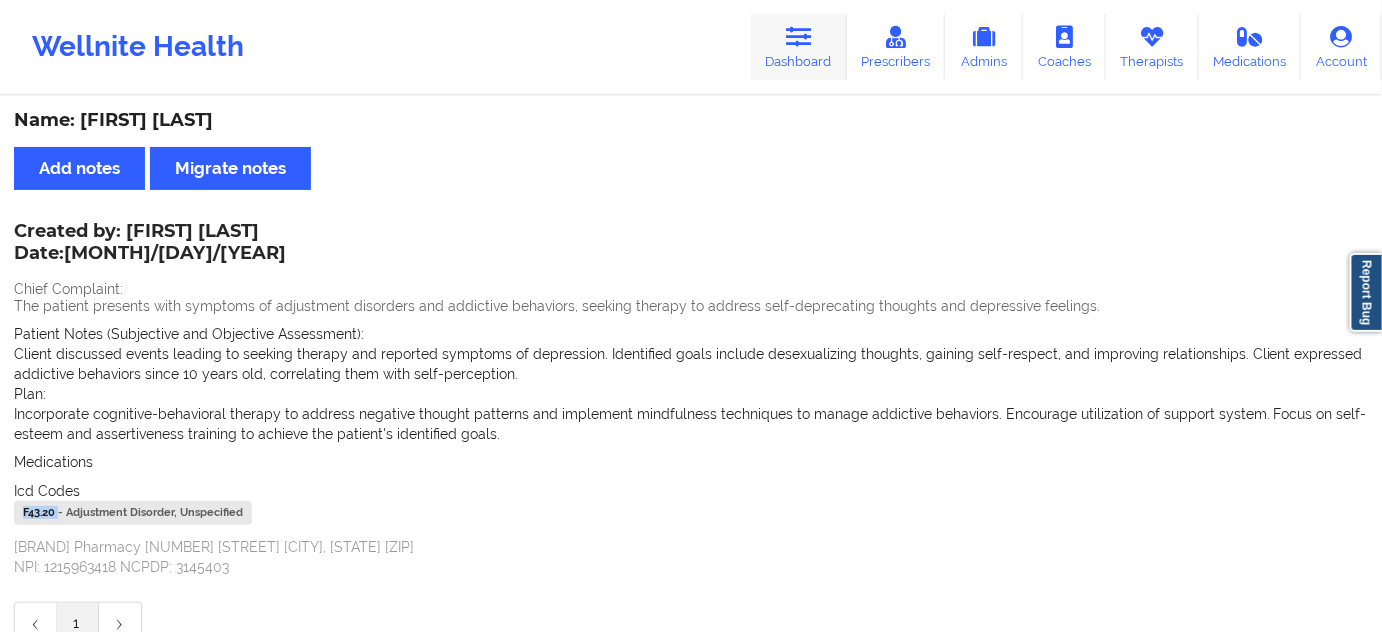 click on "Dashboard" at bounding box center (799, 47) 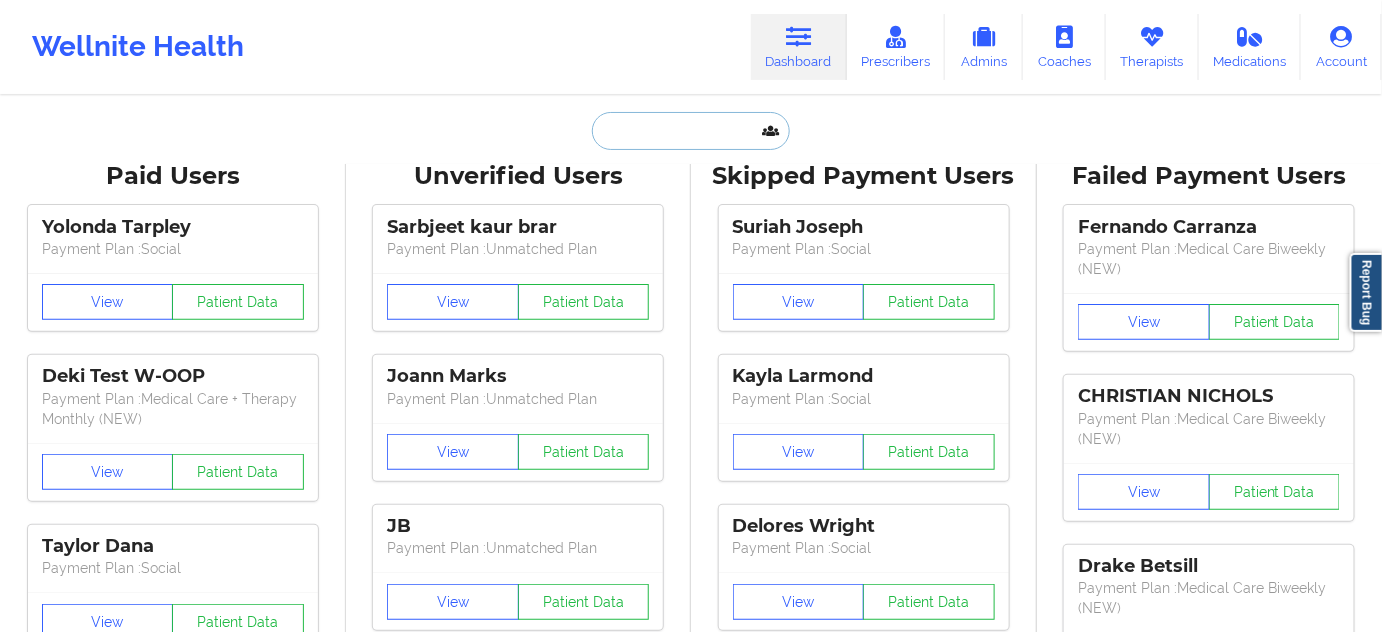 click at bounding box center [691, 131] 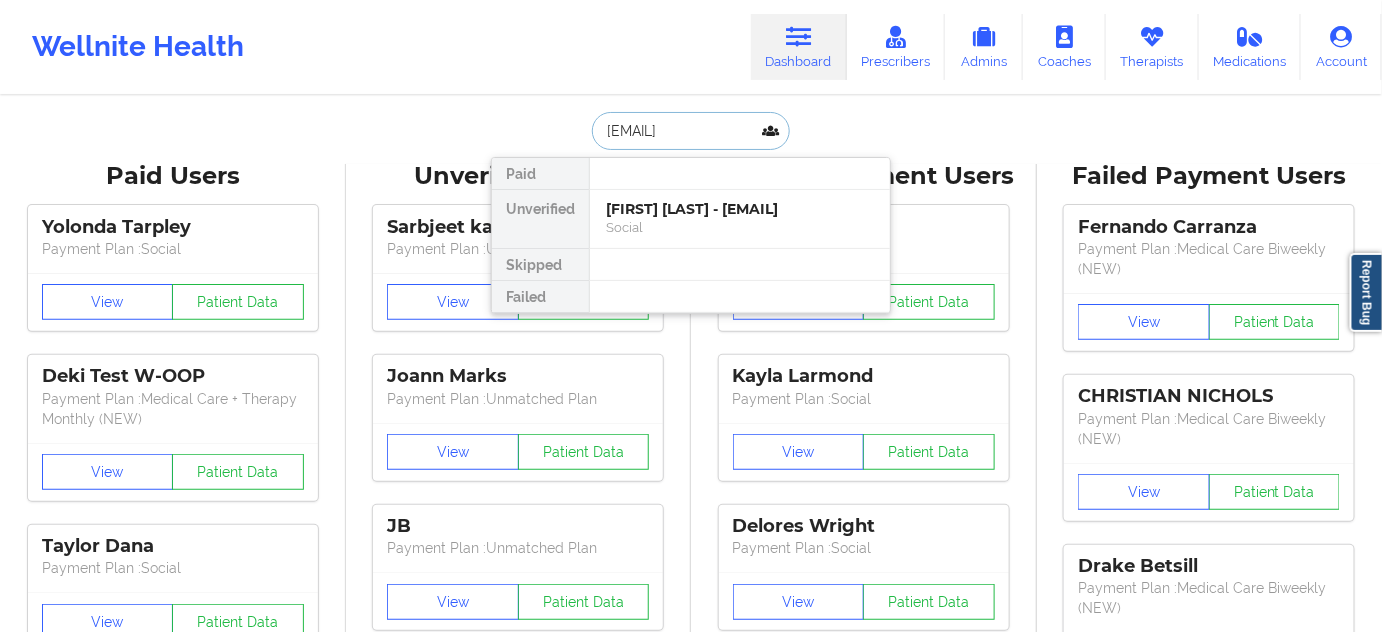 click on "[FIRST] [LAST] - [EMAIL]" at bounding box center [740, 209] 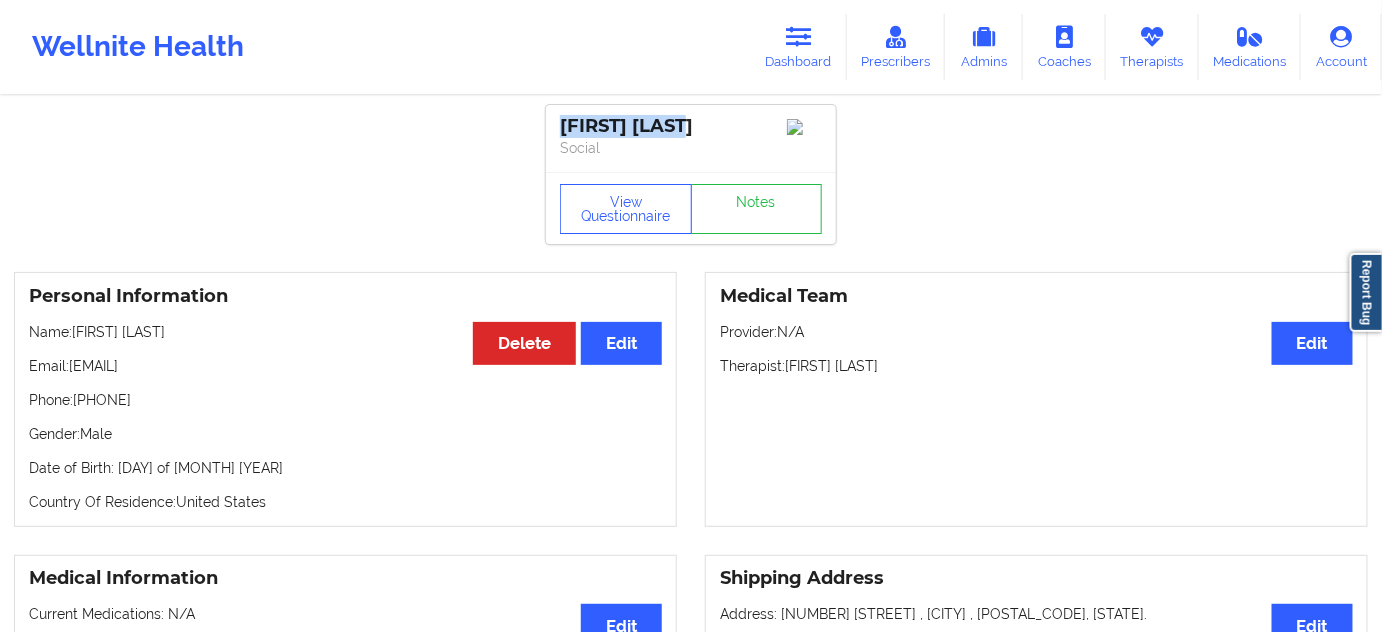 drag, startPoint x: 686, startPoint y: 128, endPoint x: 536, endPoint y: 122, distance: 150.11995 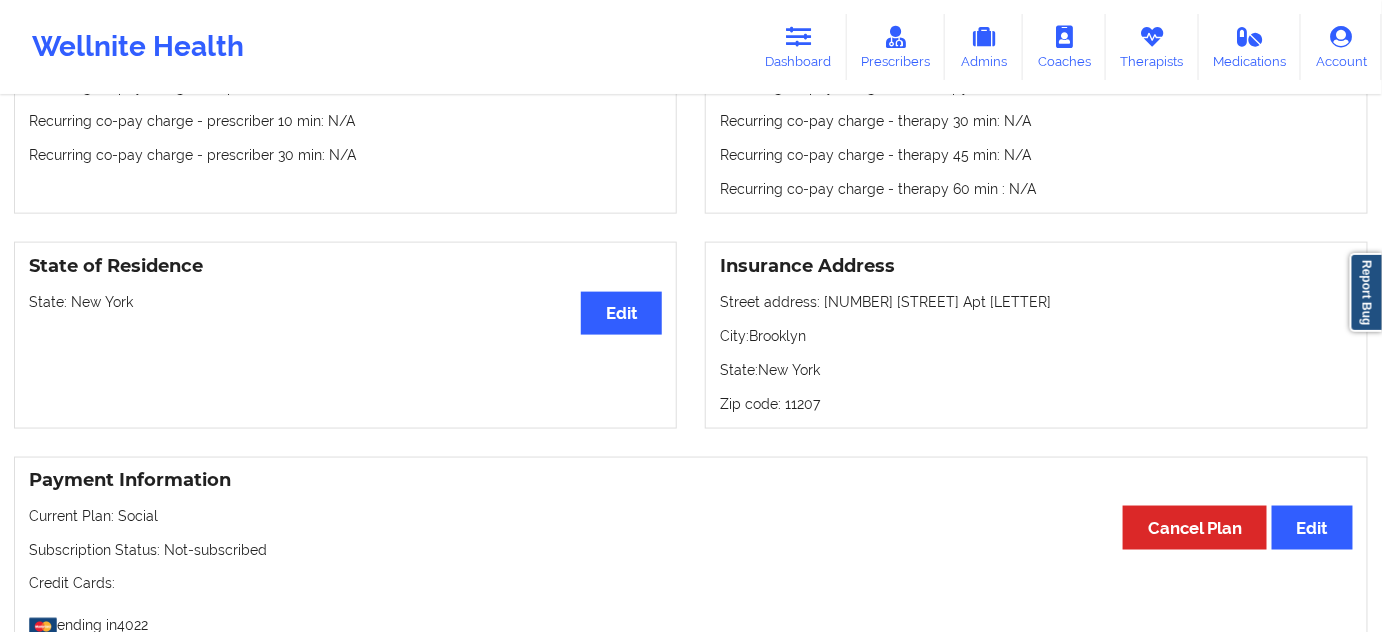 scroll, scrollTop: 727, scrollLeft: 0, axis: vertical 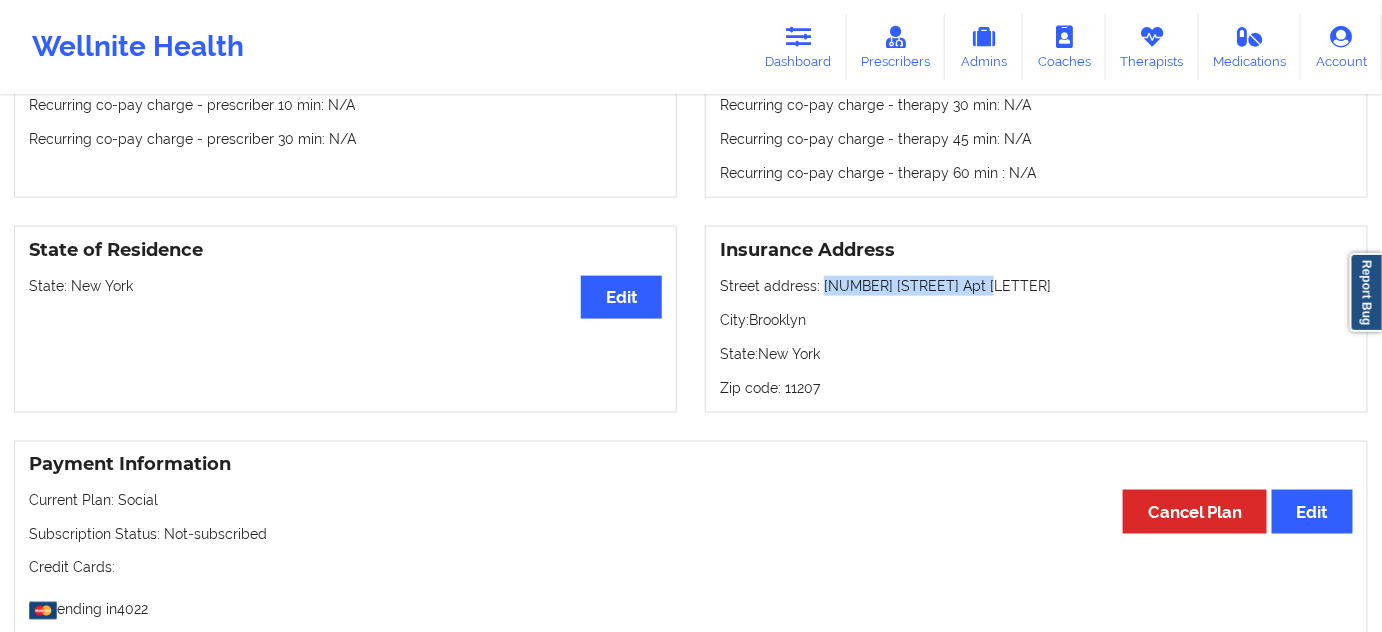 drag, startPoint x: 822, startPoint y: 294, endPoint x: 995, endPoint y: 285, distance: 173.23395 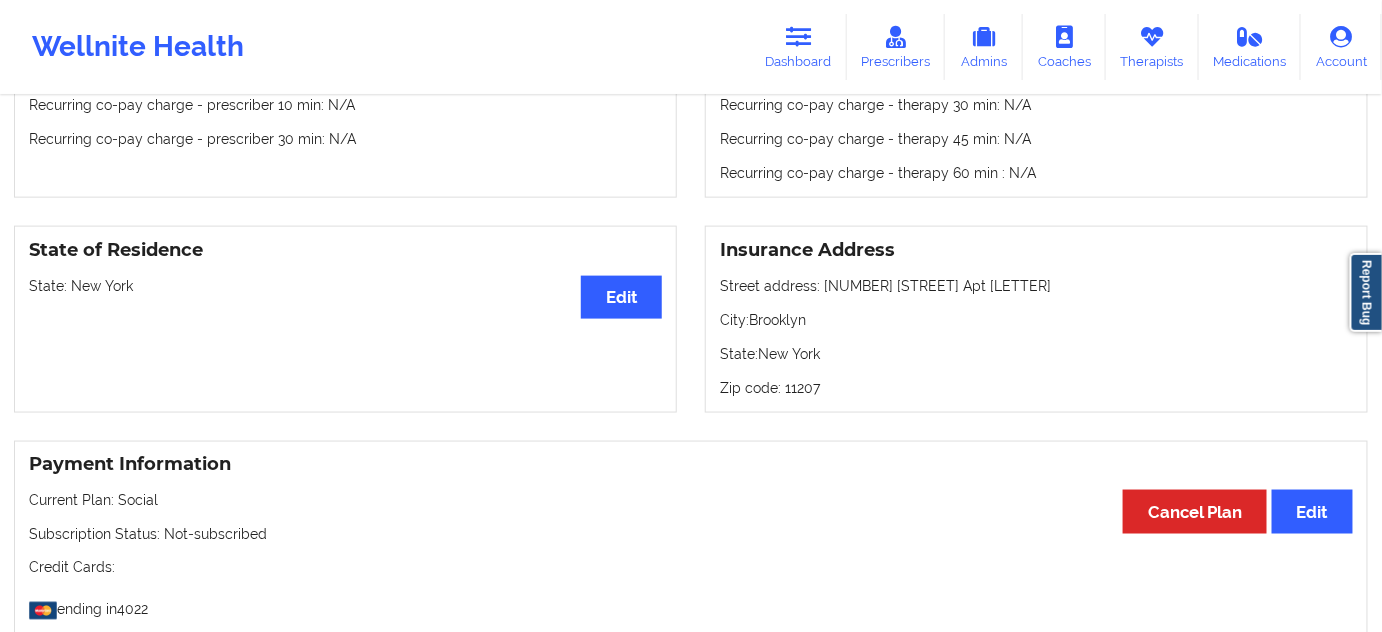 click on "City:  [CITY]" at bounding box center (1036, 320) 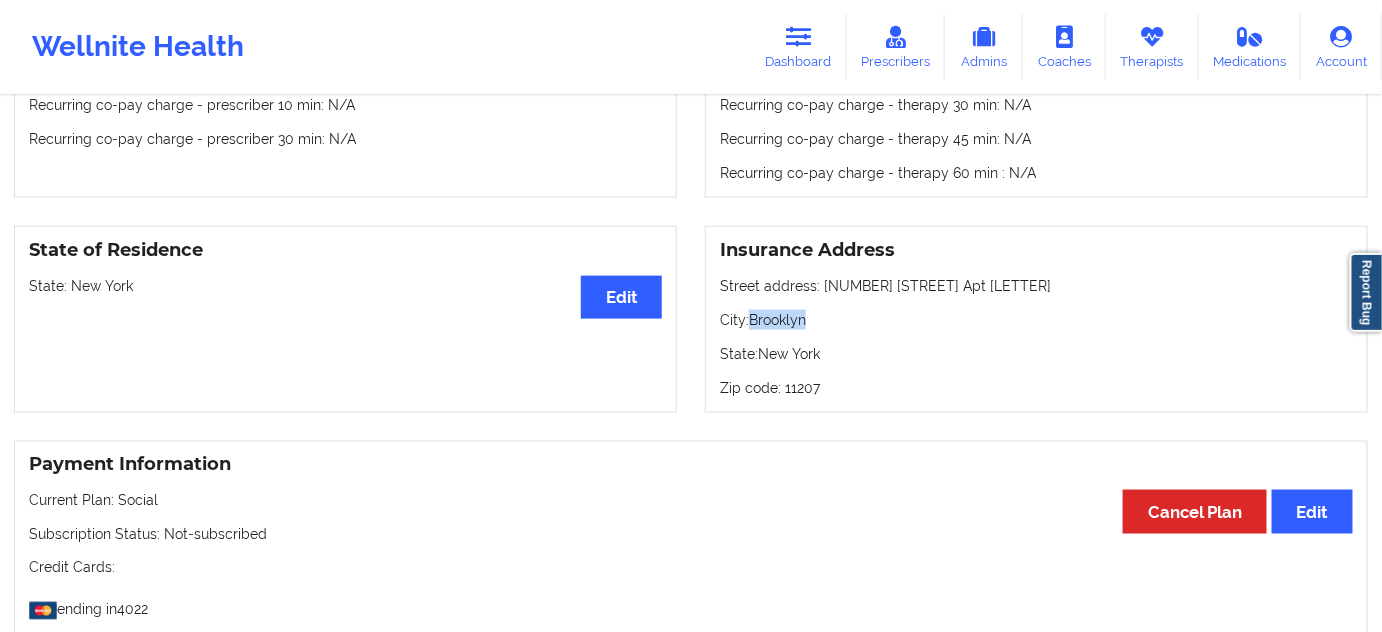 click on "City:  [CITY]" at bounding box center [1036, 320] 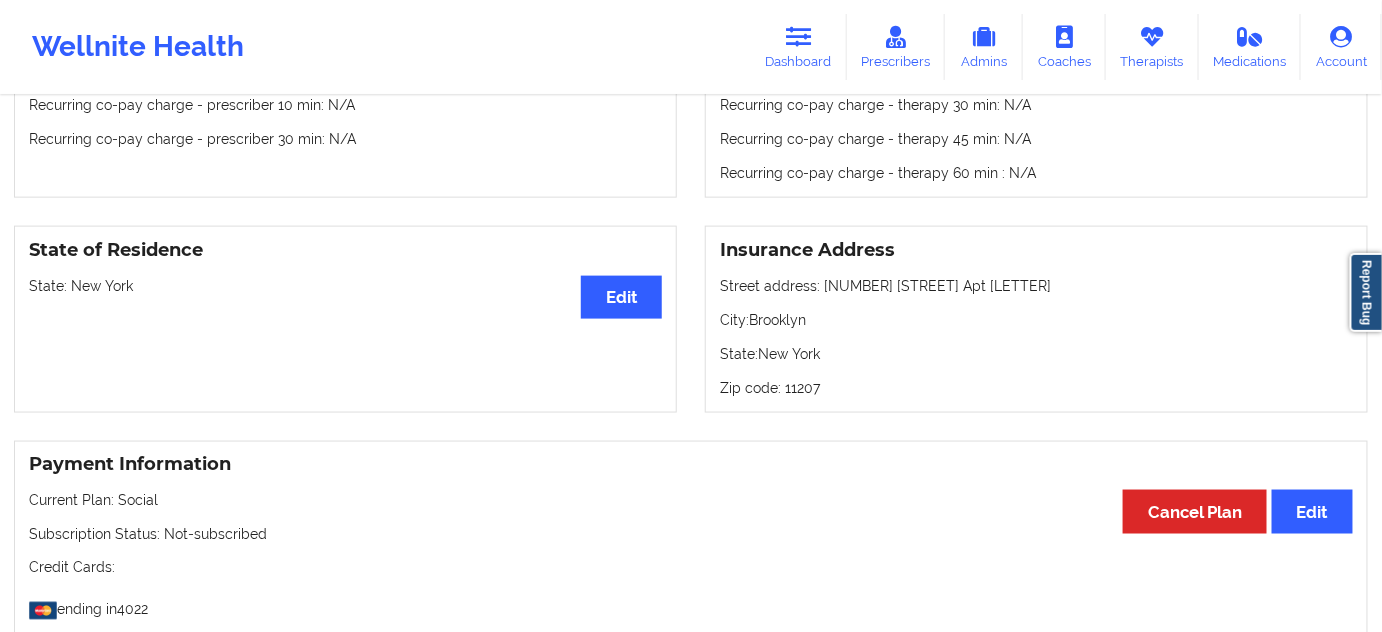 click on "Insurance Address Street address:   [NUMBER] [STREET] Apt [LETTER] City:  [CITY]  State:  [STATE] Zip code:   [POSTAL_CODE]" at bounding box center (1036, 319) 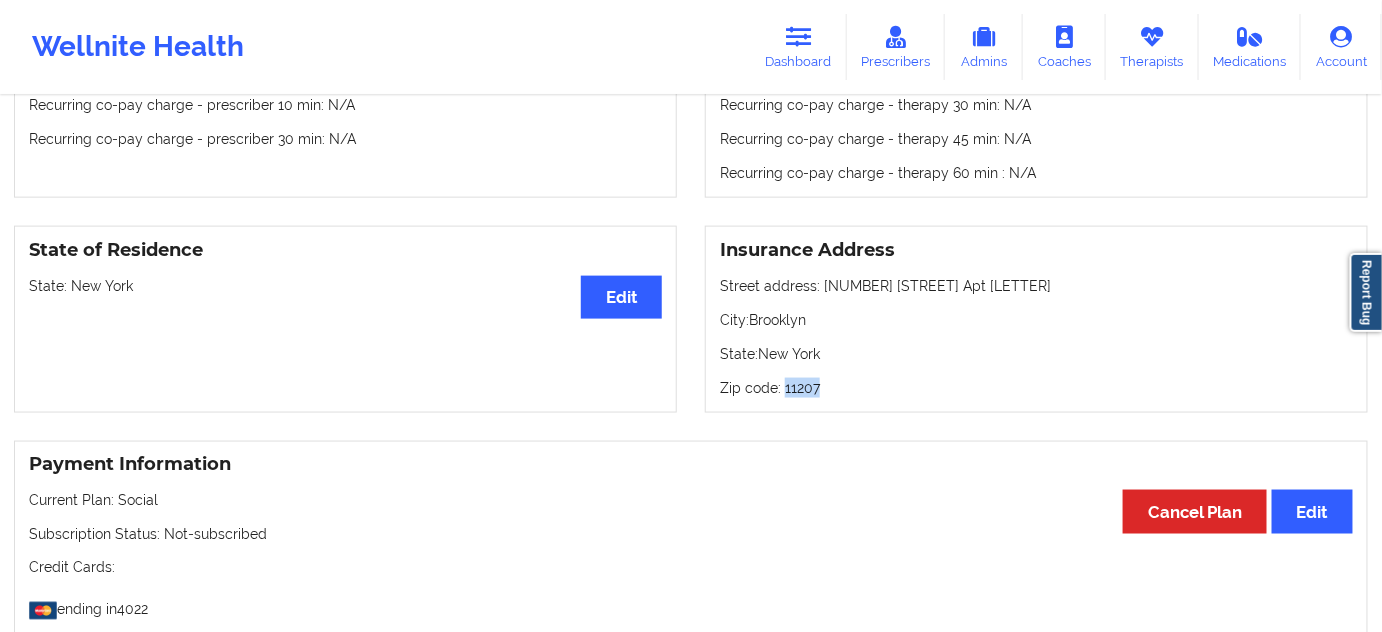 click on "Zip code:   [ZIP]" at bounding box center (1036, 388) 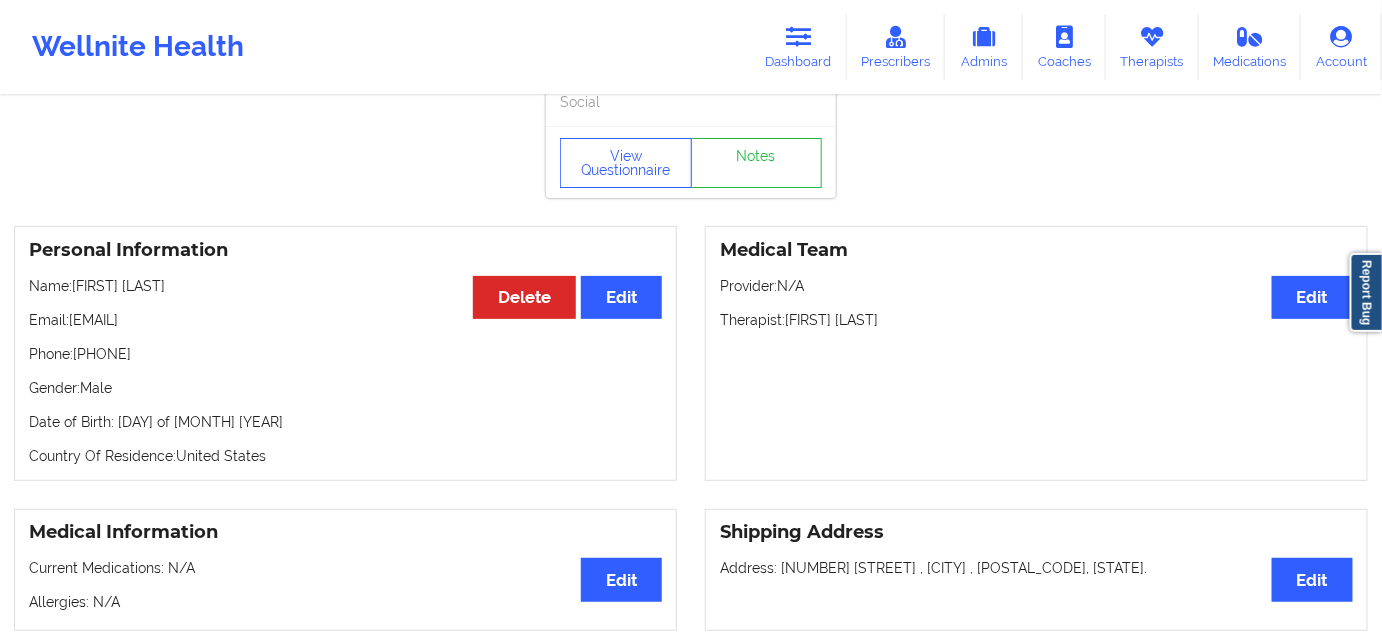 scroll, scrollTop: 0, scrollLeft: 0, axis: both 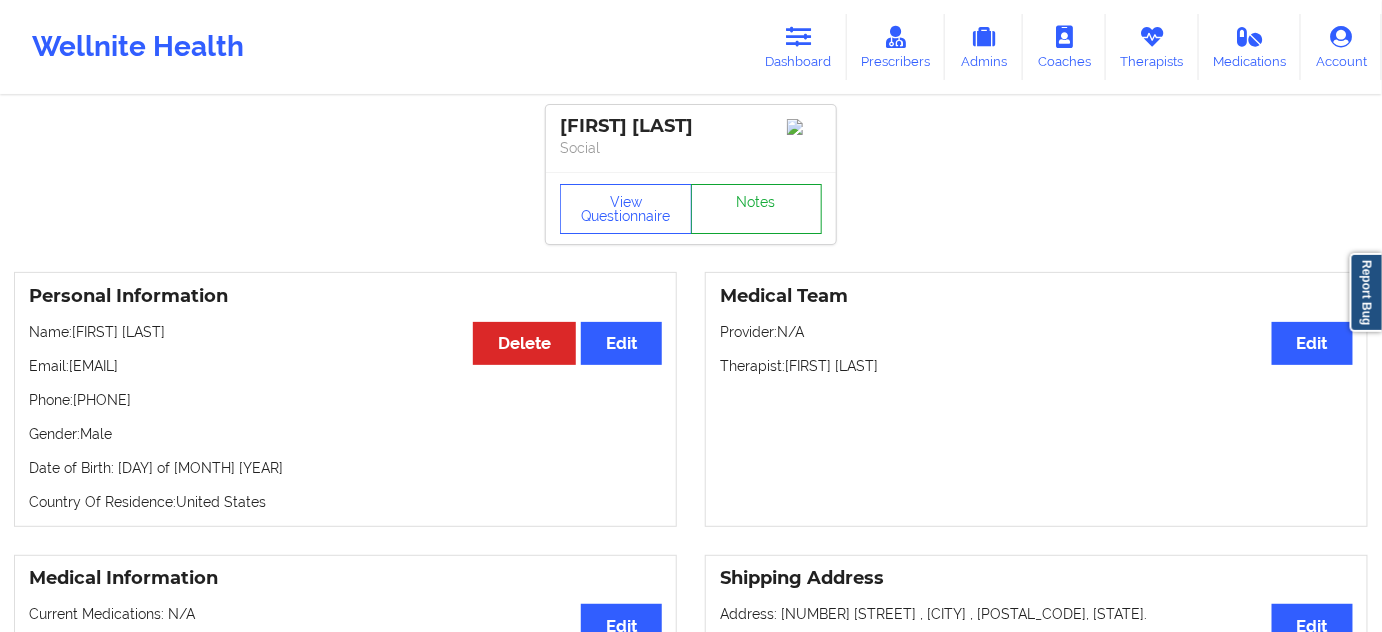 click on "Notes" at bounding box center [757, 209] 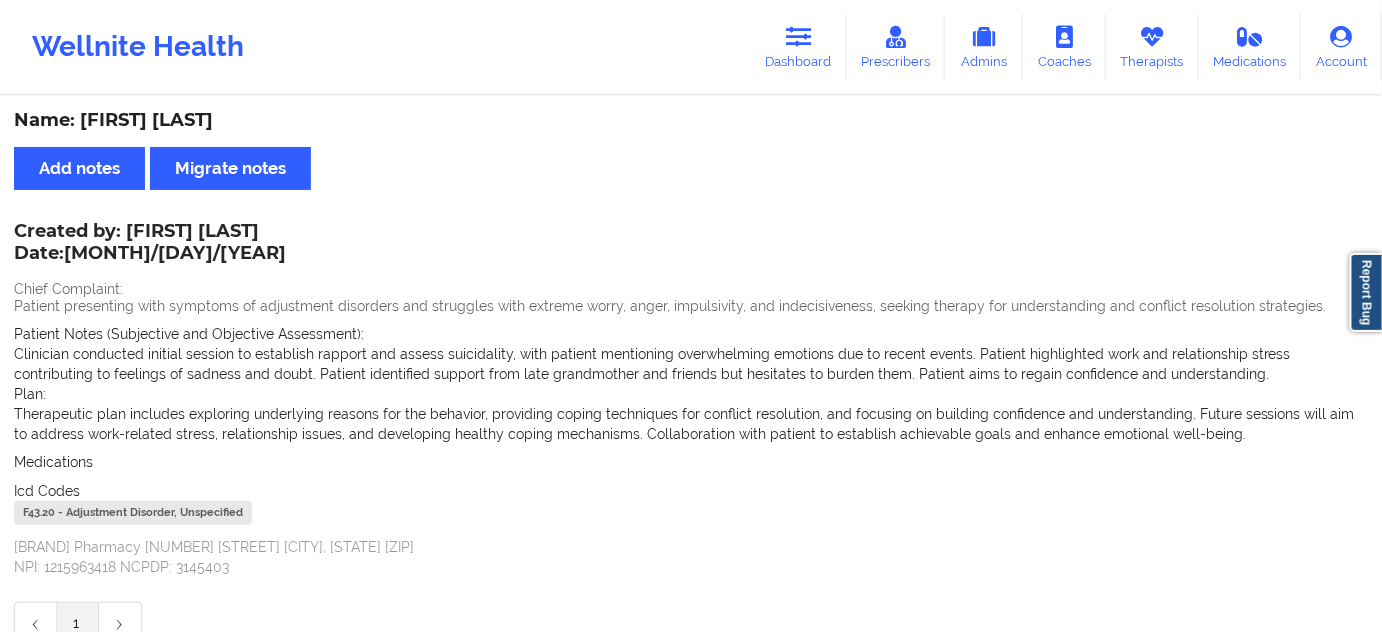 click on "F43.20 - Adjustment Disorder, Unspecified" at bounding box center [133, 513] 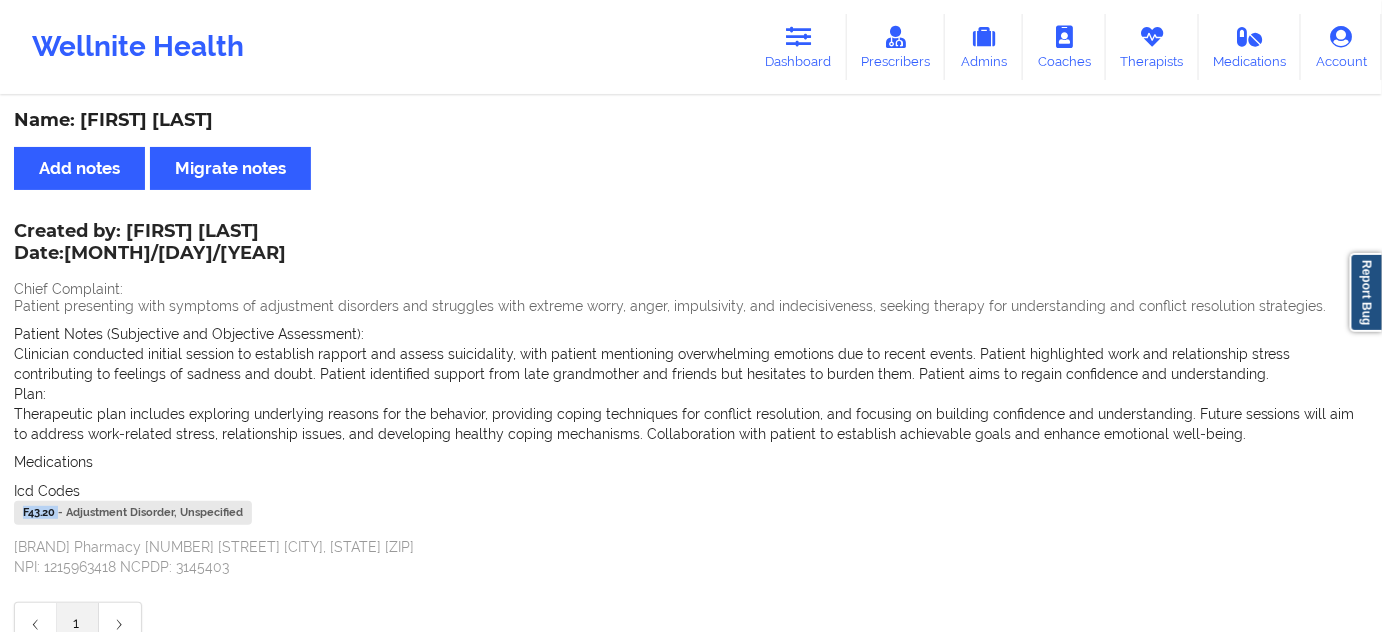click on "F43.20 - Adjustment Disorder, Unspecified" at bounding box center (133, 513) 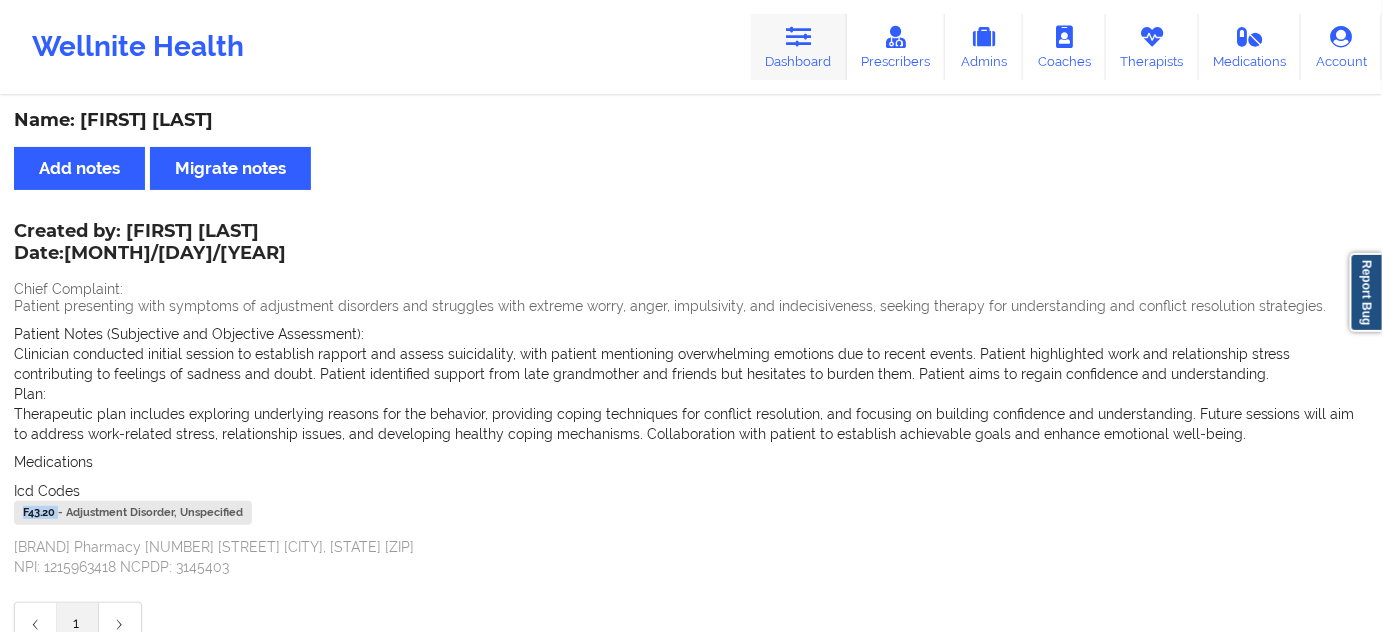 click on "Dashboard" at bounding box center (799, 47) 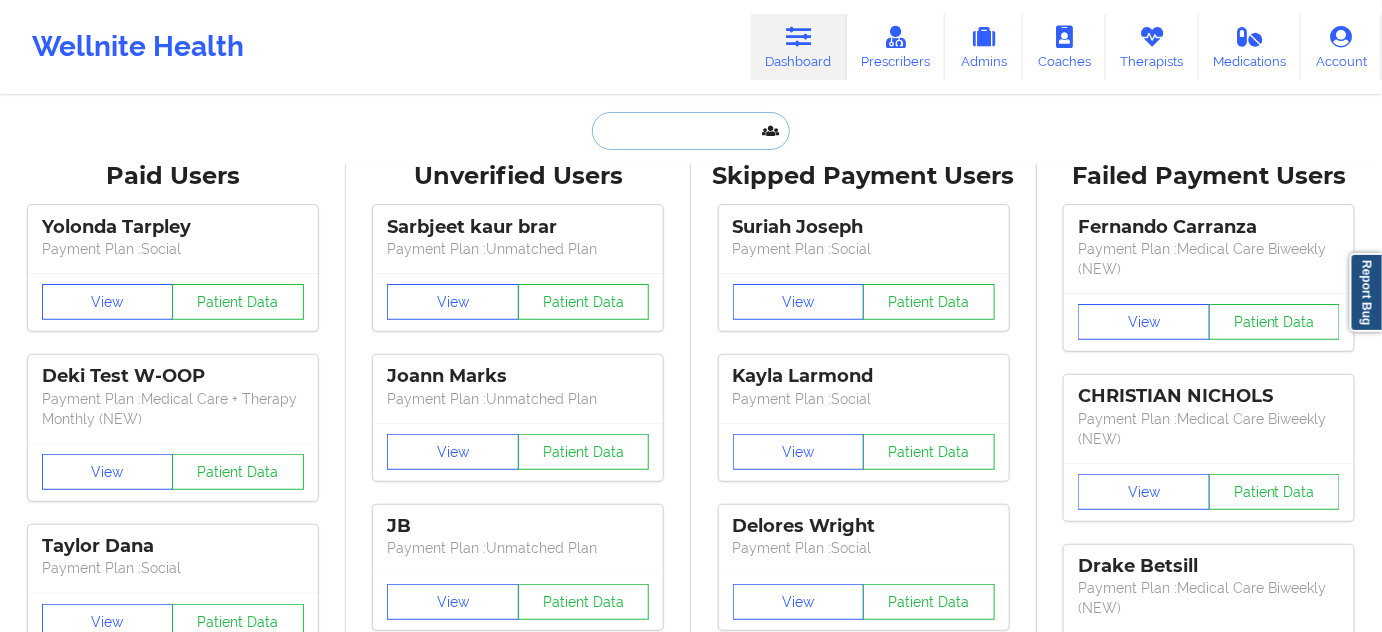 click at bounding box center (691, 131) 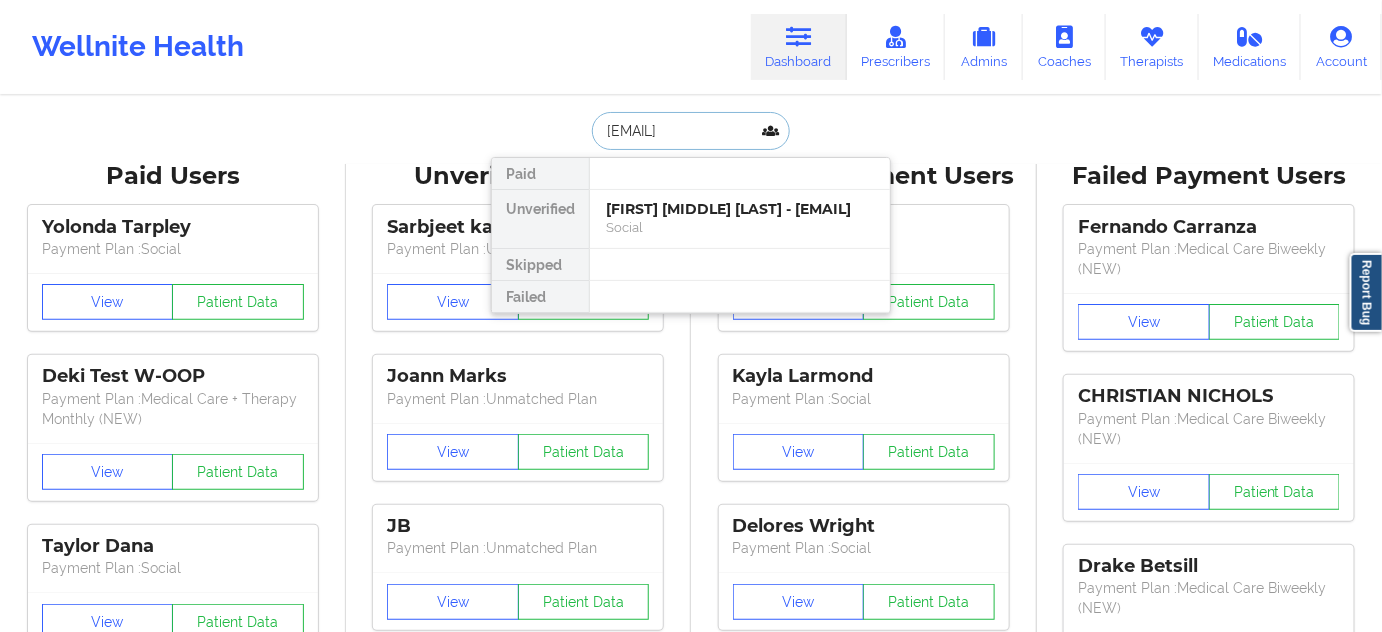 click on "[FIRST] [MIDDLE] [LAST] - [EMAIL]" at bounding box center [740, 209] 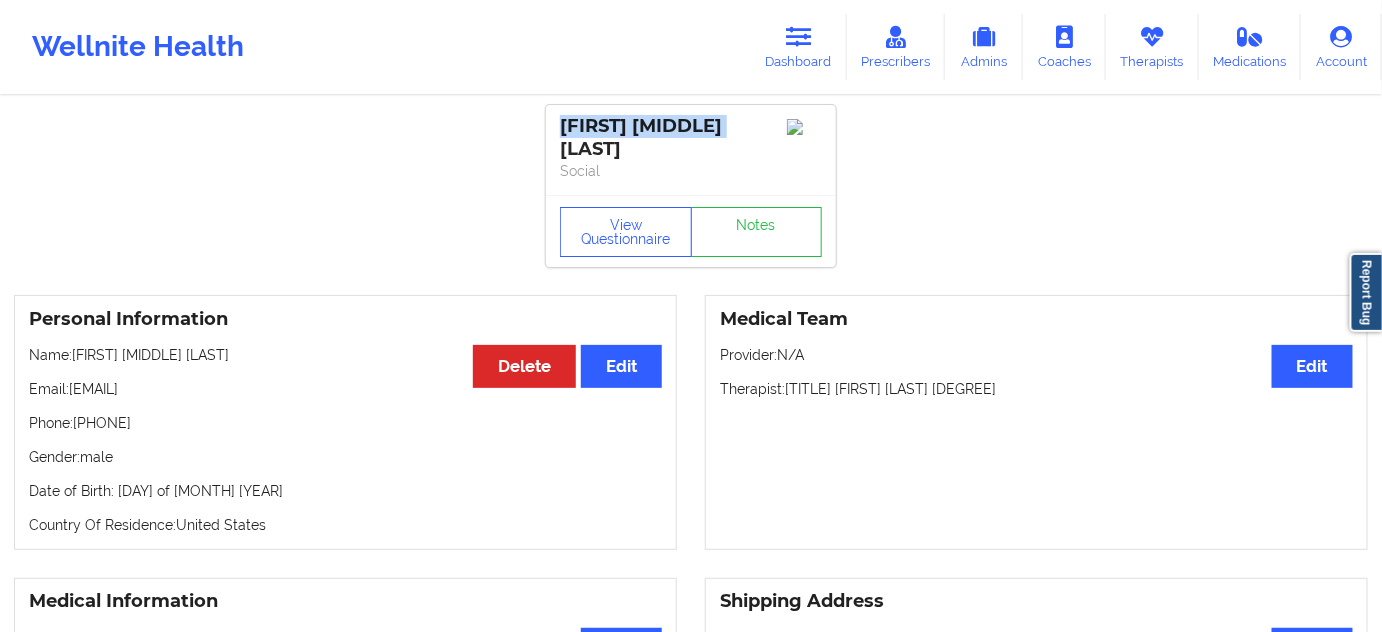 drag, startPoint x: 746, startPoint y: 132, endPoint x: 538, endPoint y: 121, distance: 208.29066 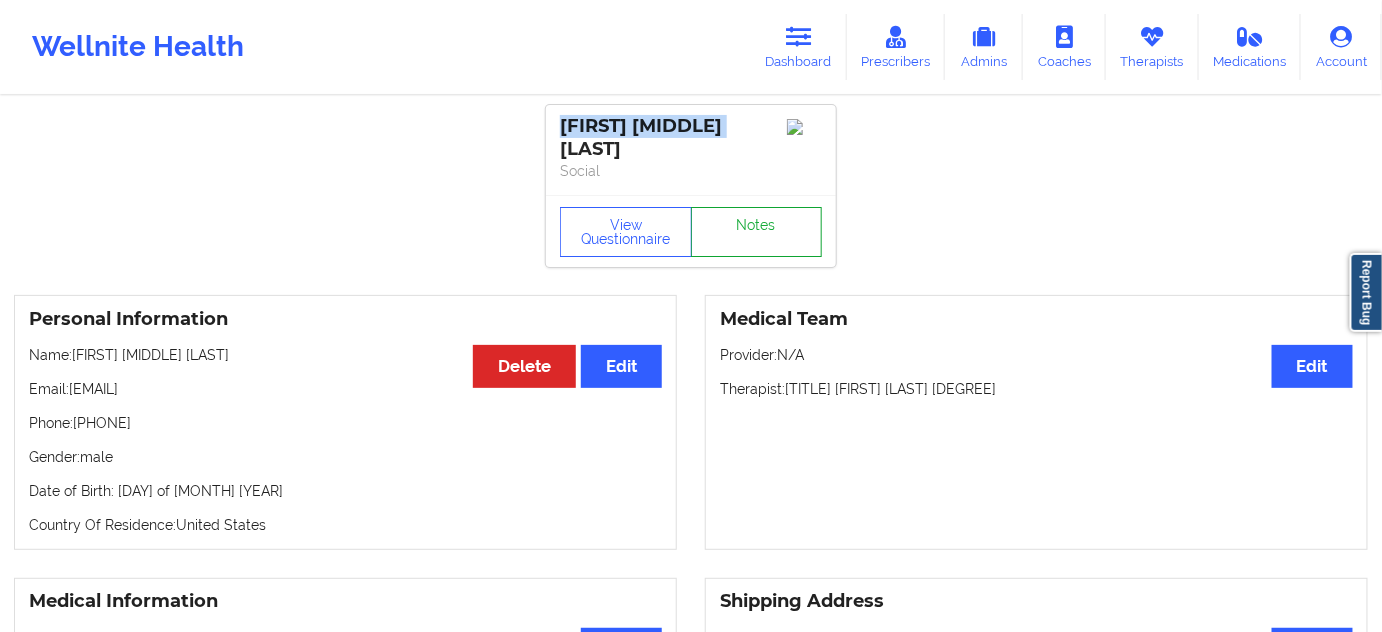 click on "Notes" at bounding box center [757, 232] 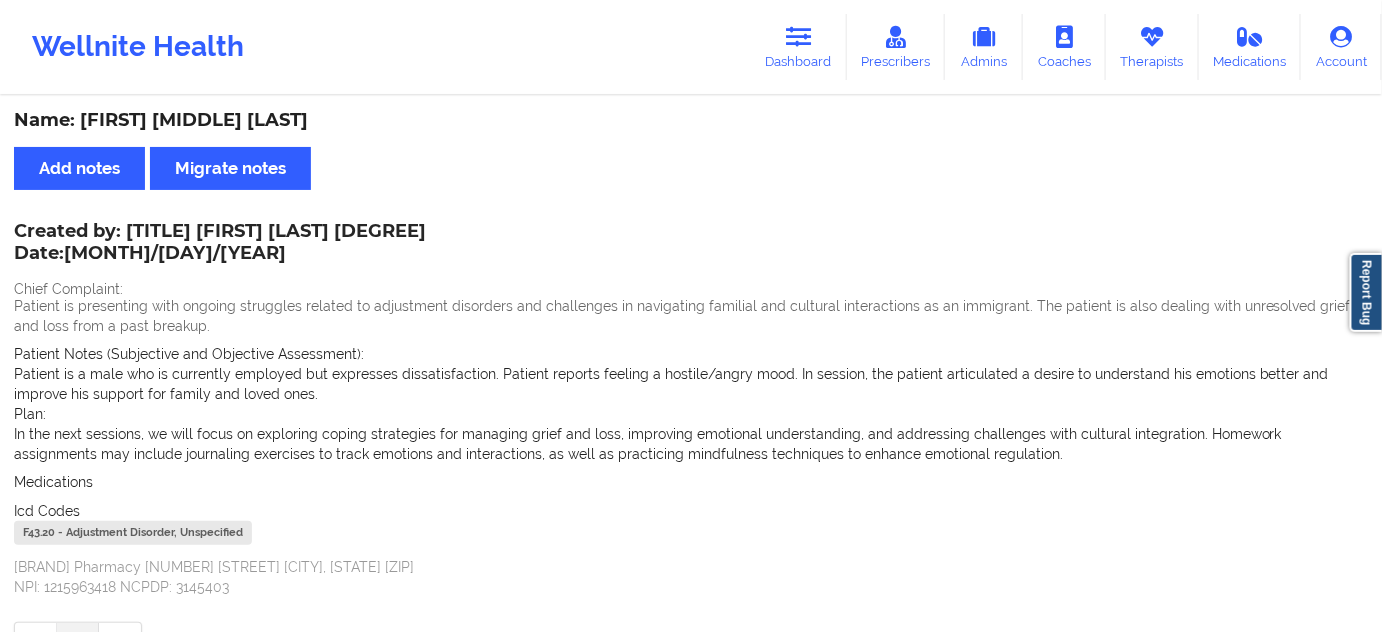 click on "F43.20 - Adjustment Disorder, Unspecified" at bounding box center (133, 533) 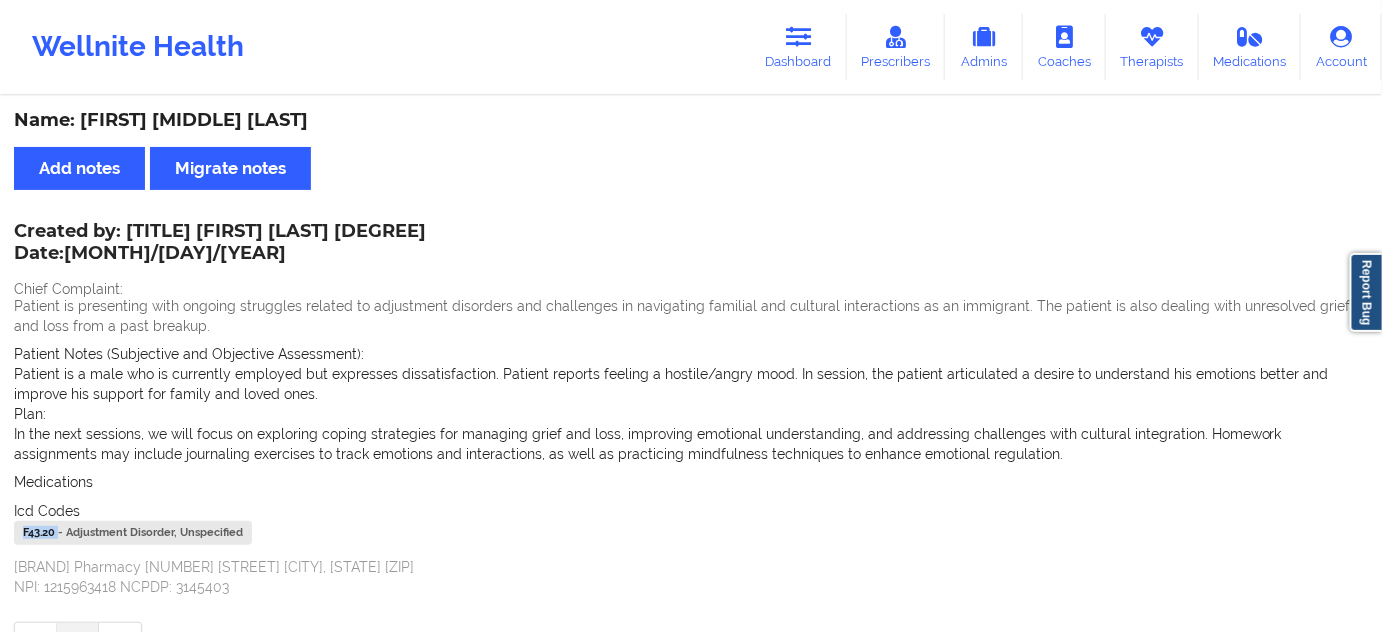 click on "F43.20 - Adjustment Disorder, Unspecified" at bounding box center [133, 533] 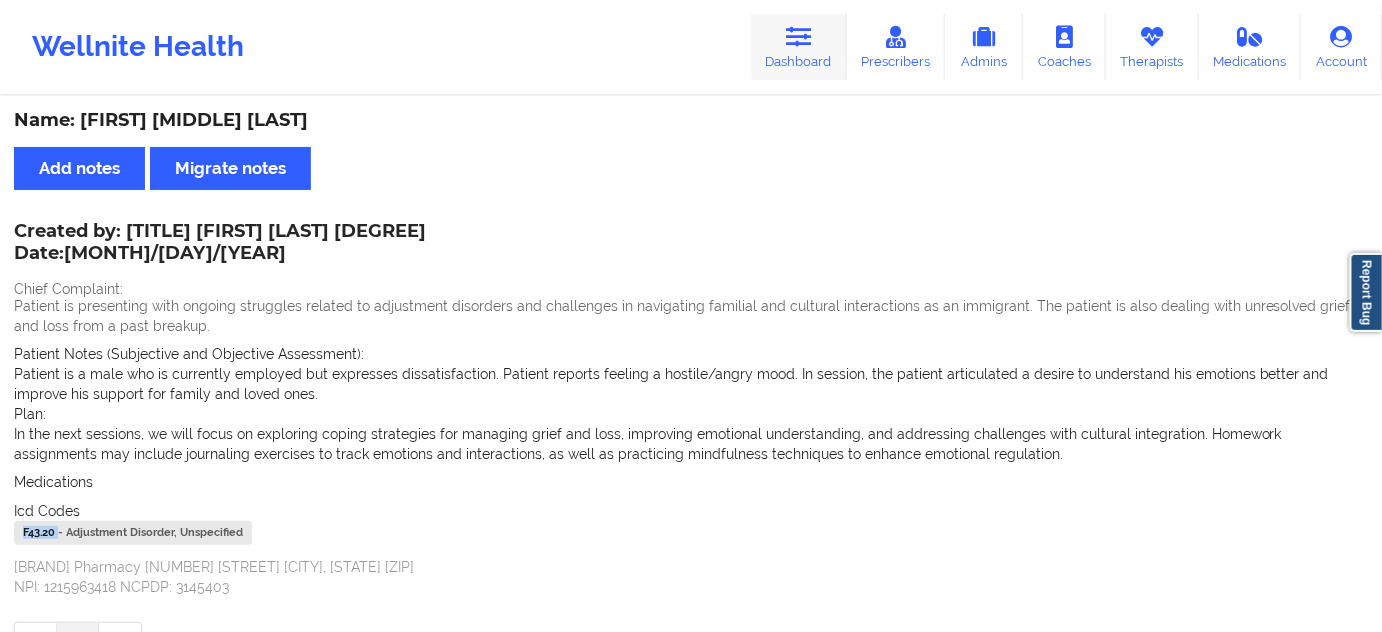 click at bounding box center [799, 37] 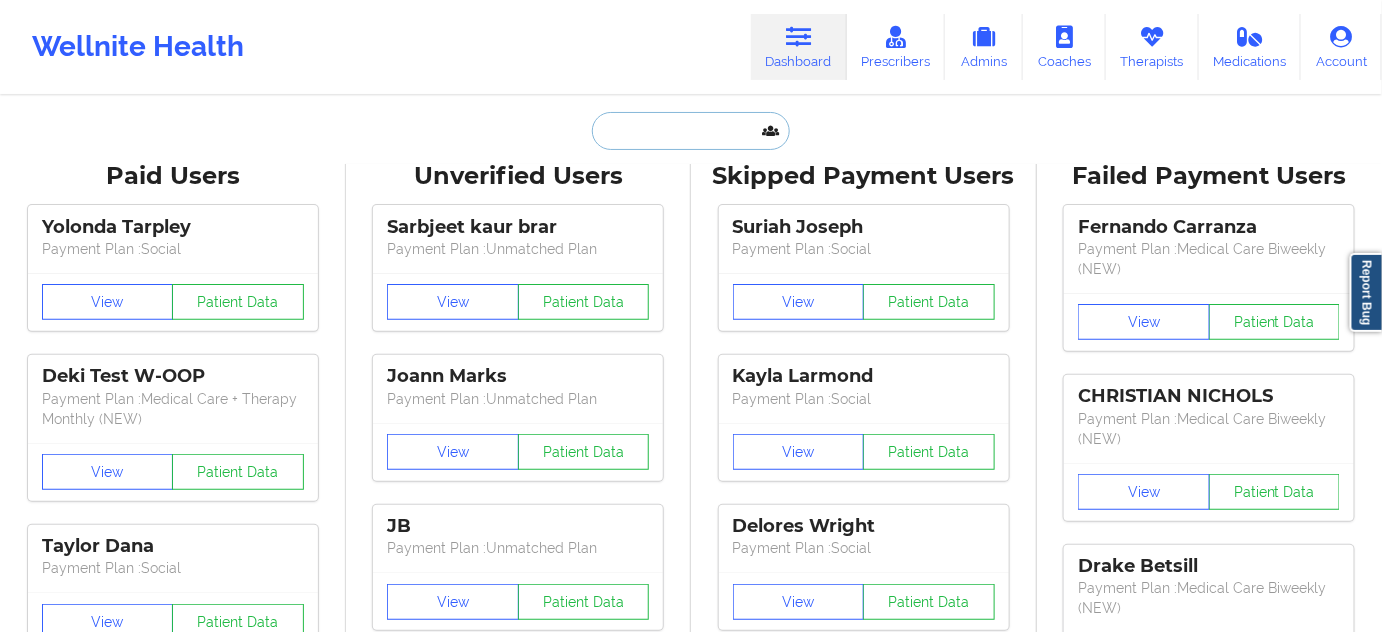 click at bounding box center [691, 131] 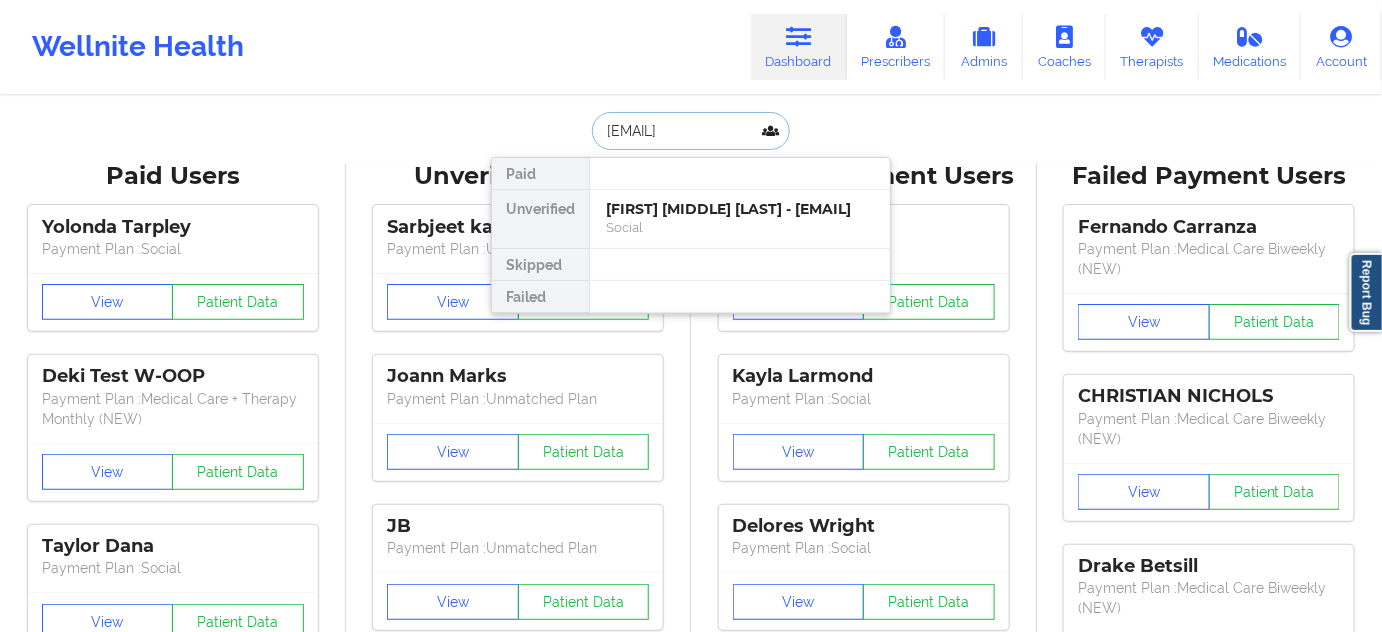 scroll, scrollTop: 0, scrollLeft: 13, axis: horizontal 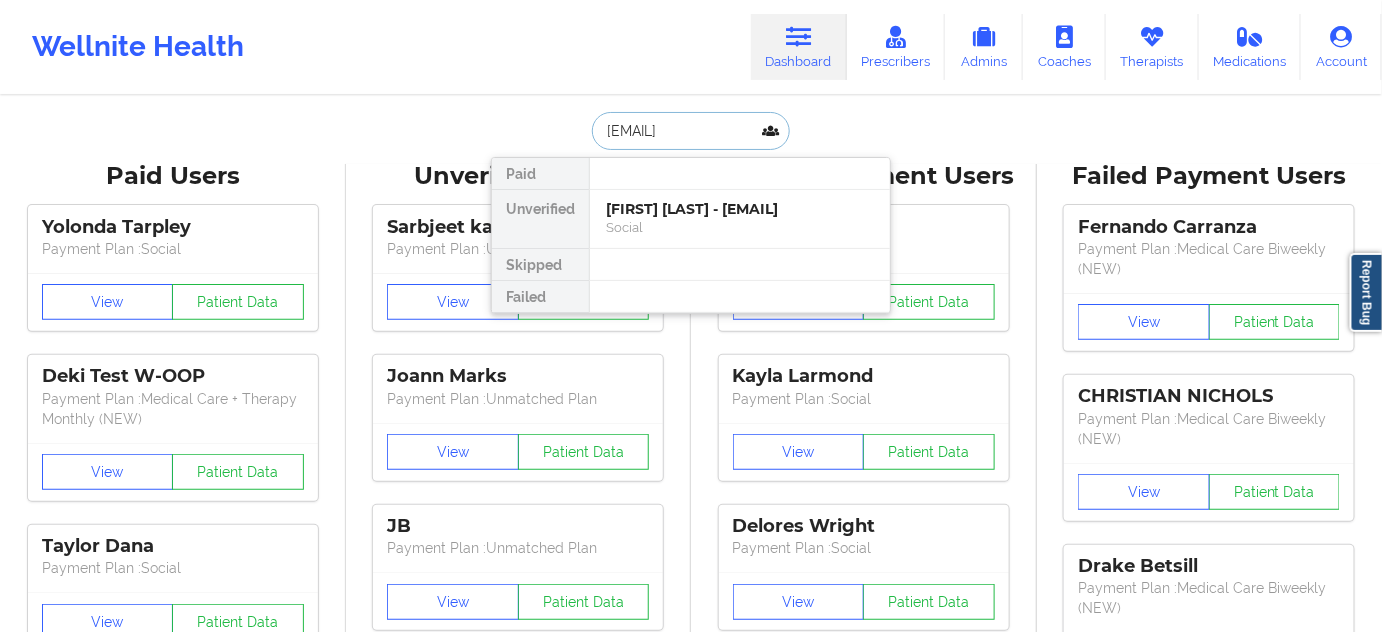 click on "[FIRST] [LAST] - [EMAIL]" at bounding box center [740, 209] 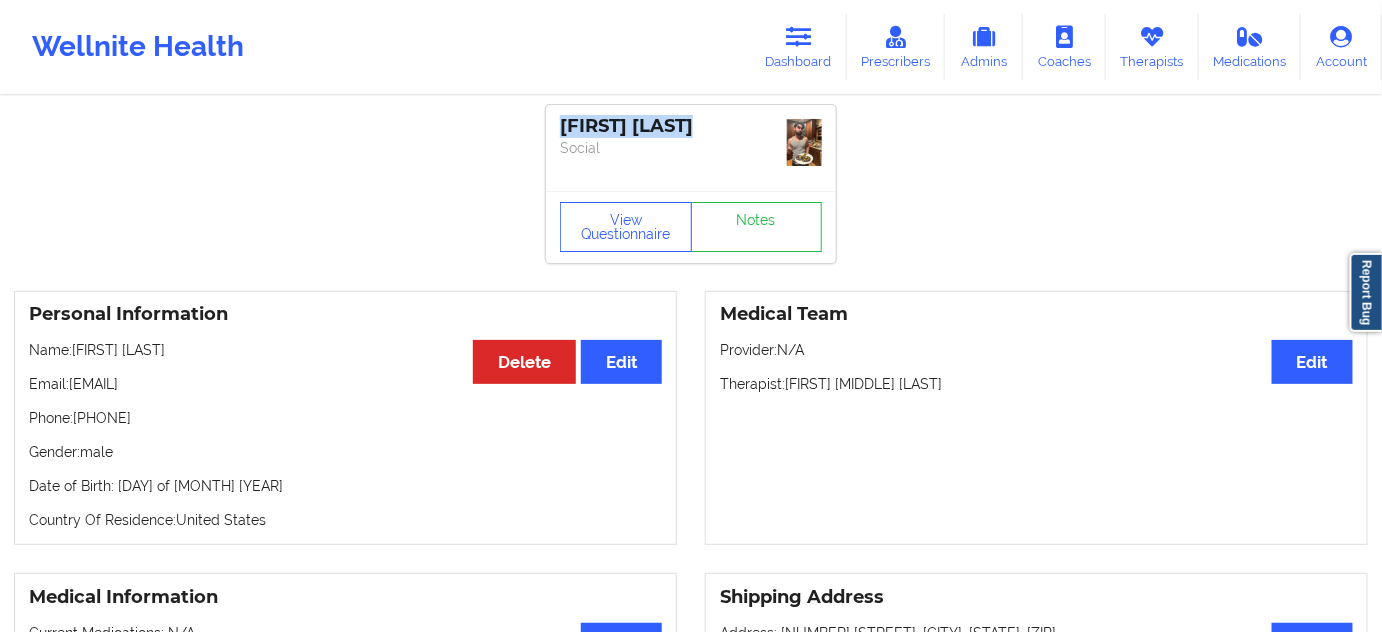 drag, startPoint x: 710, startPoint y: 128, endPoint x: 556, endPoint y: 117, distance: 154.39236 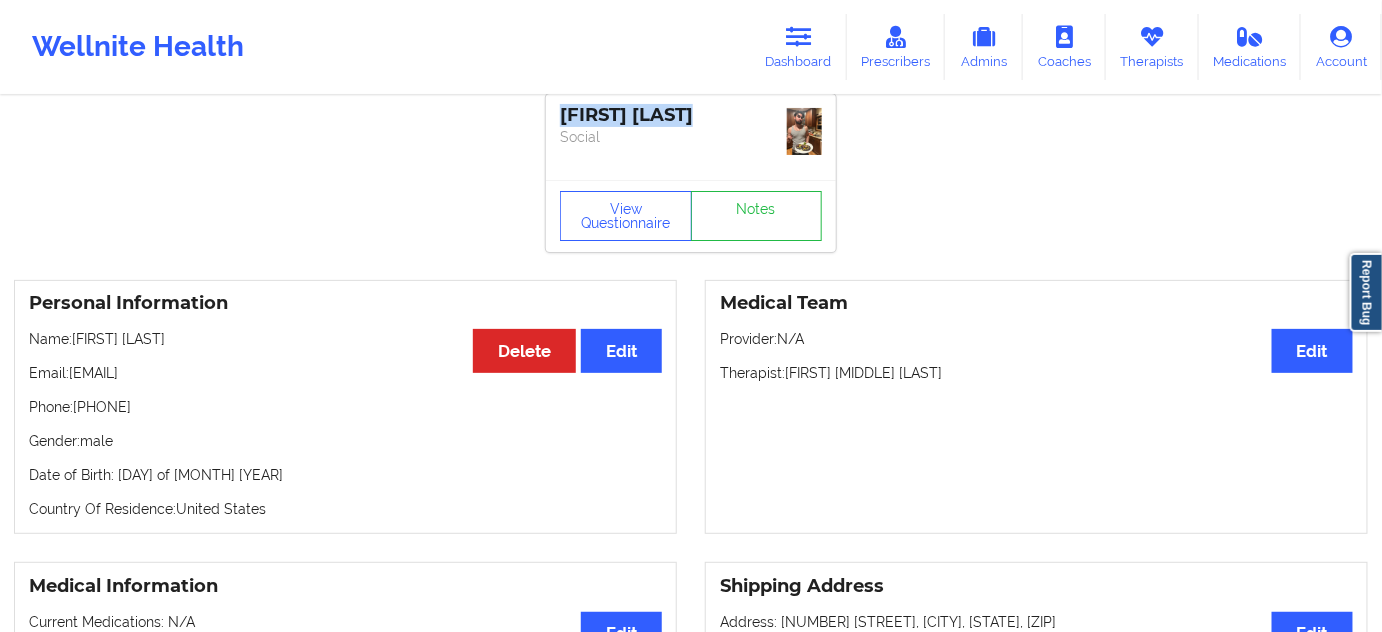 scroll, scrollTop: 0, scrollLeft: 0, axis: both 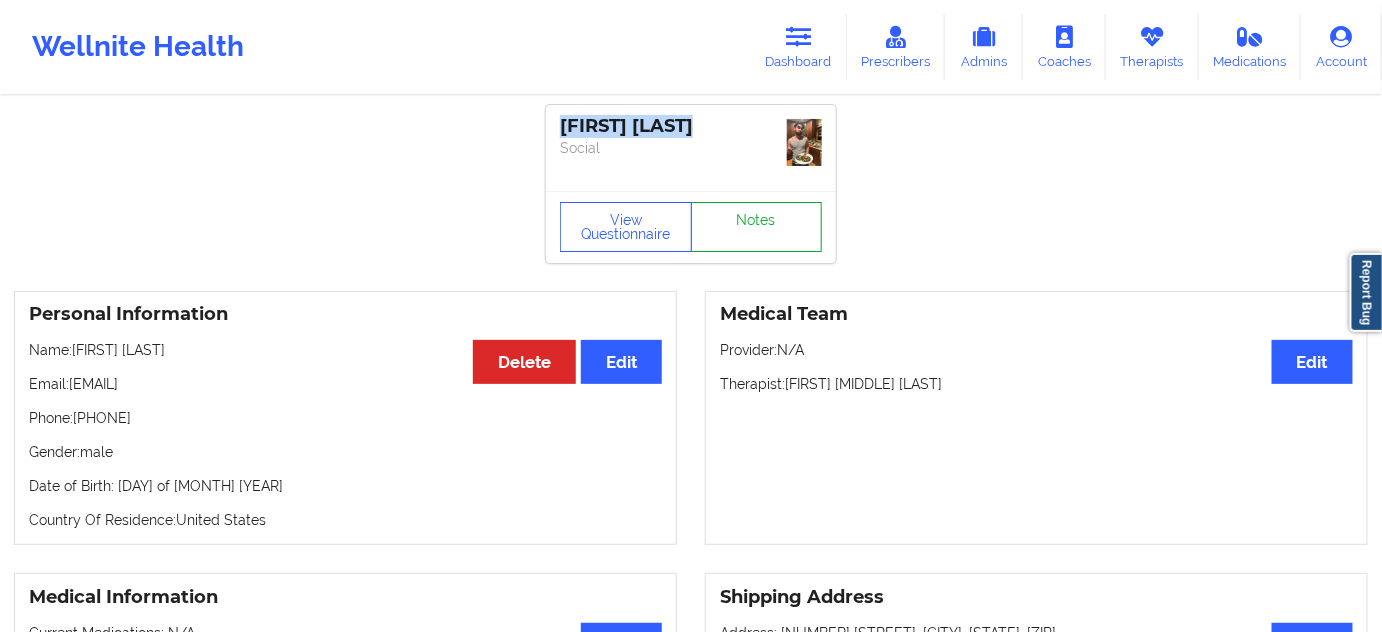 click on "Notes" at bounding box center [757, 227] 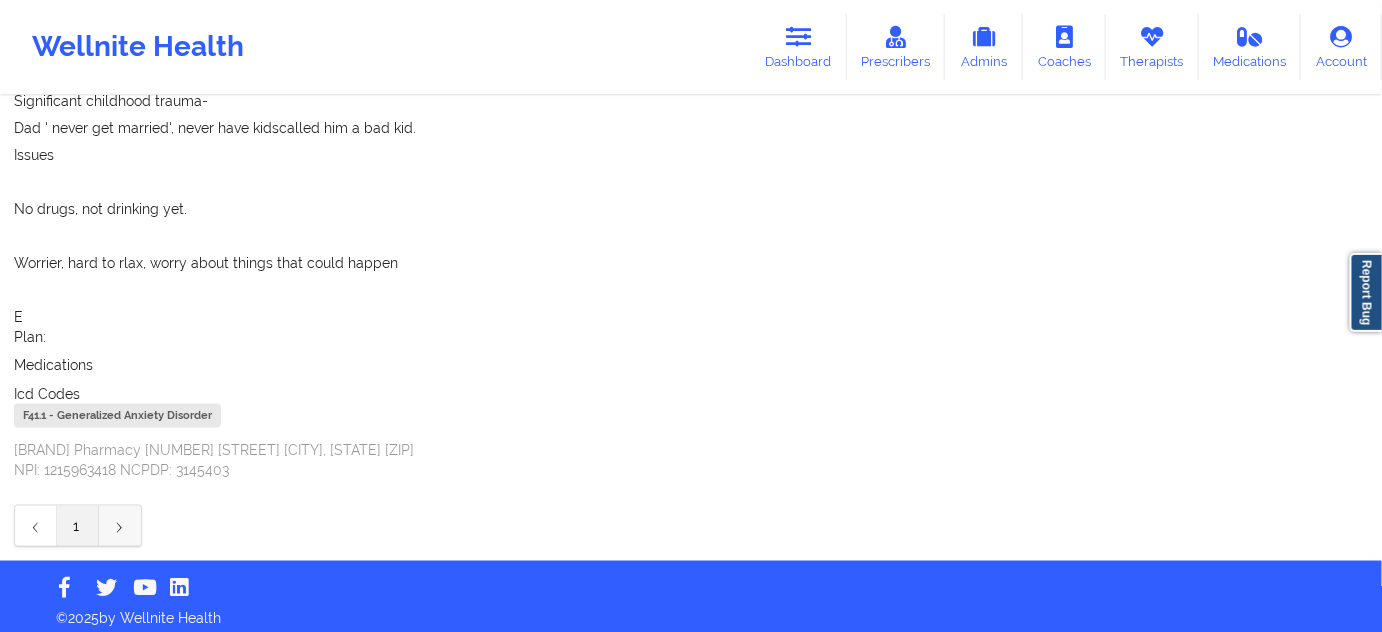 scroll, scrollTop: 695, scrollLeft: 0, axis: vertical 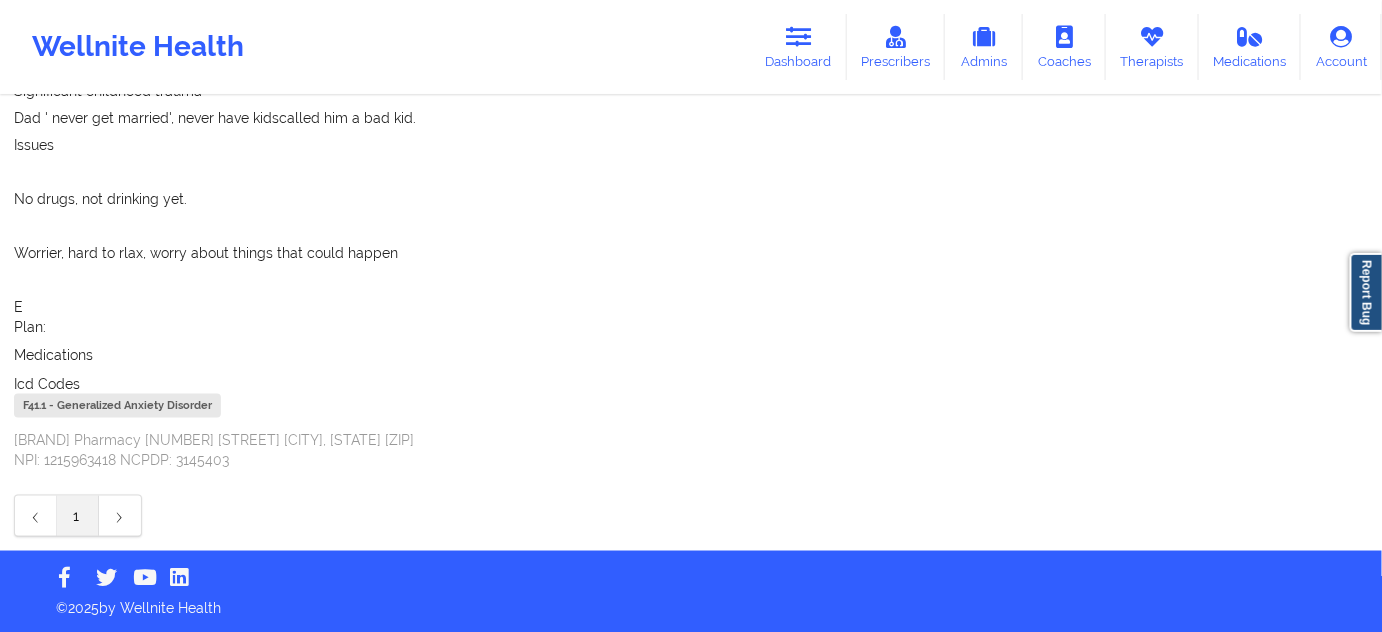 click on "F41.1 - Generalized Anxiety Disorder" at bounding box center [117, 406] 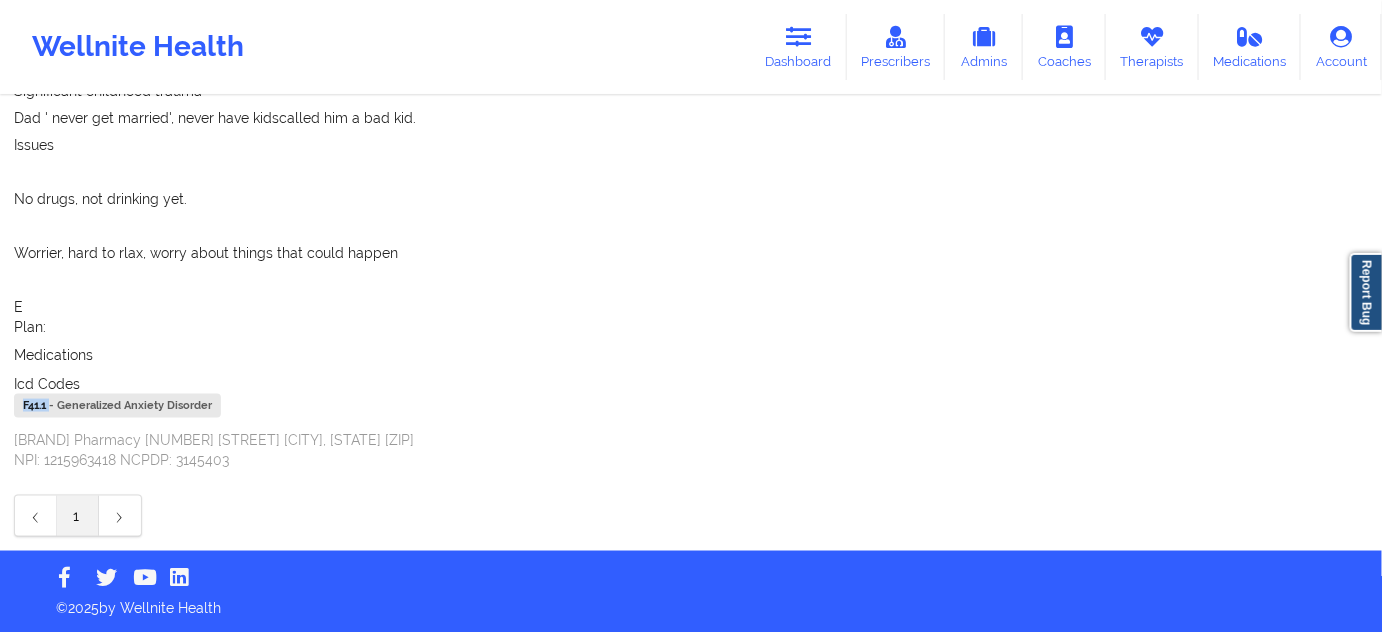 click on "F41.1 - Generalized Anxiety Disorder" at bounding box center [117, 406] 